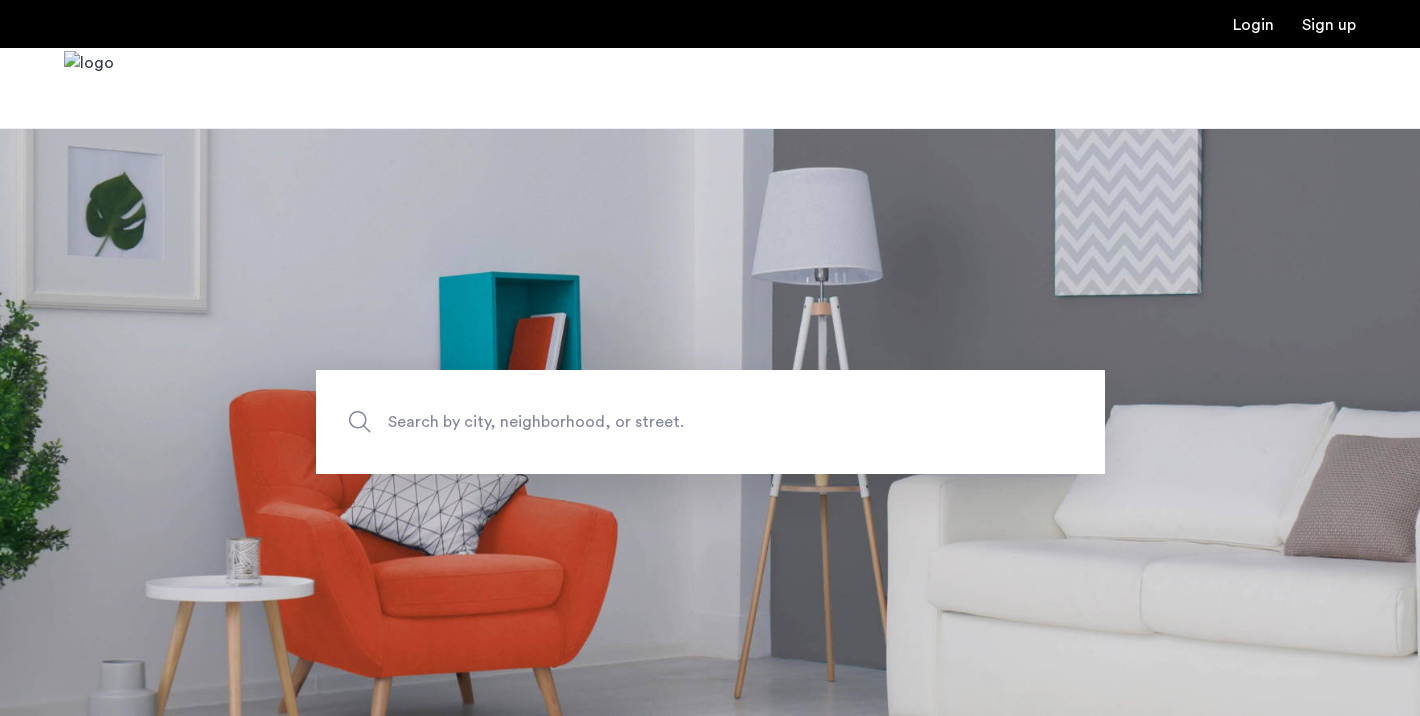 scroll, scrollTop: 0, scrollLeft: 0, axis: both 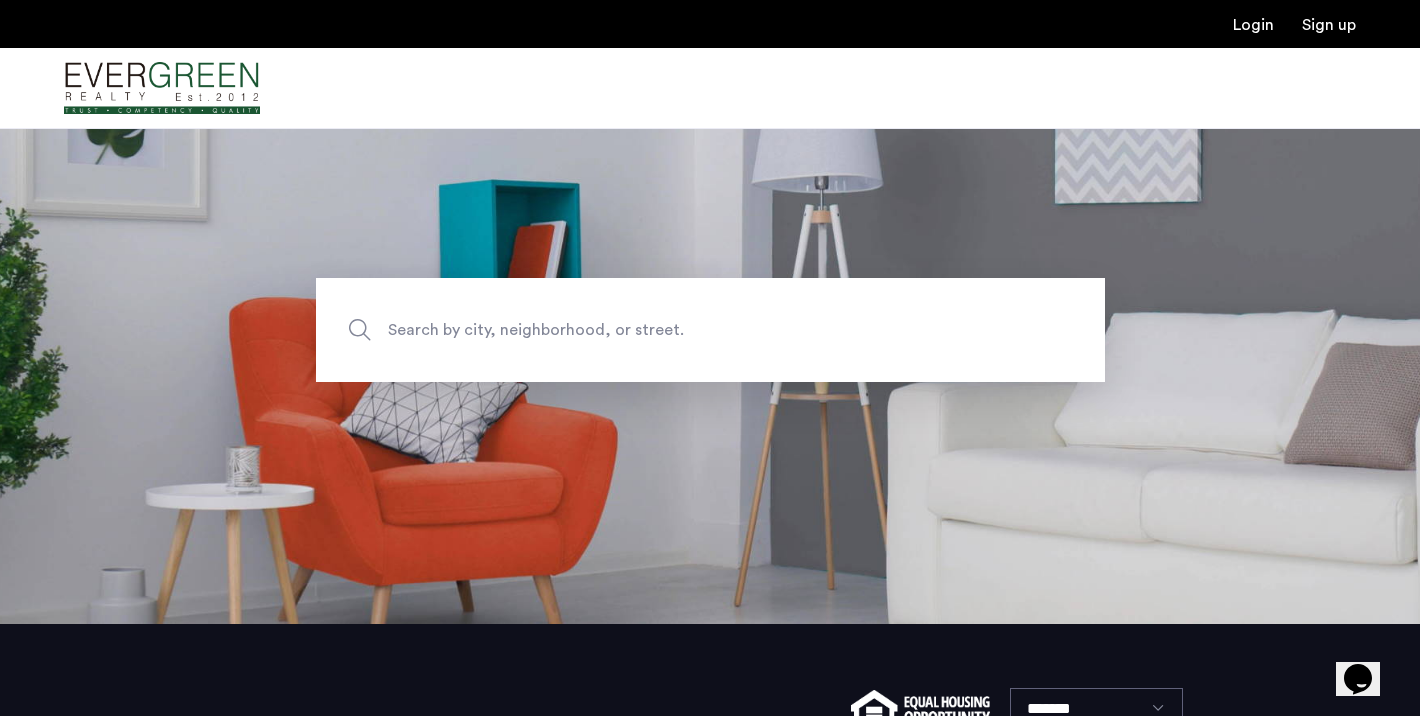 click on "Search by city, neighborhood, or street." 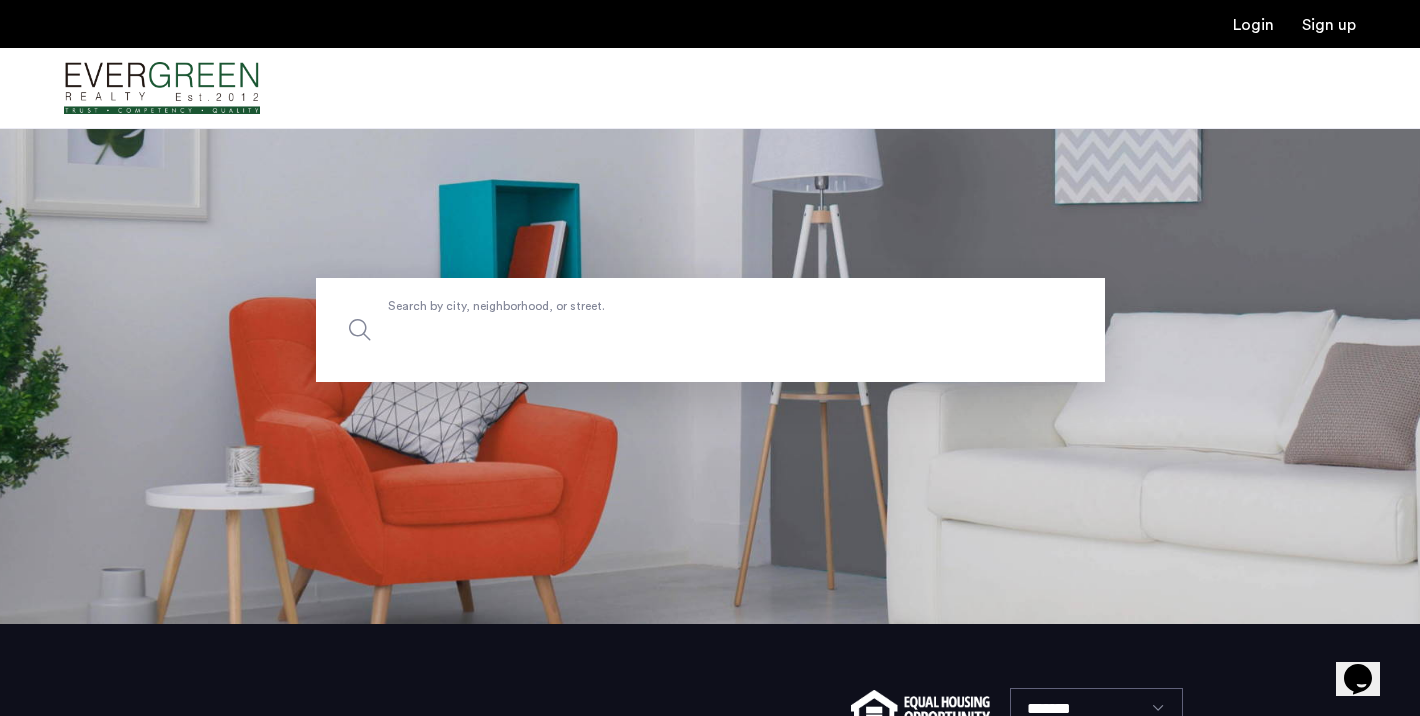 click on "Search by city, neighborhood, or street." at bounding box center (710, 330) 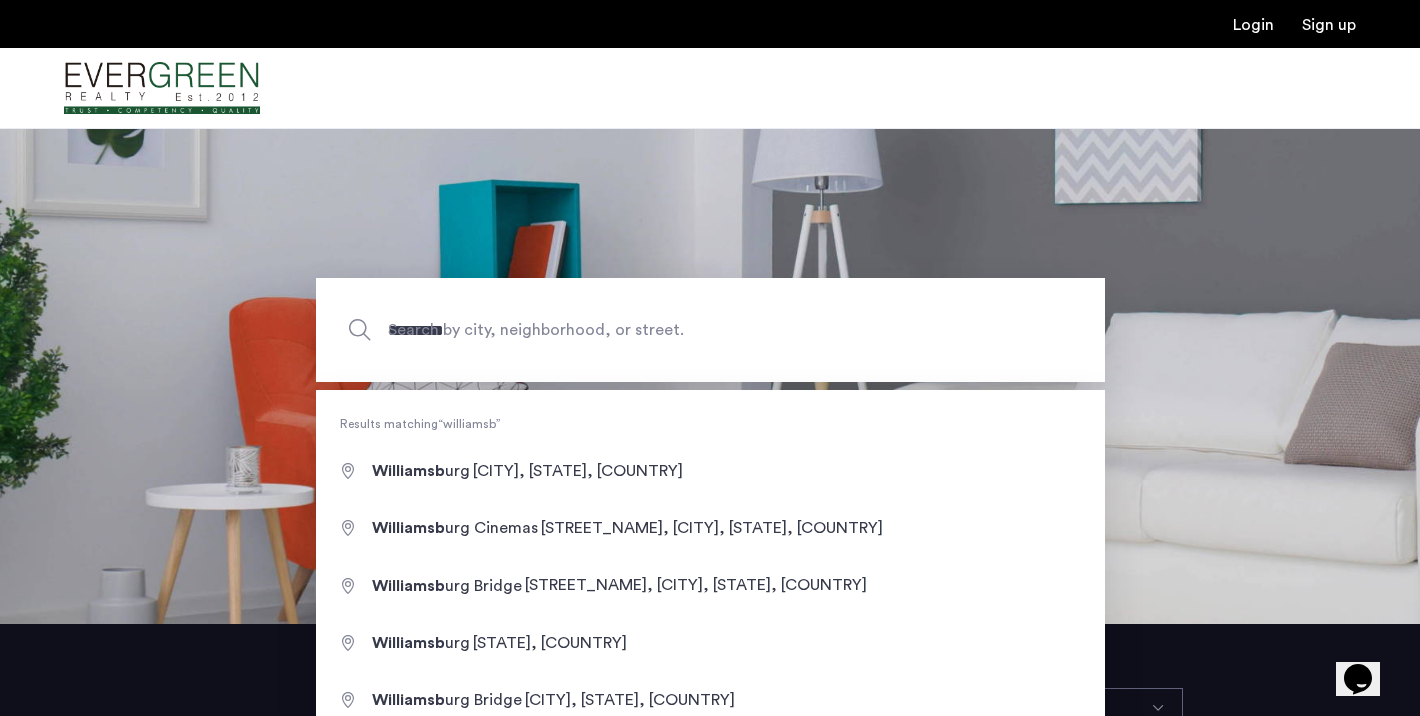 type on "**********" 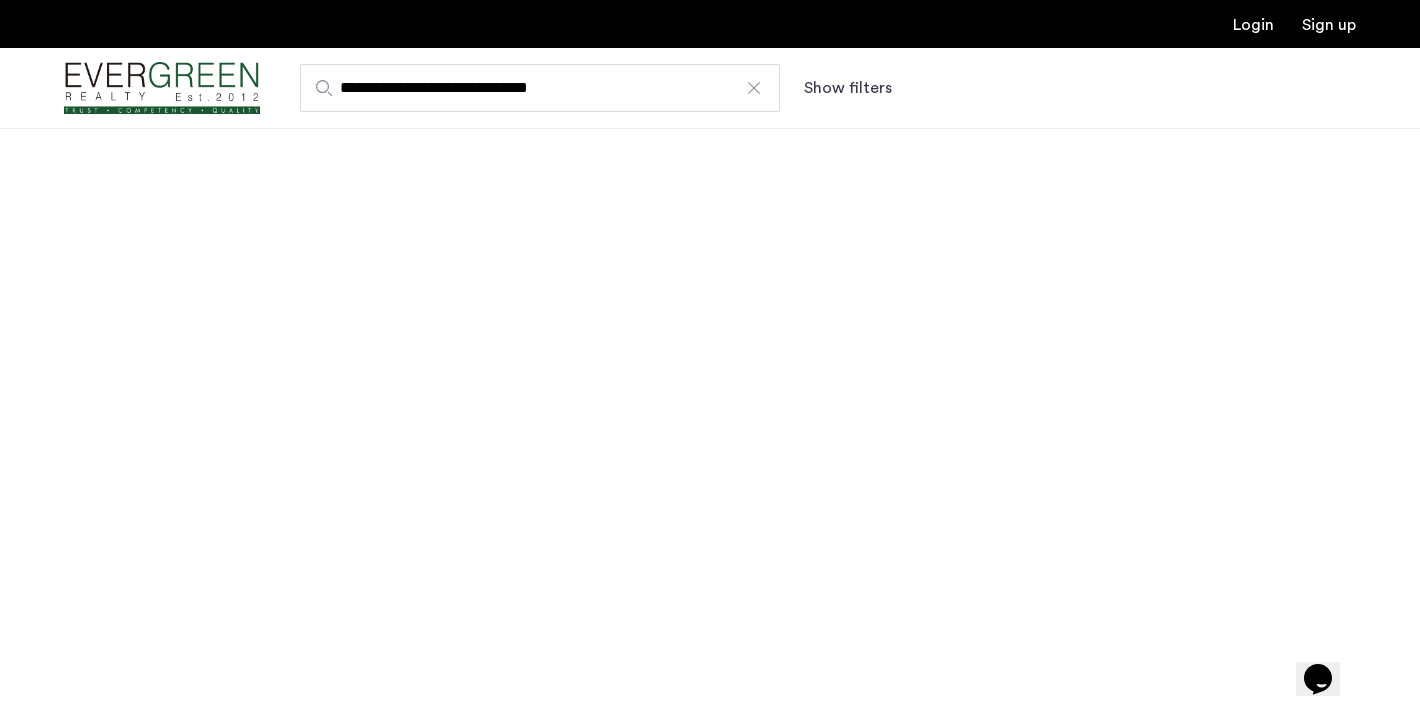 scroll, scrollTop: 0, scrollLeft: 0, axis: both 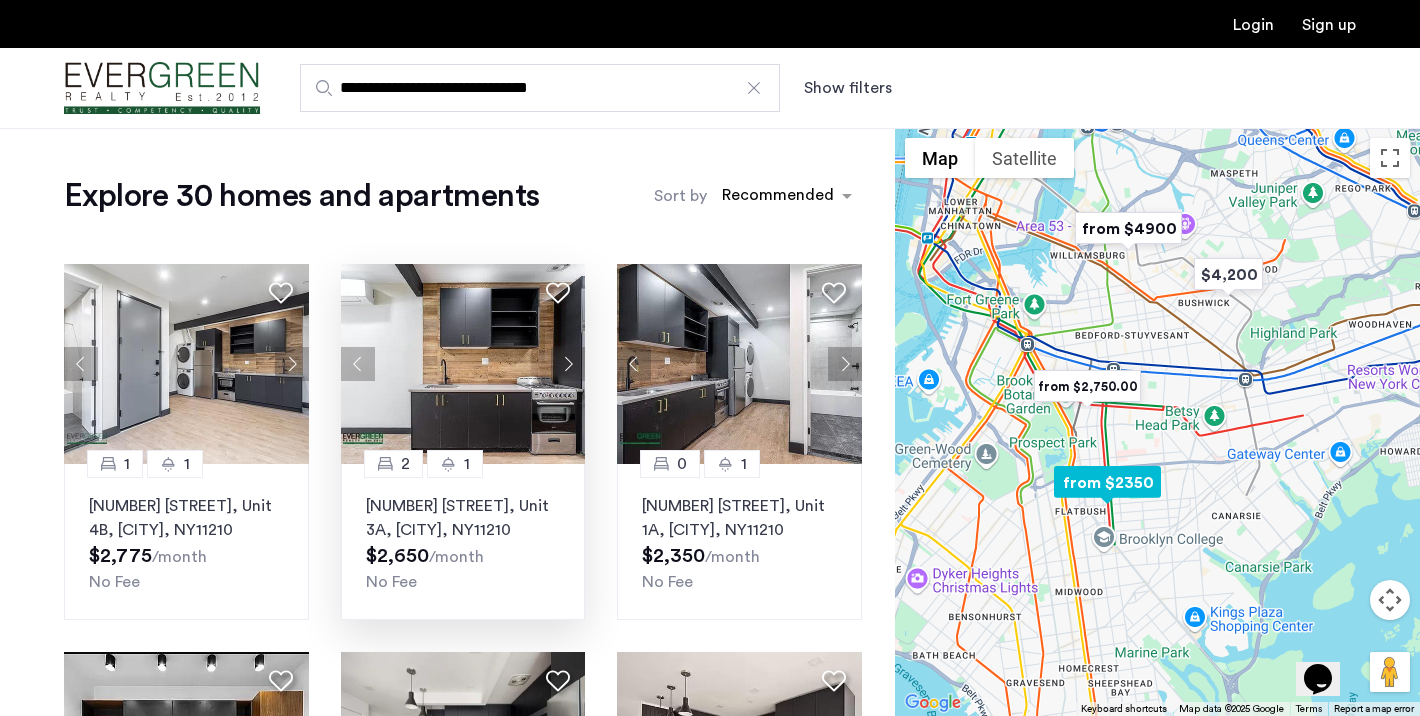 click 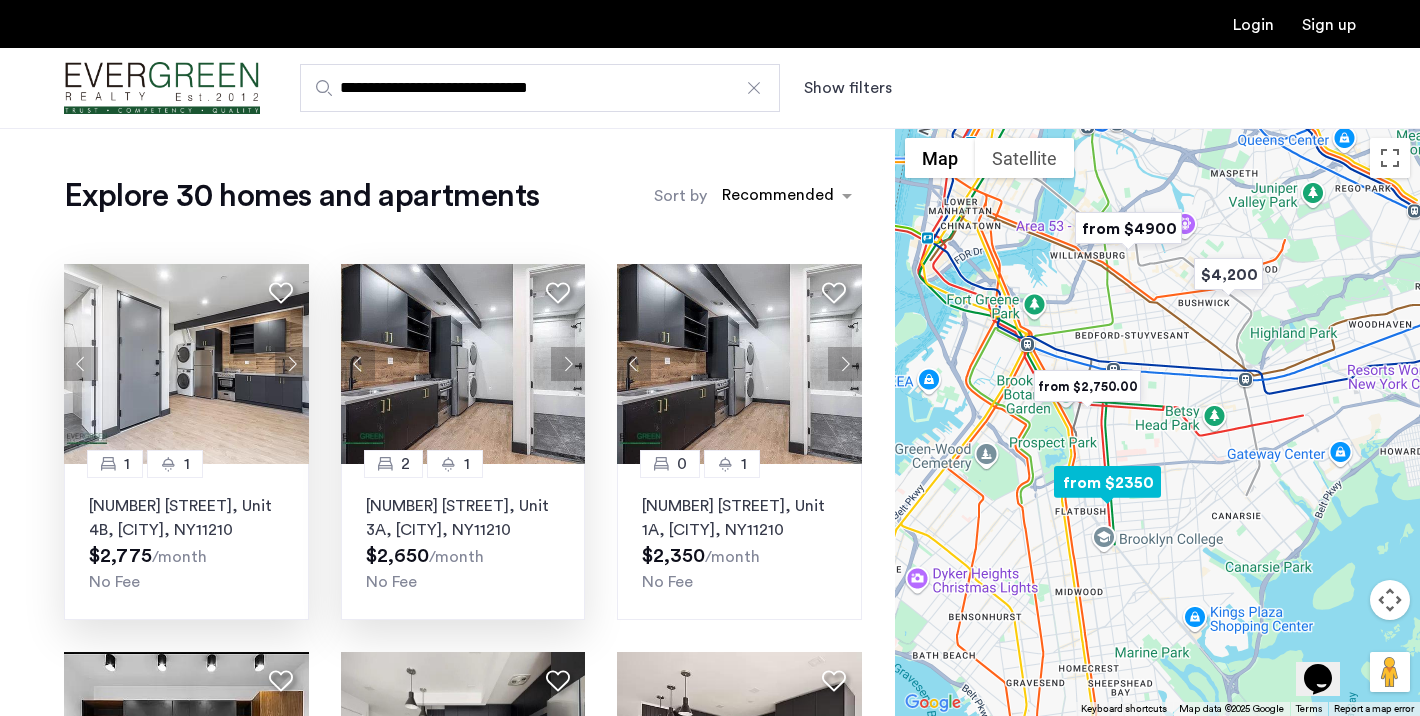 click 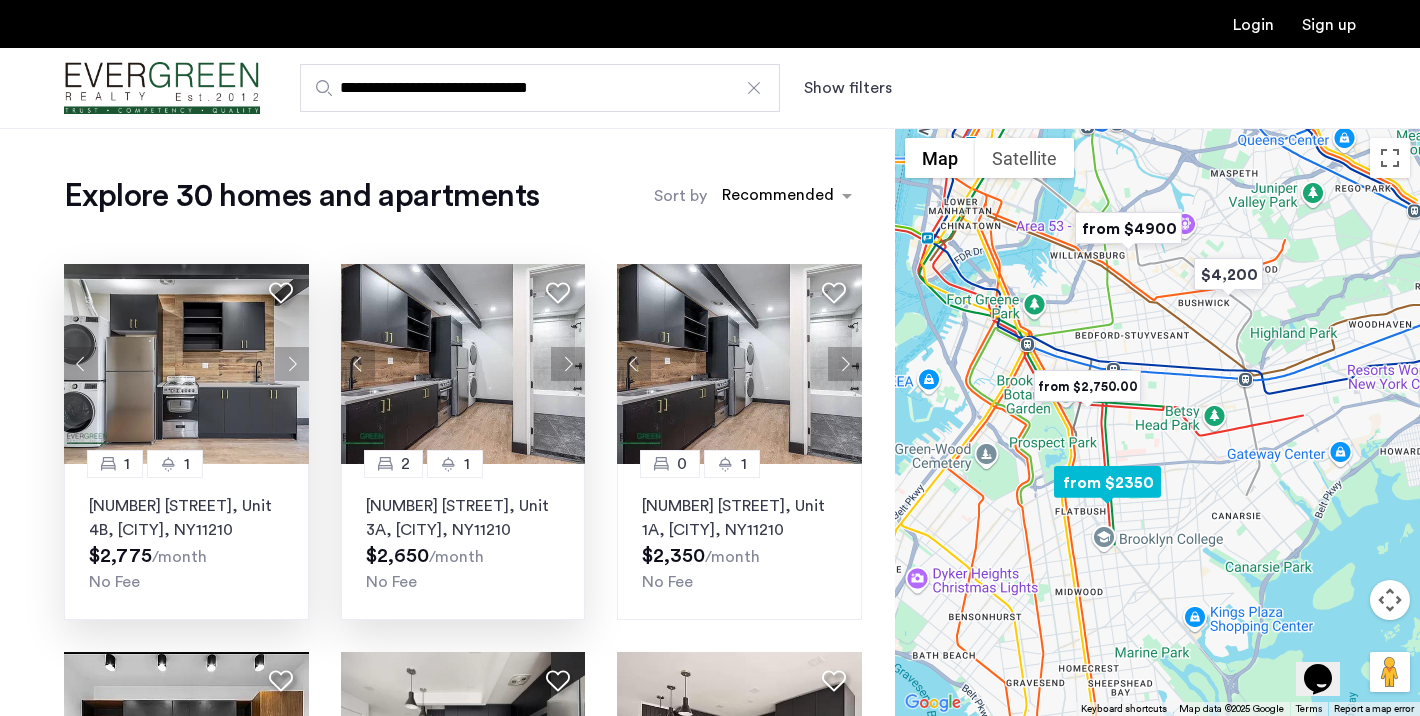 click 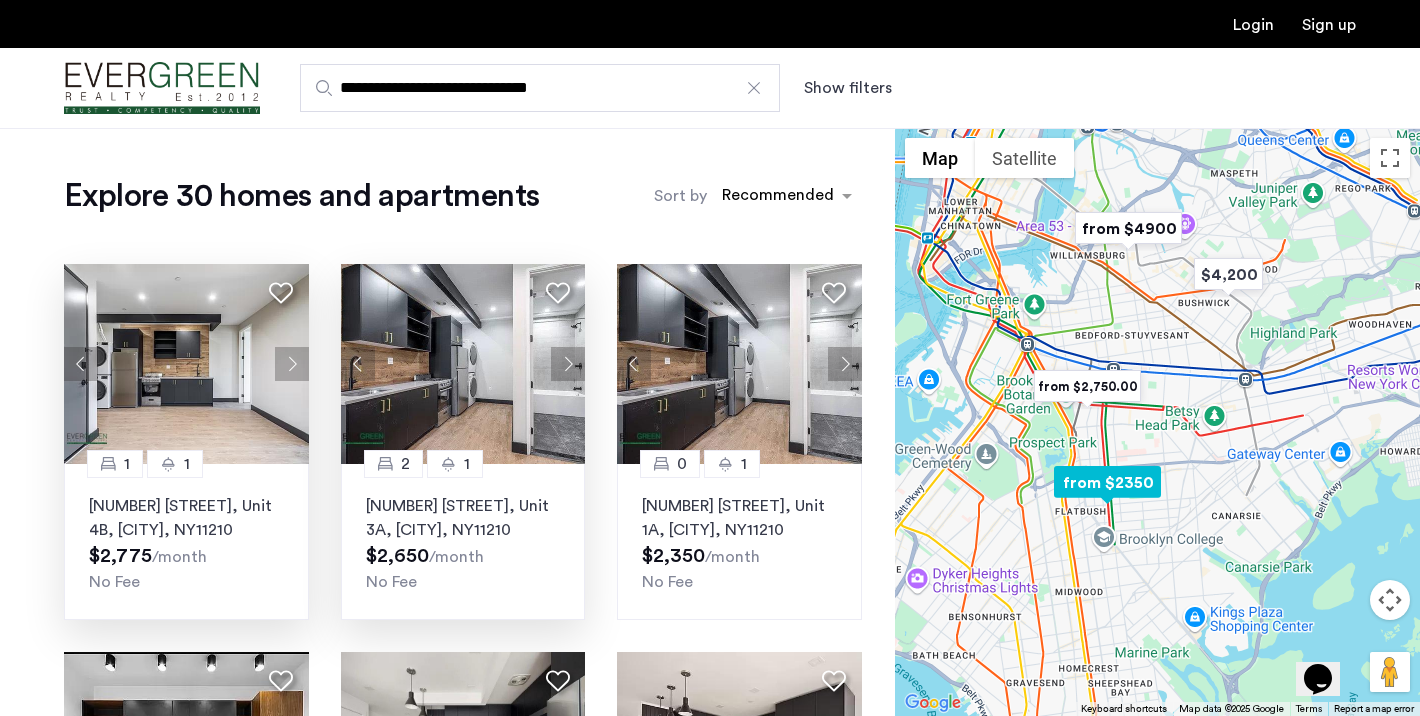 click 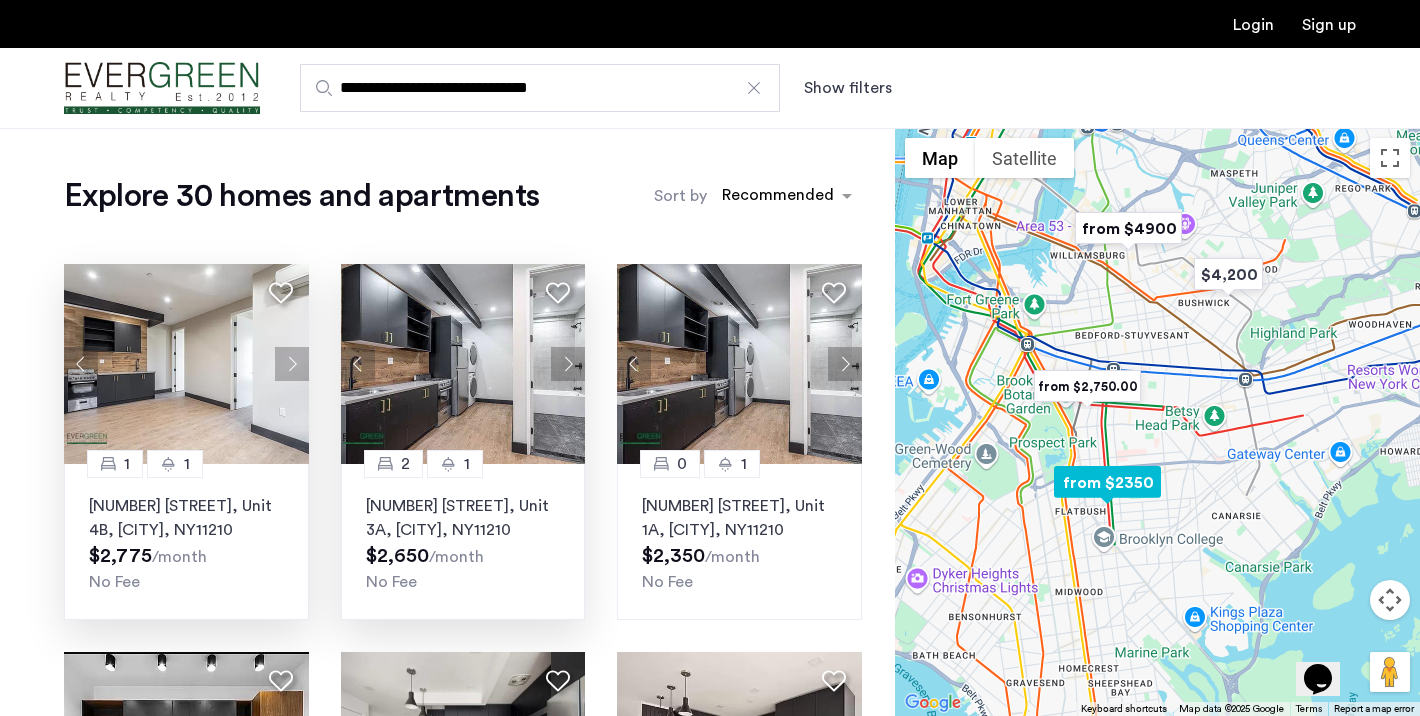 click 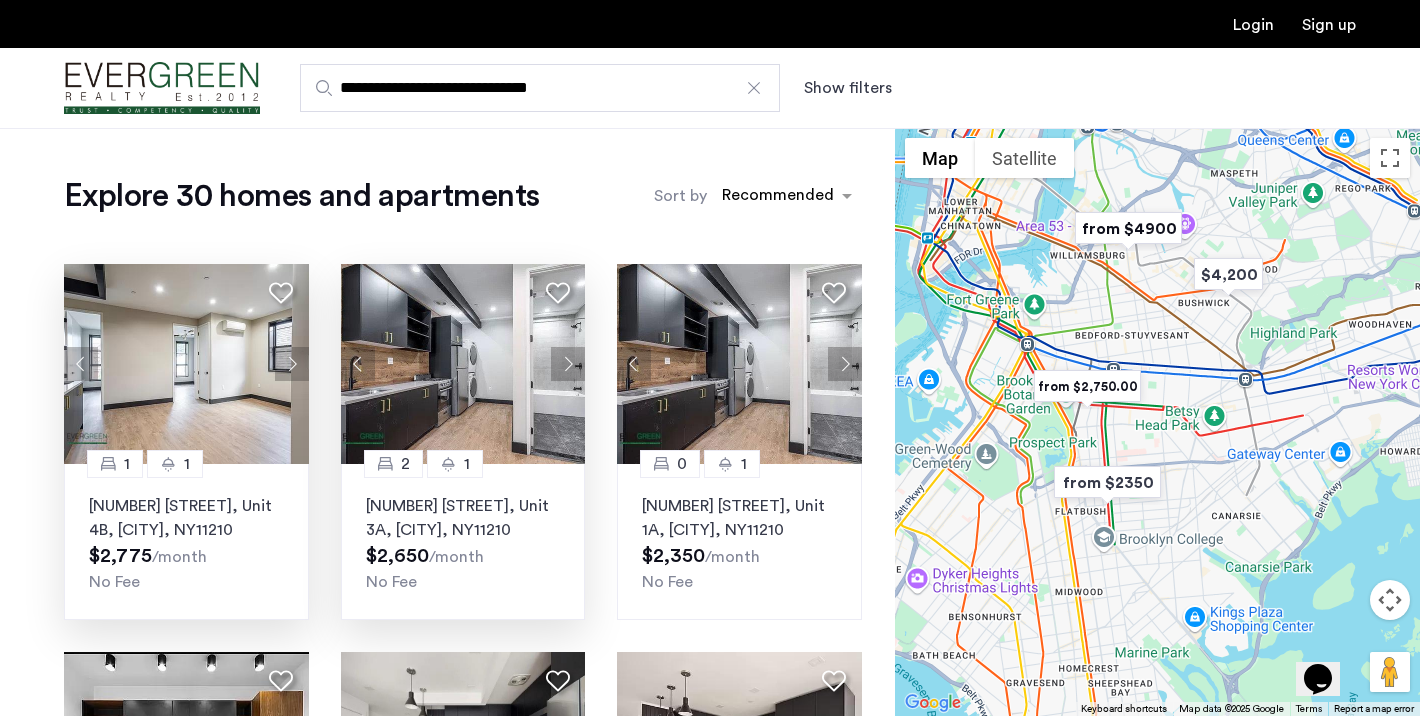 click at bounding box center (1087, 386) 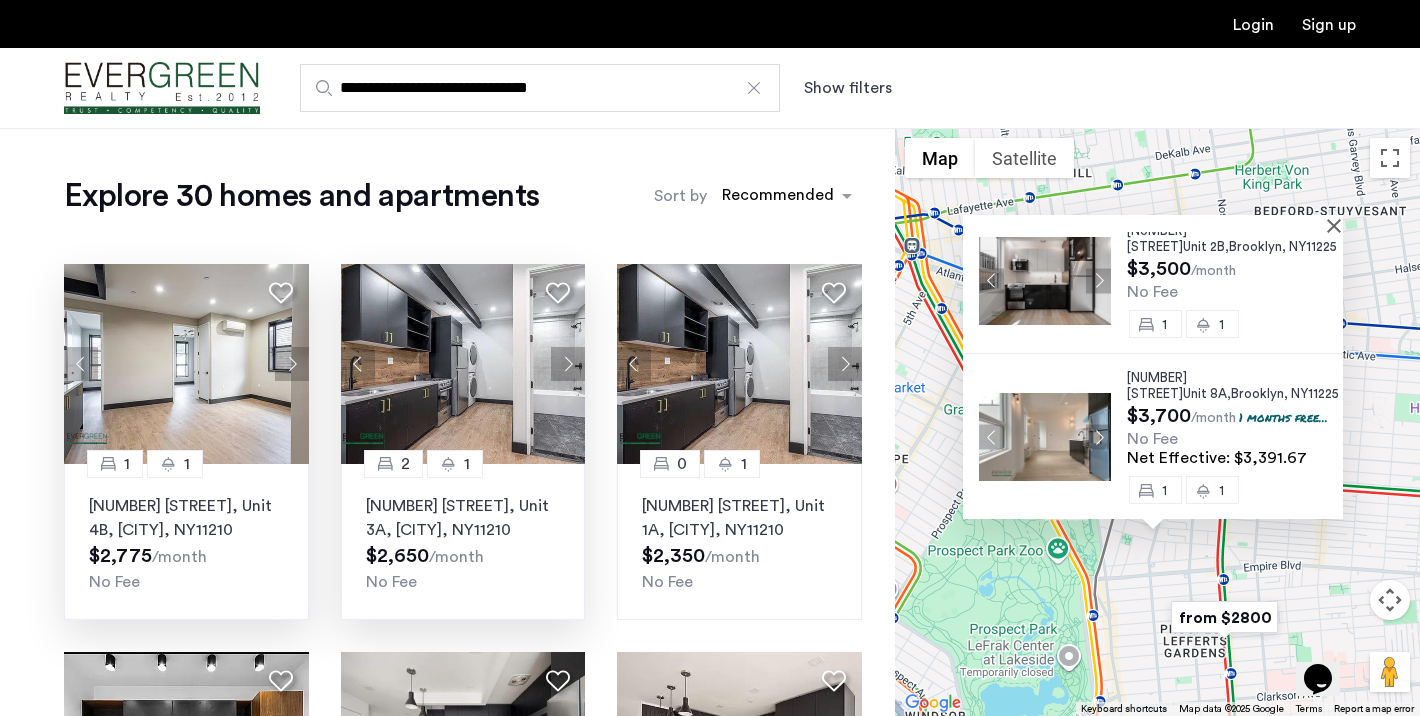 scroll, scrollTop: 0, scrollLeft: 0, axis: both 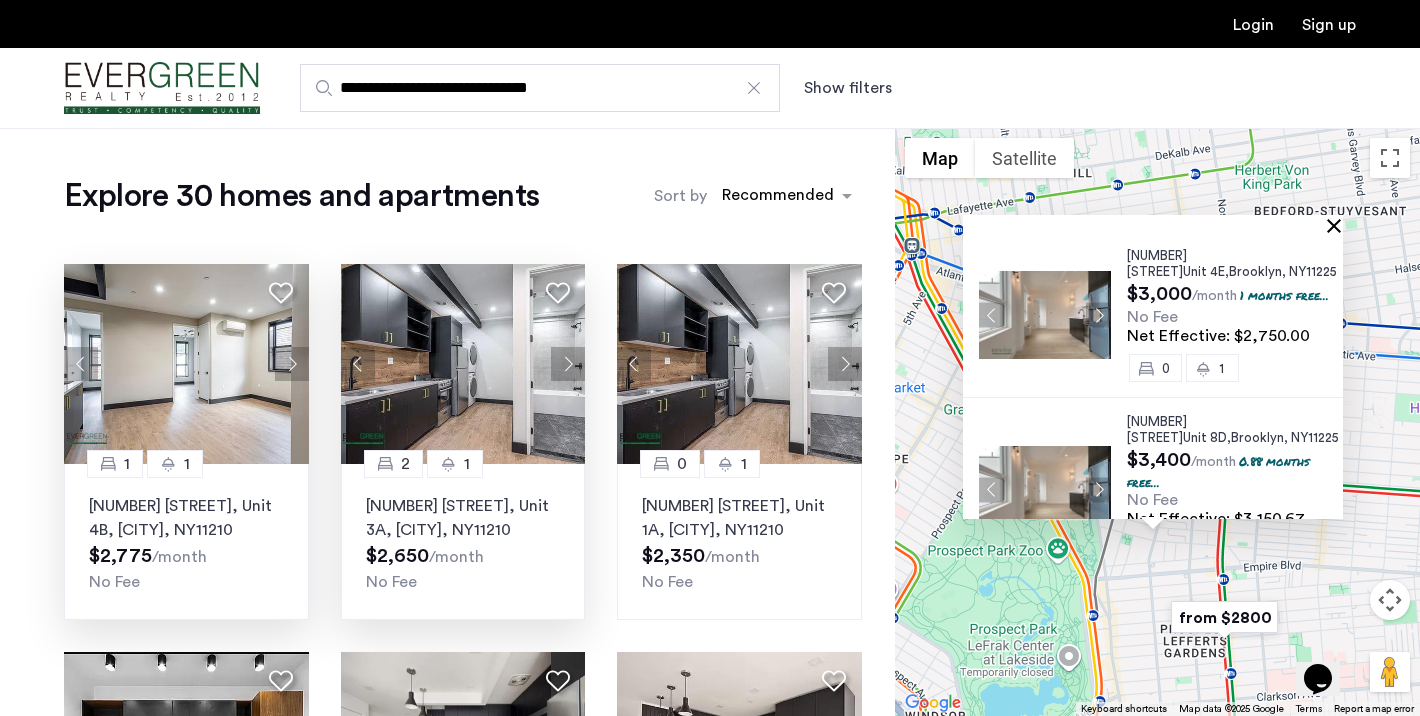 click at bounding box center (1338, 225) 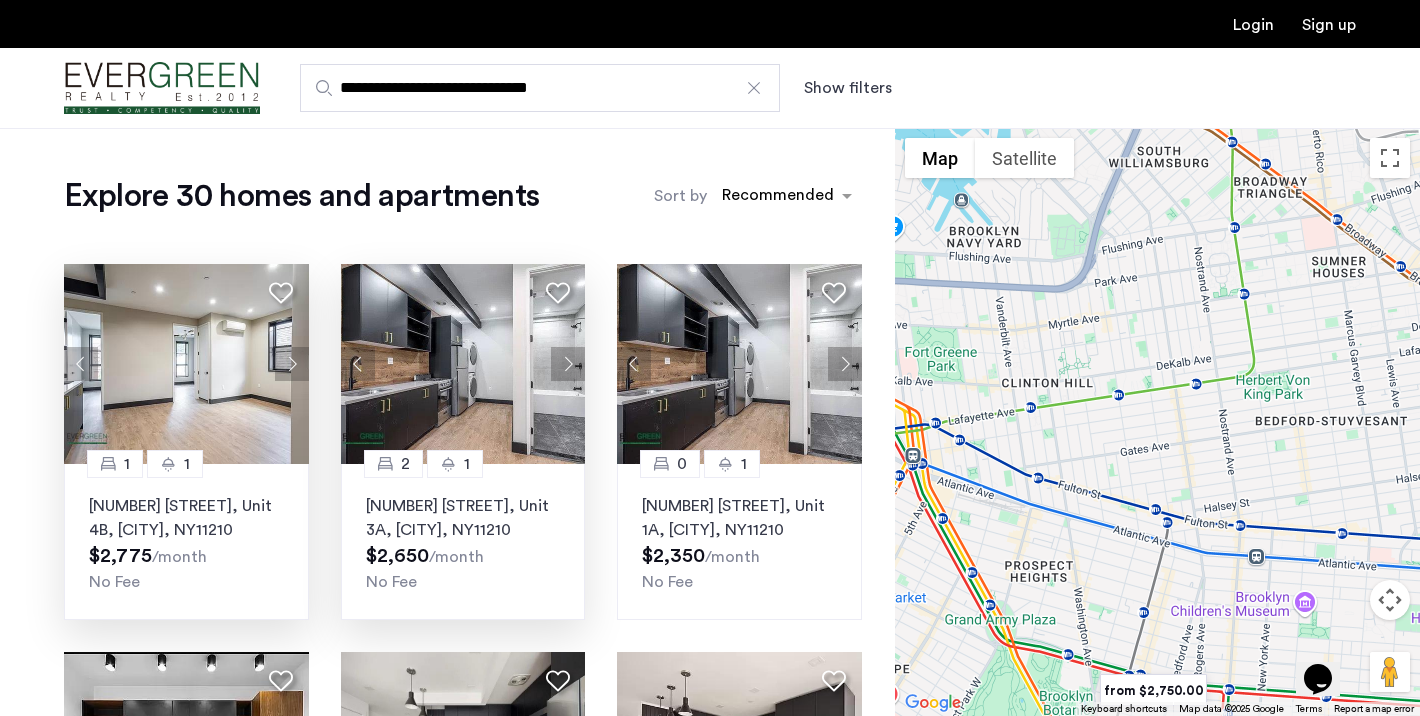 drag, startPoint x: 1128, startPoint y: 420, endPoint x: 1129, endPoint y: 631, distance: 211.00237 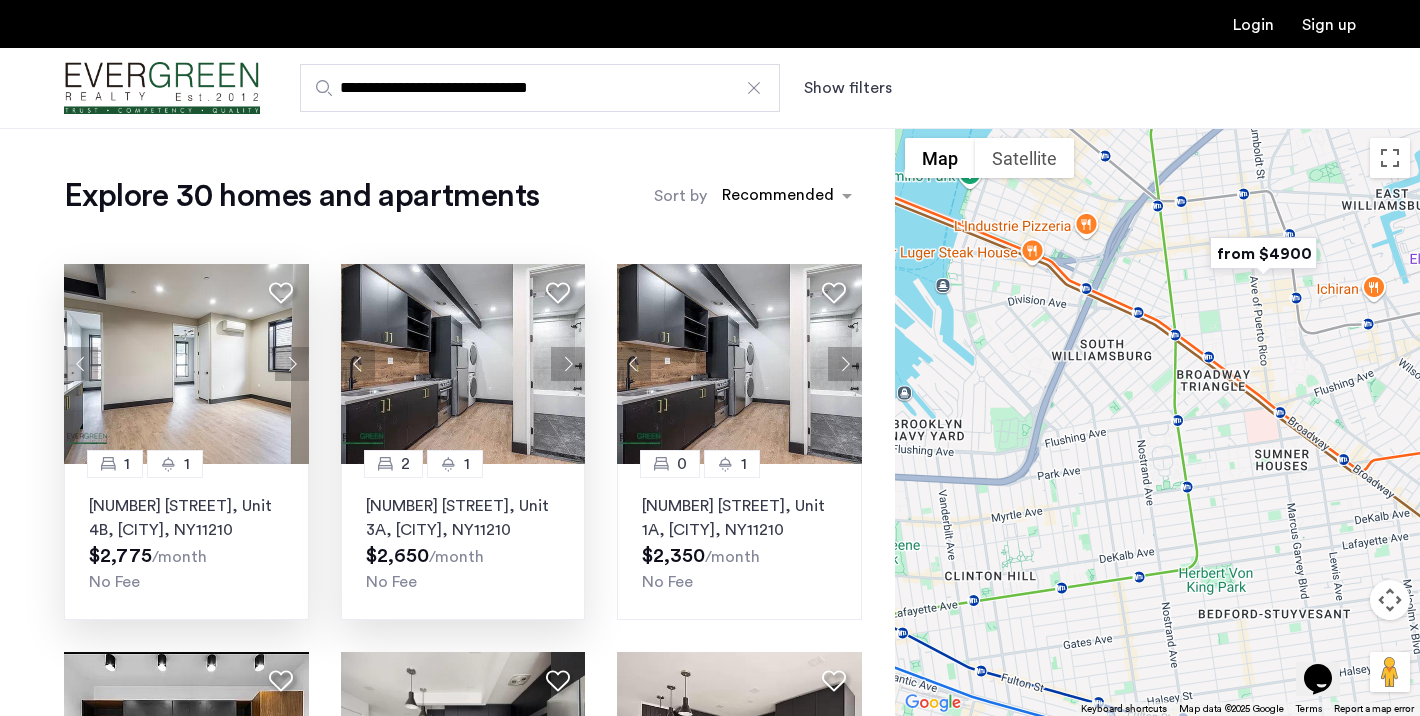 drag, startPoint x: 1168, startPoint y: 429, endPoint x: 1104, endPoint y: 625, distance: 206.18439 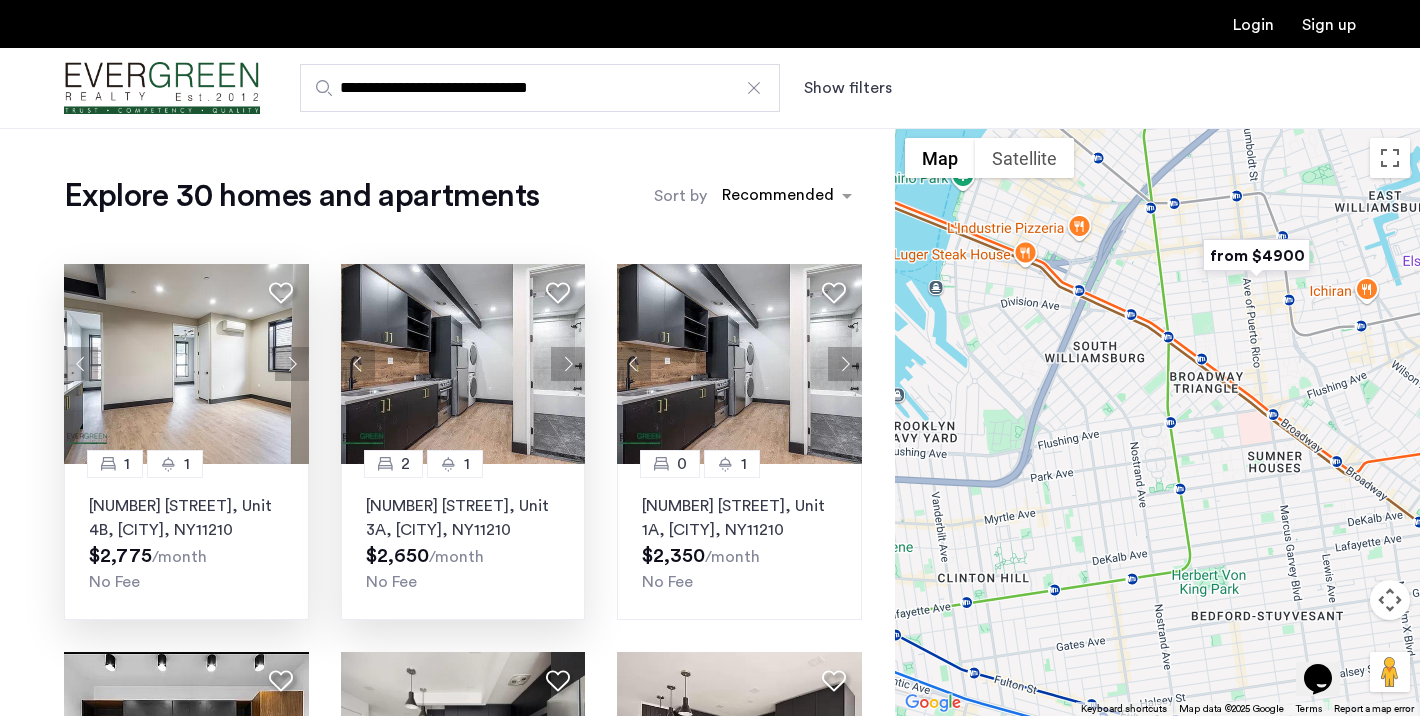 click at bounding box center [1256, 255] 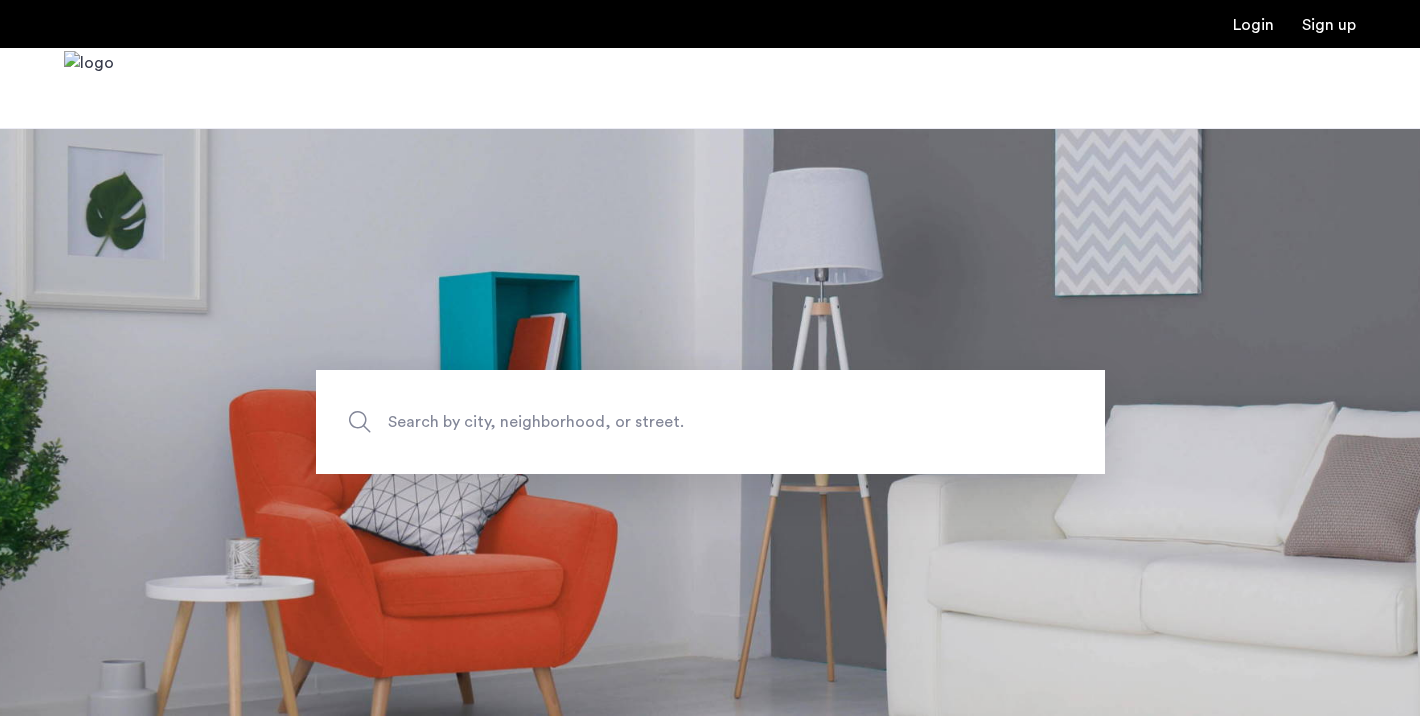 scroll, scrollTop: 0, scrollLeft: 0, axis: both 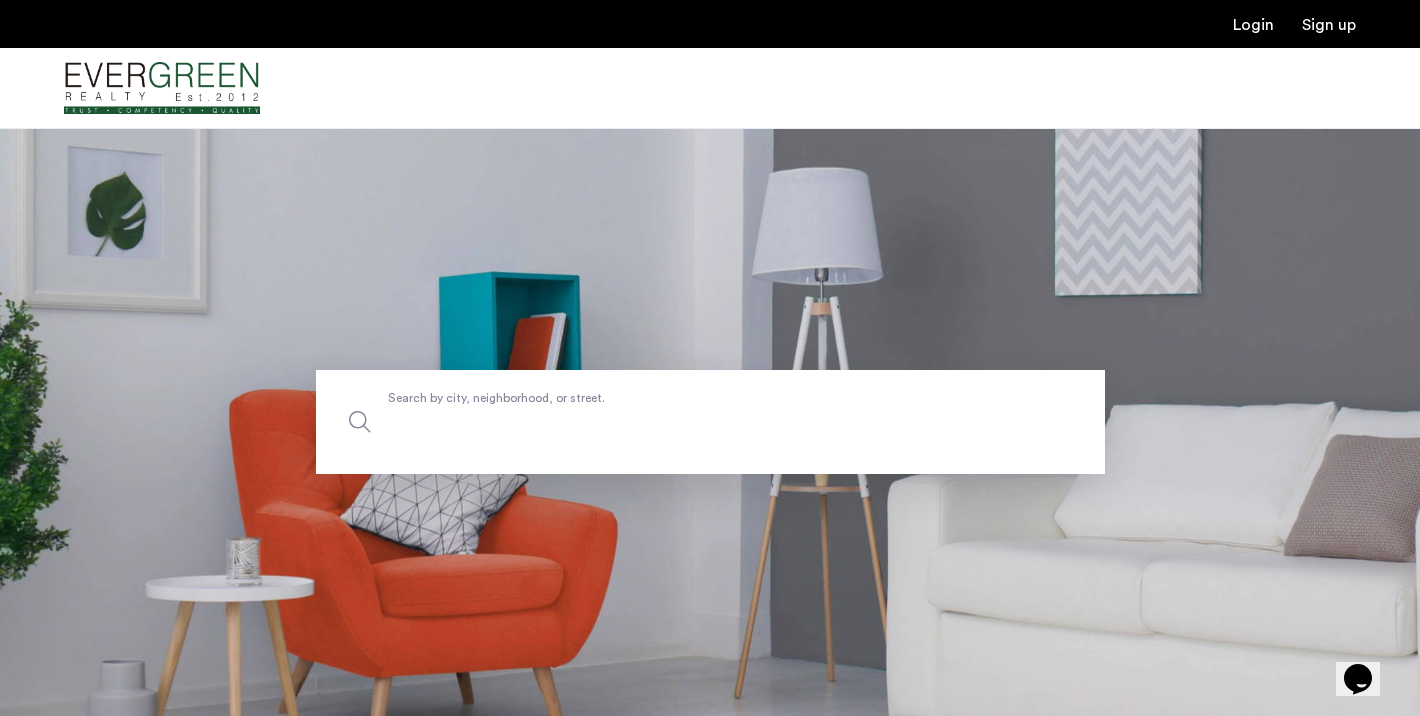 click on "Search by city, neighborhood, or street." at bounding box center [710, 422] 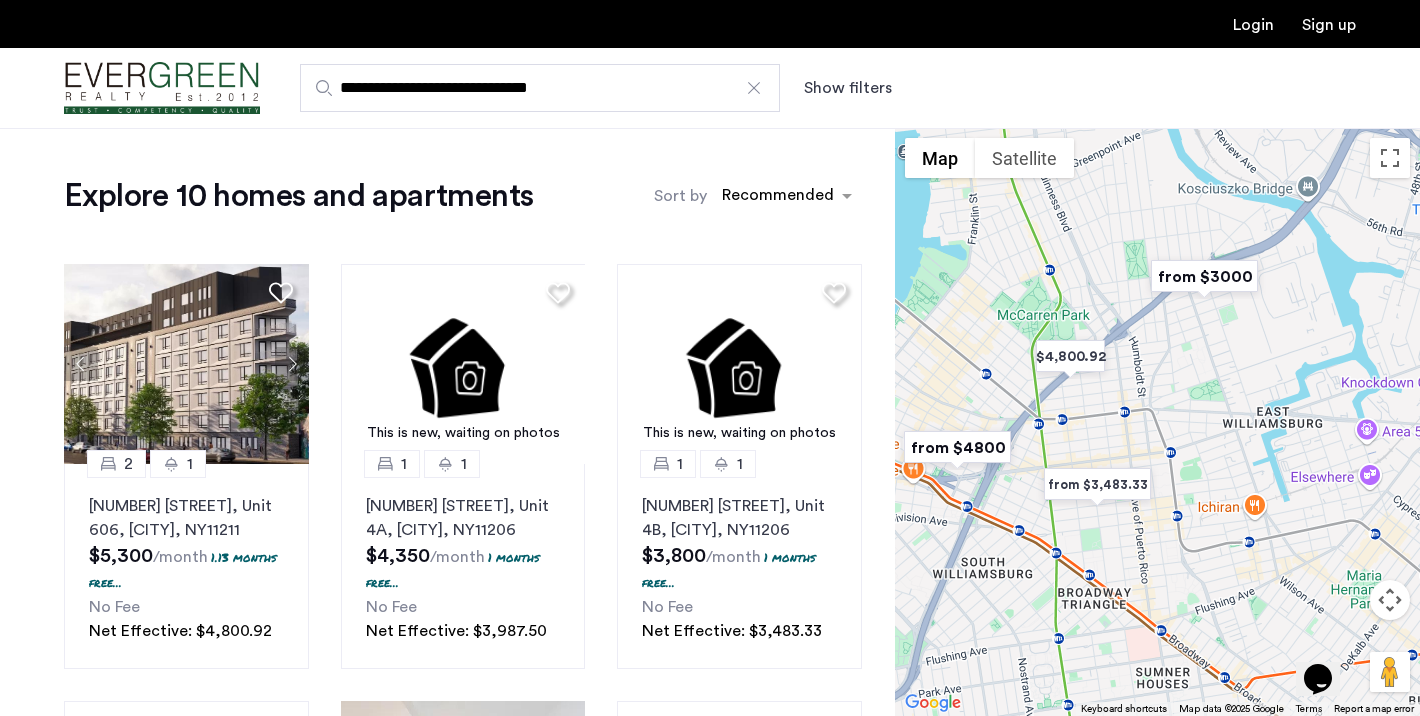 drag, startPoint x: 1287, startPoint y: 450, endPoint x: 1205, endPoint y: 432, distance: 83.95237 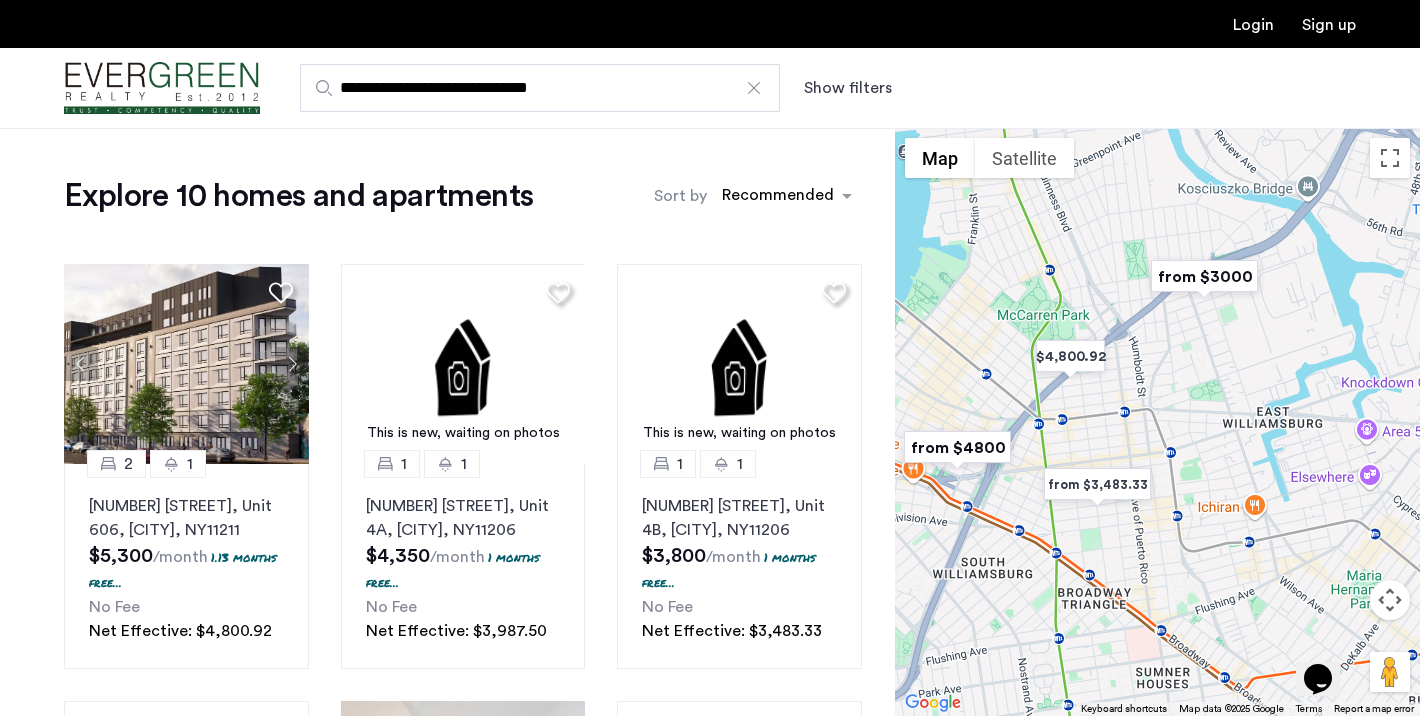 click at bounding box center [1157, 422] 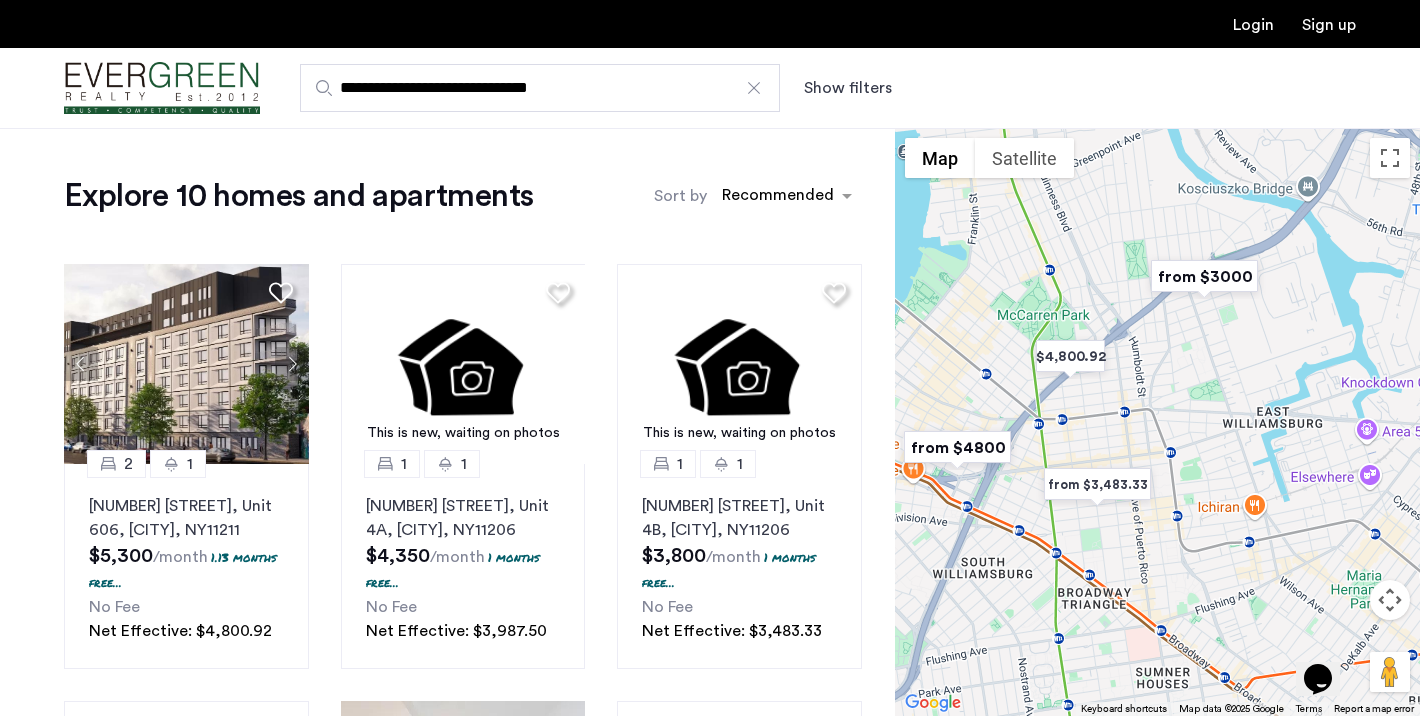 click at bounding box center (1097, 484) 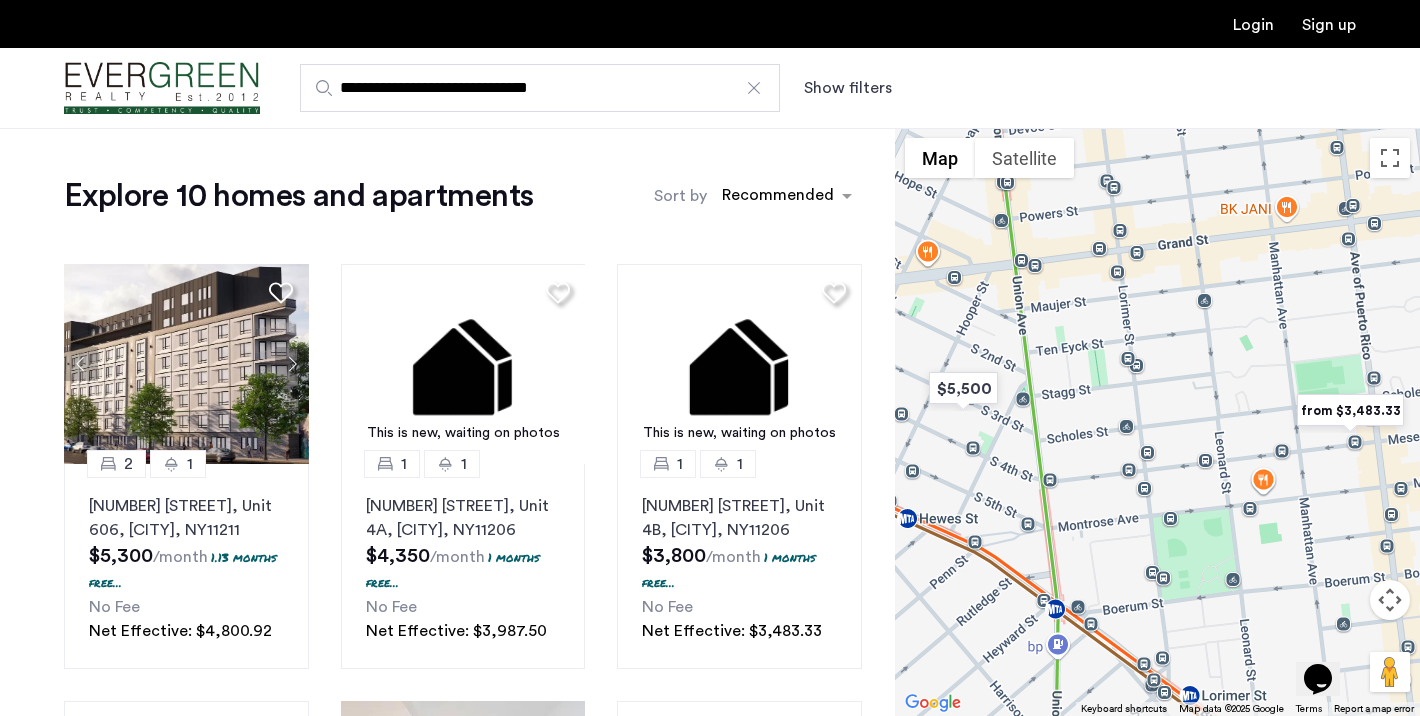 click at bounding box center (1350, 410) 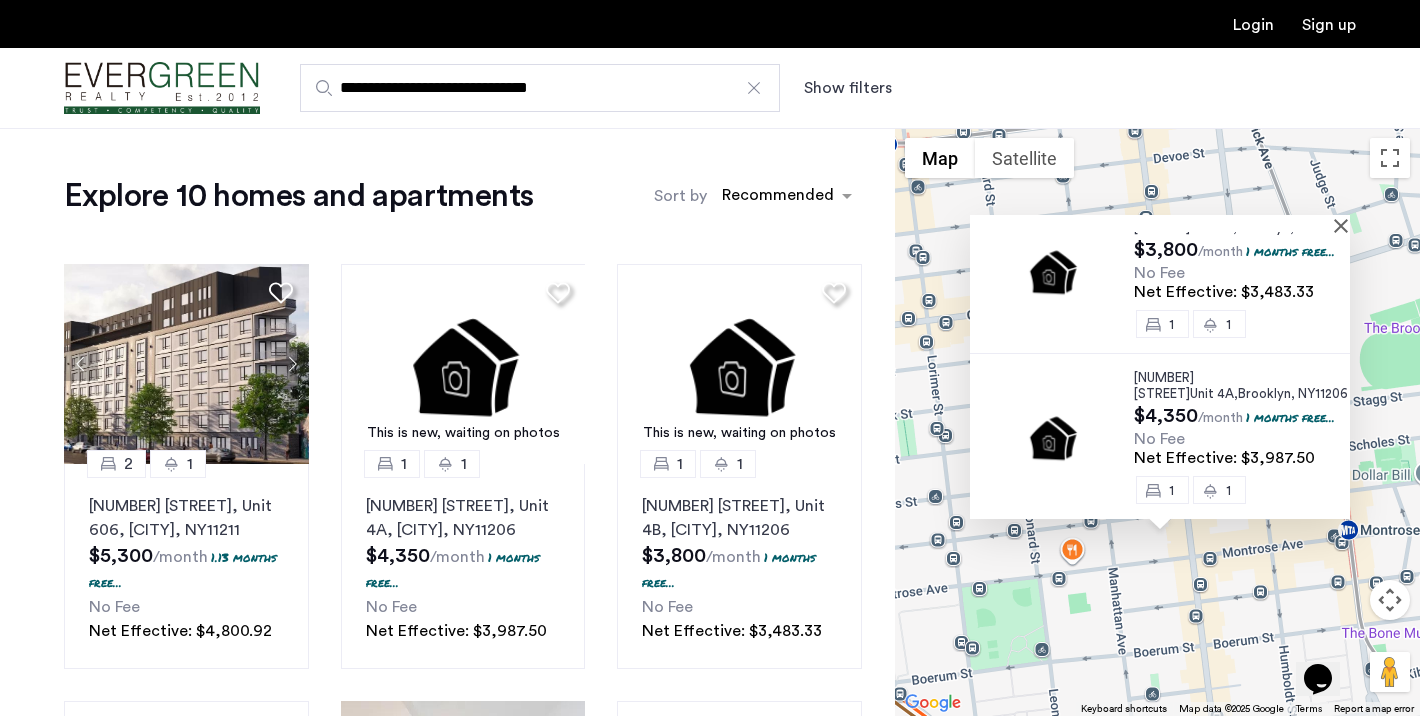 scroll, scrollTop: 0, scrollLeft: 0, axis: both 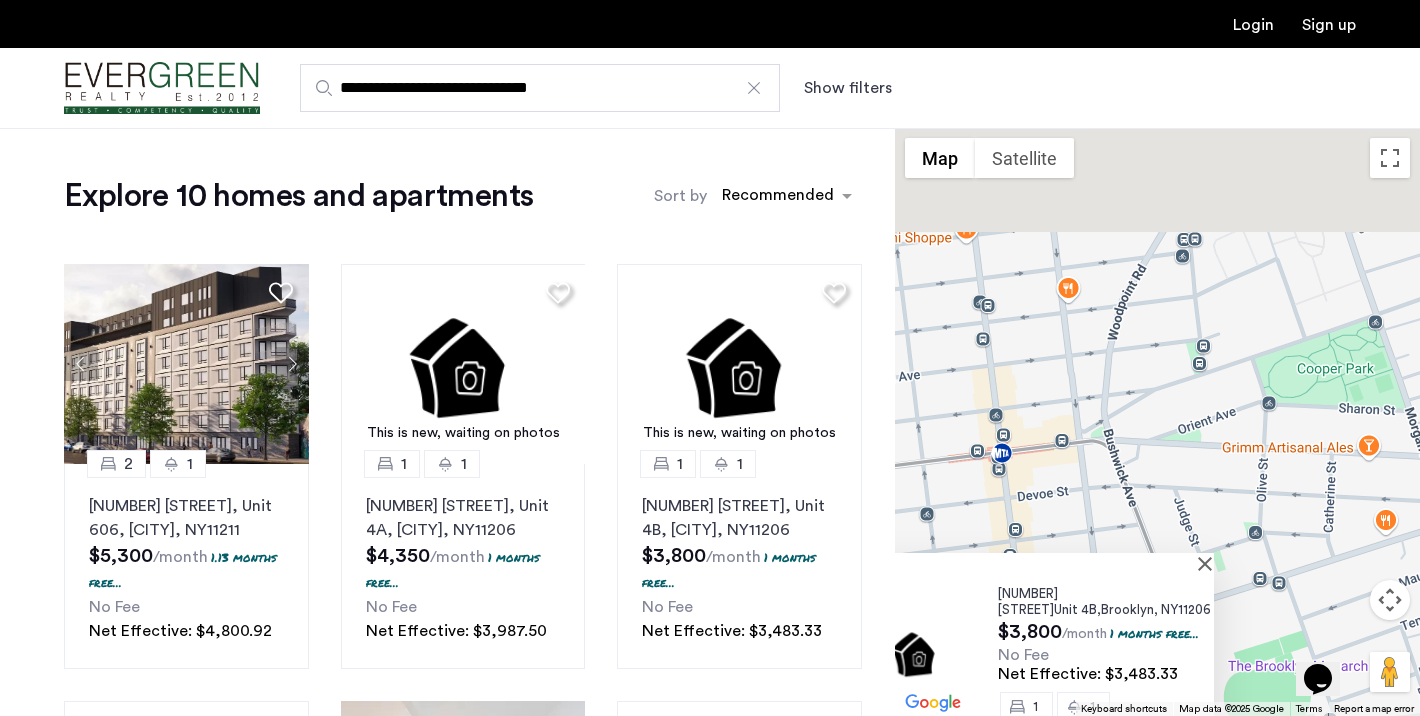 drag, startPoint x: 1180, startPoint y: 165, endPoint x: 1032, endPoint y: 539, distance: 402.21884 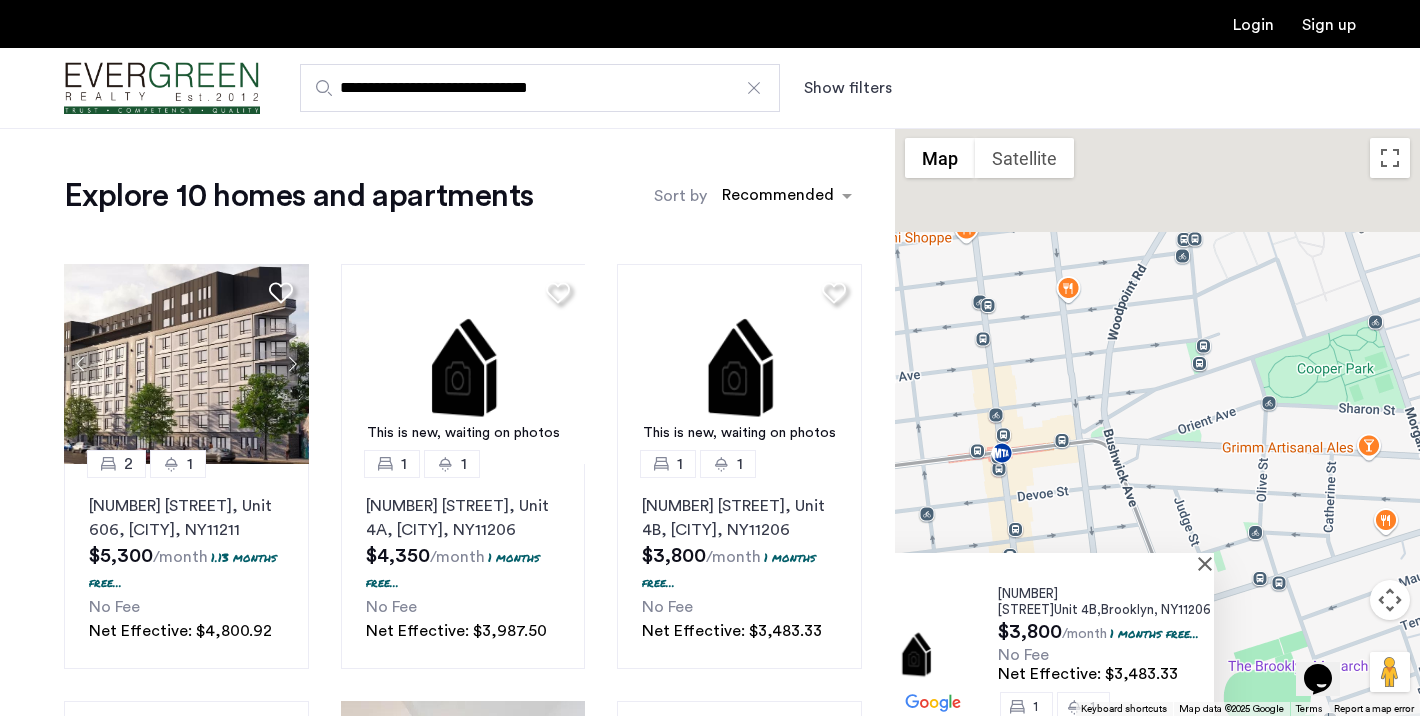 click on "141 Meserole Street,  Unit 4B,  Brooklyn , NY  11206 $3,800  /month  1 months free...  No Fee Net Effective: $3,483.33 1 1 141 Meserole Street,  Unit 4A,  Brooklyn , NY  11206 $4,350  /month  1 months free...  No Fee Net Effective: $3,987.50 1 1" at bounding box center (1157, 422) 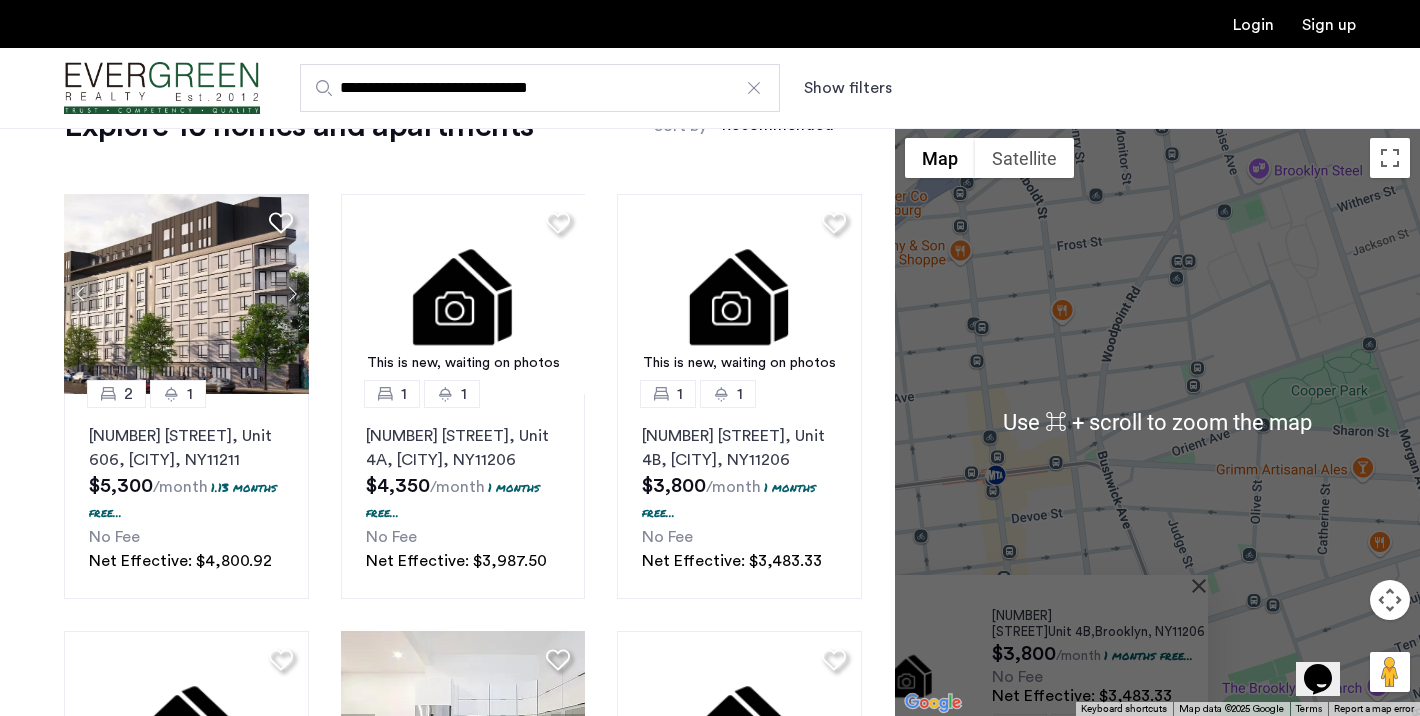 scroll, scrollTop: 68, scrollLeft: 0, axis: vertical 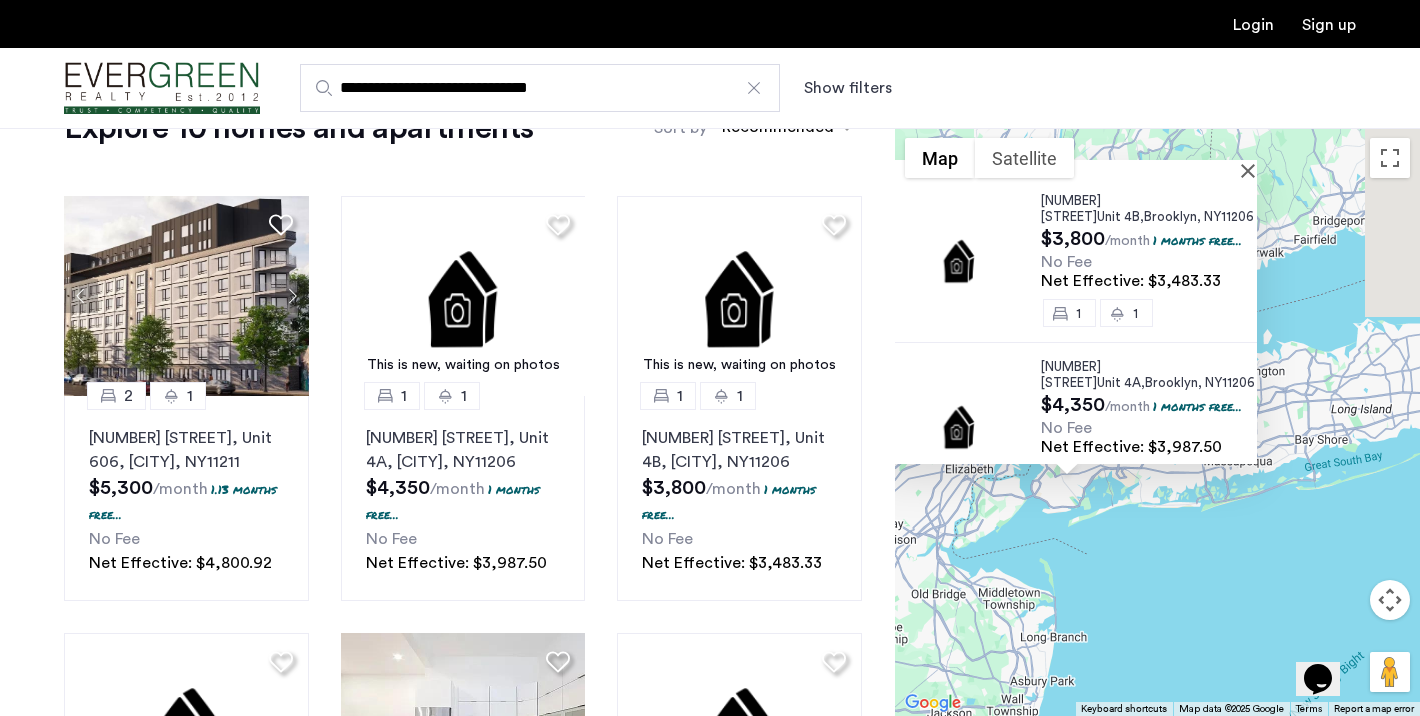drag, startPoint x: 1204, startPoint y: 436, endPoint x: 1079, endPoint y: 620, distance: 222.44325 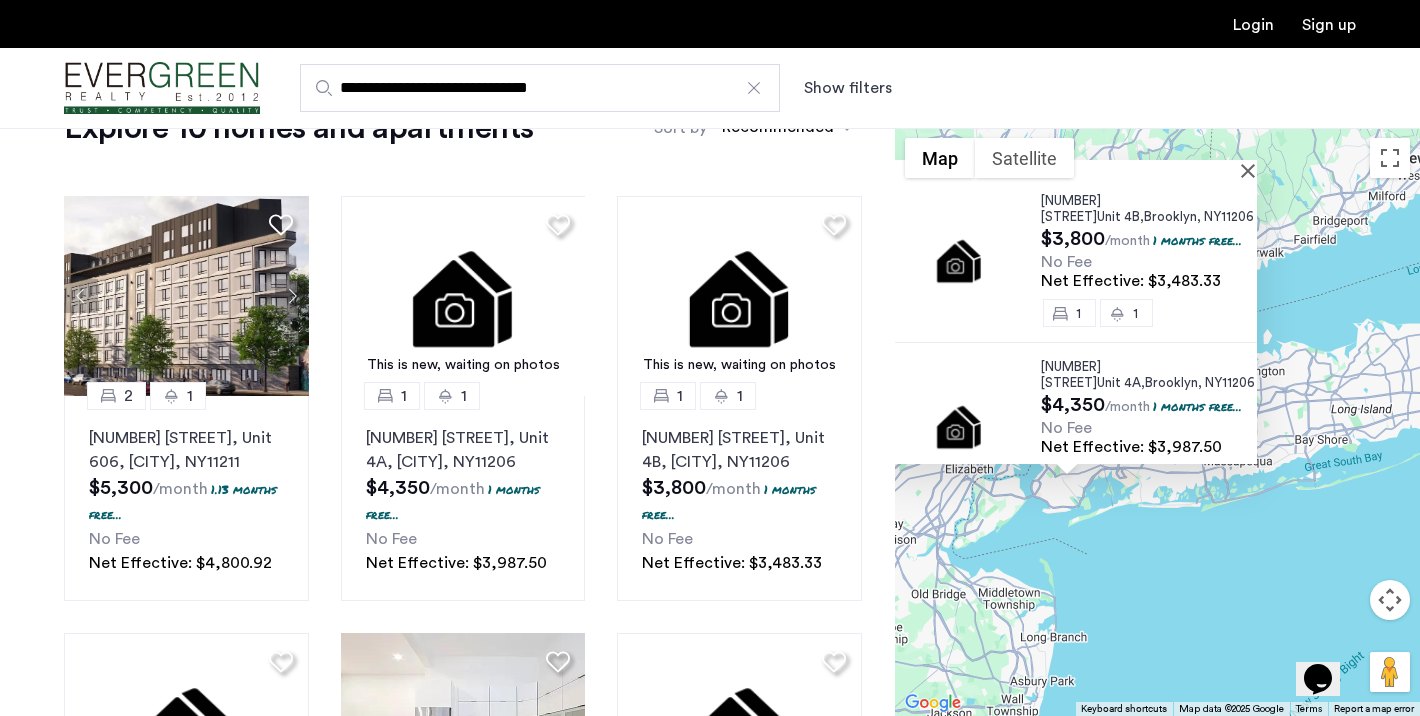 click on "141 Meserole Street,  Unit 4B,  Brooklyn , NY  11206 $3,800  /month  1 months free...  No Fee Net Effective: $3,483.33 1 1 141 Meserole Street,  Unit 4A,  Brooklyn , NY  11206 $4,350  /month  1 months free...  No Fee Net Effective: $3,987.50 1 1" at bounding box center [1157, 422] 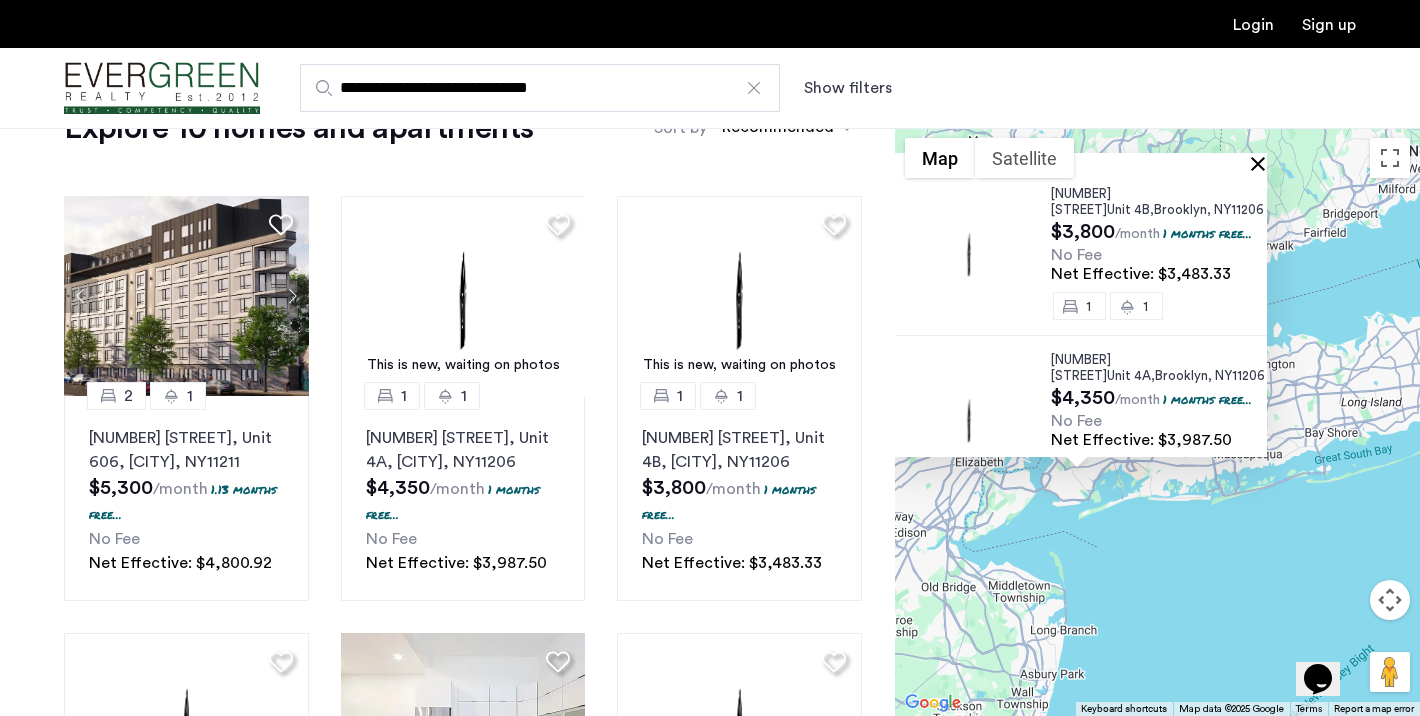 click at bounding box center (1262, 163) 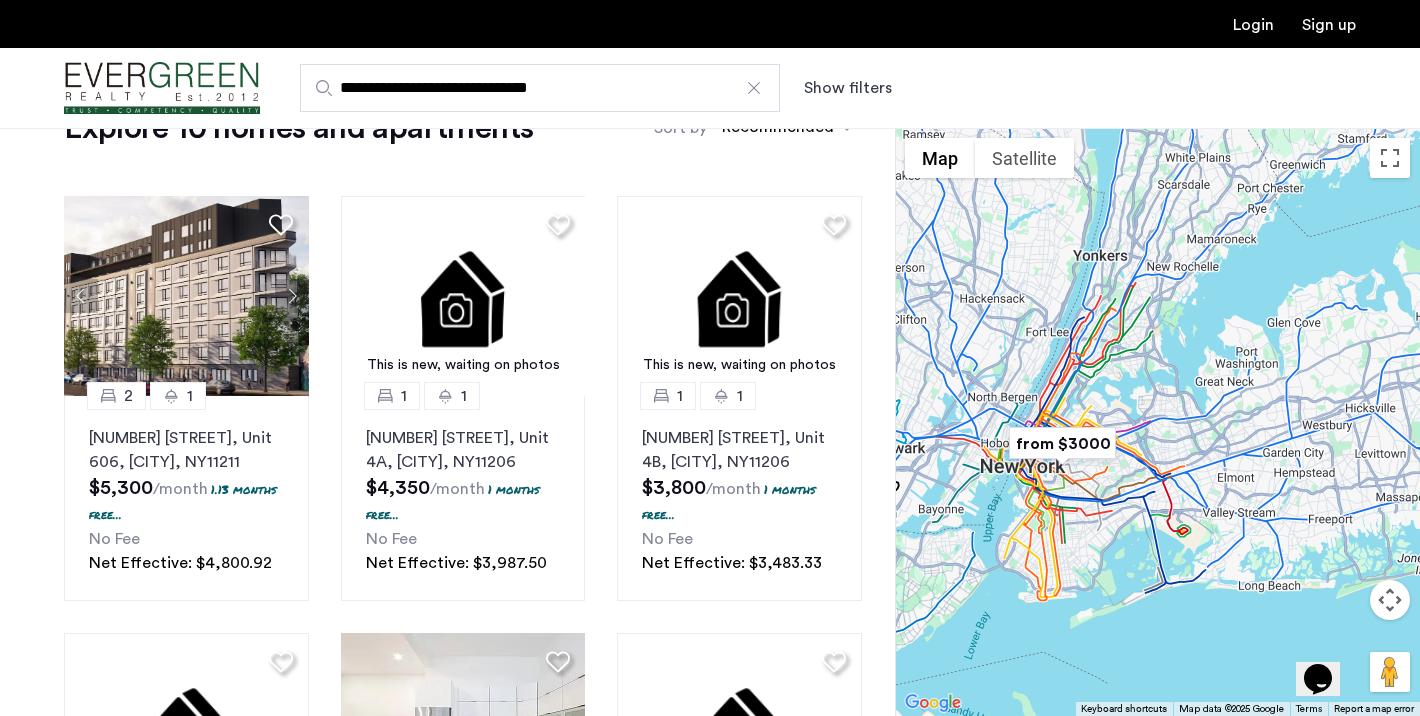drag, startPoint x: 1087, startPoint y: 429, endPoint x: 1199, endPoint y: 439, distance: 112.44554 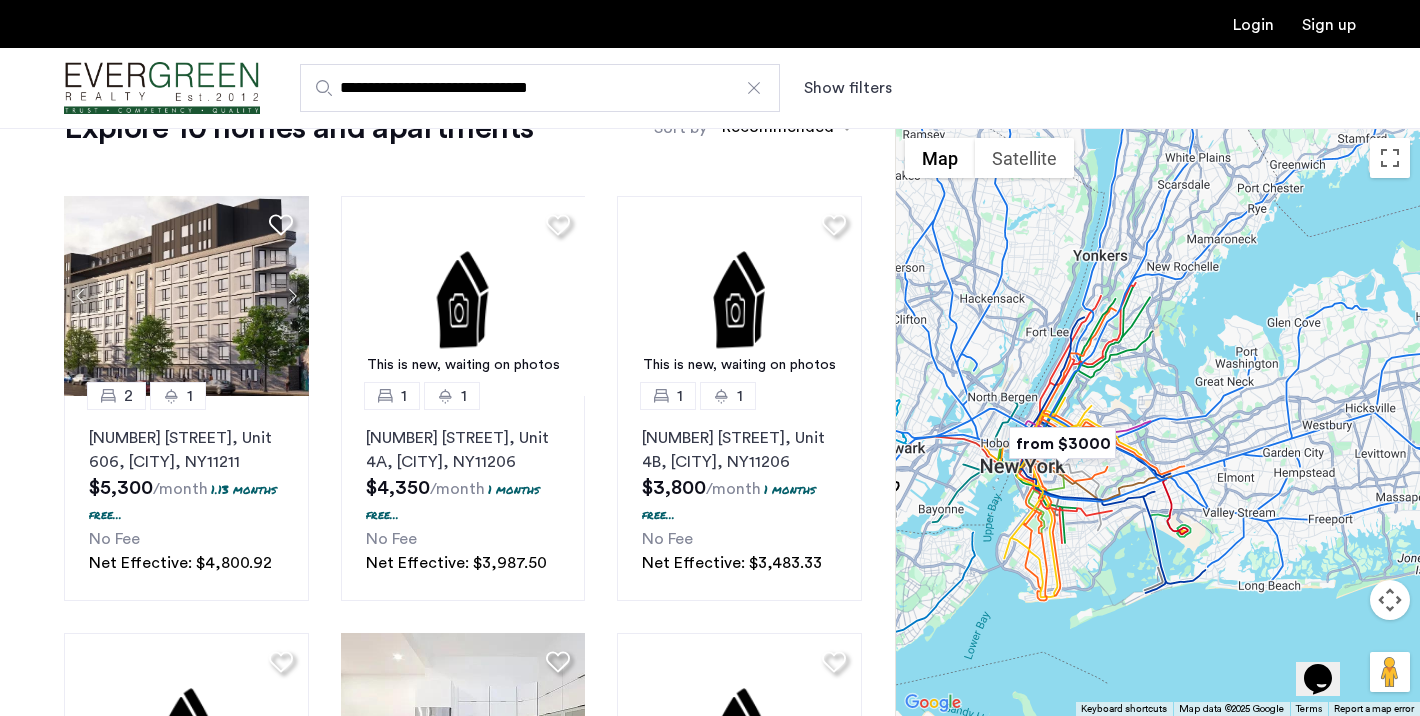click at bounding box center [1157, 422] 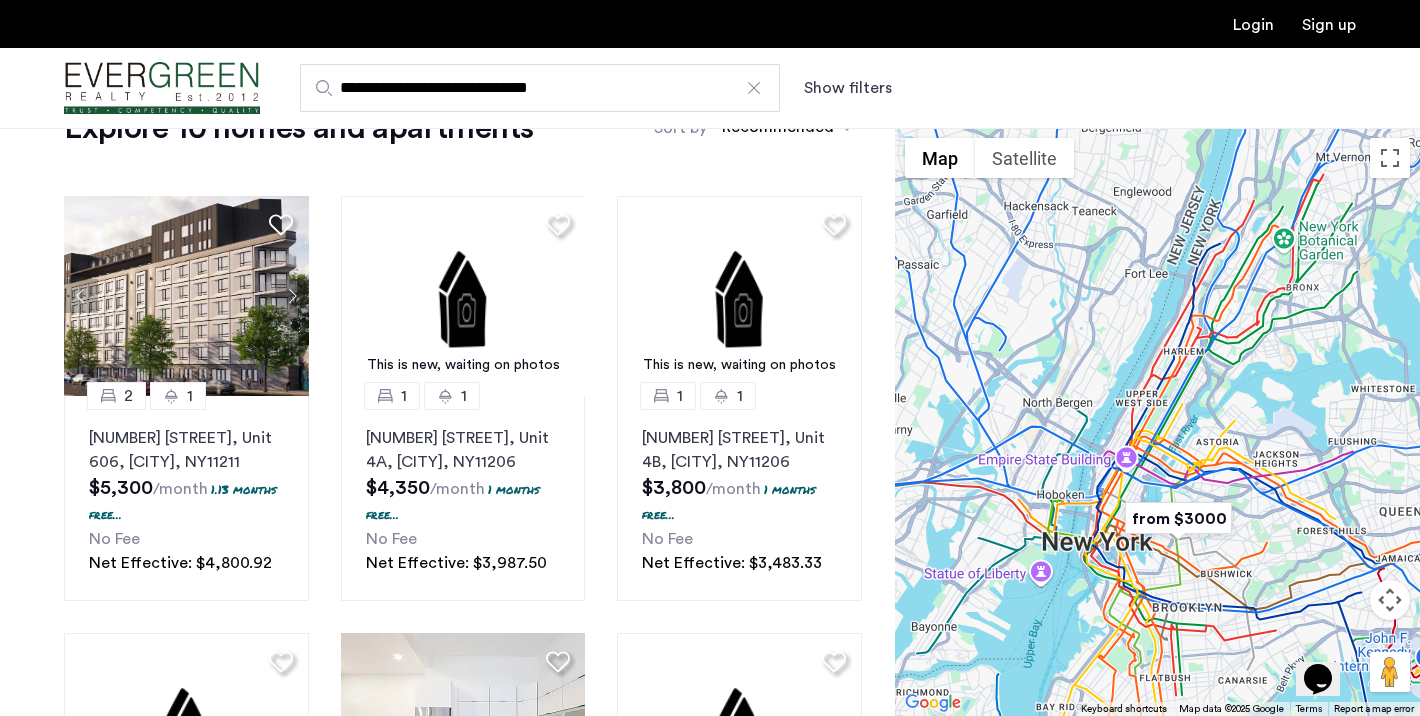 drag, startPoint x: 1116, startPoint y: 436, endPoint x: 1360, endPoint y: 425, distance: 244.24782 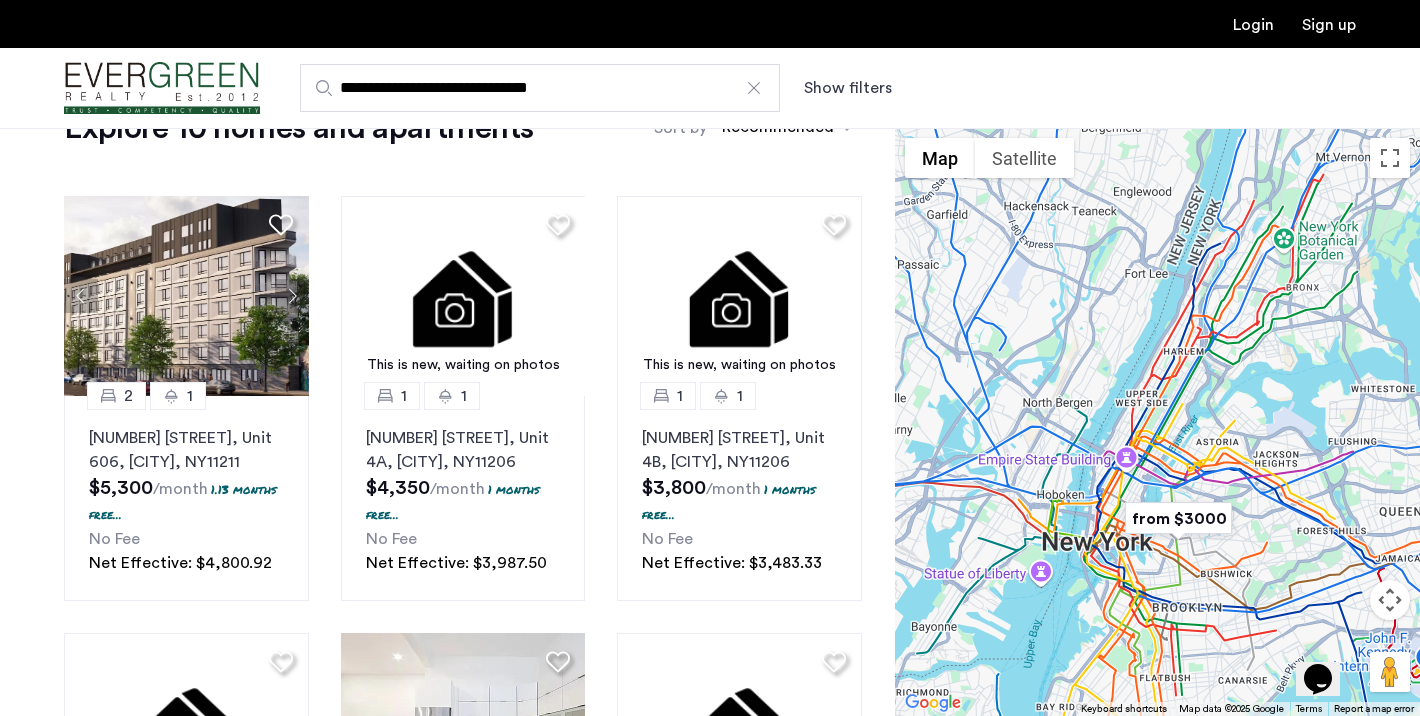 click at bounding box center (1157, 422) 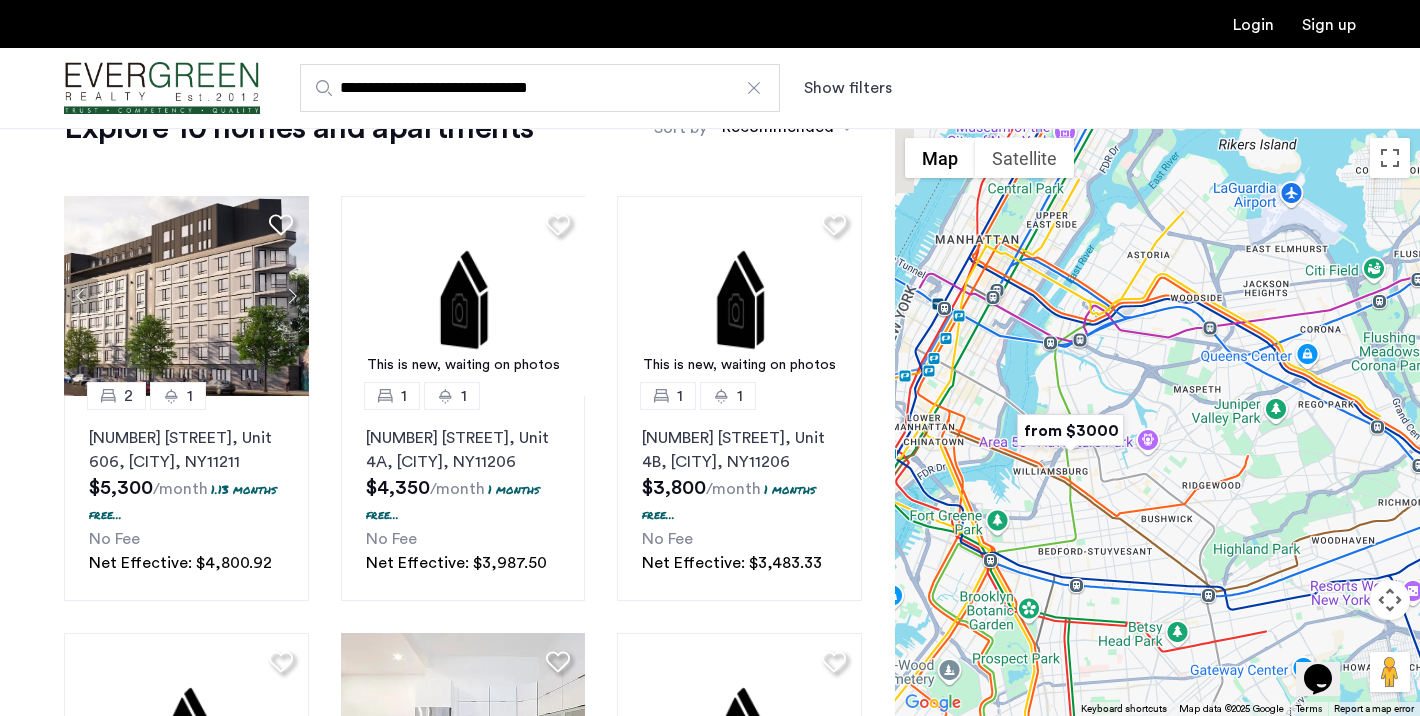 drag, startPoint x: 1099, startPoint y: 601, endPoint x: 1165, endPoint y: 388, distance: 222.99103 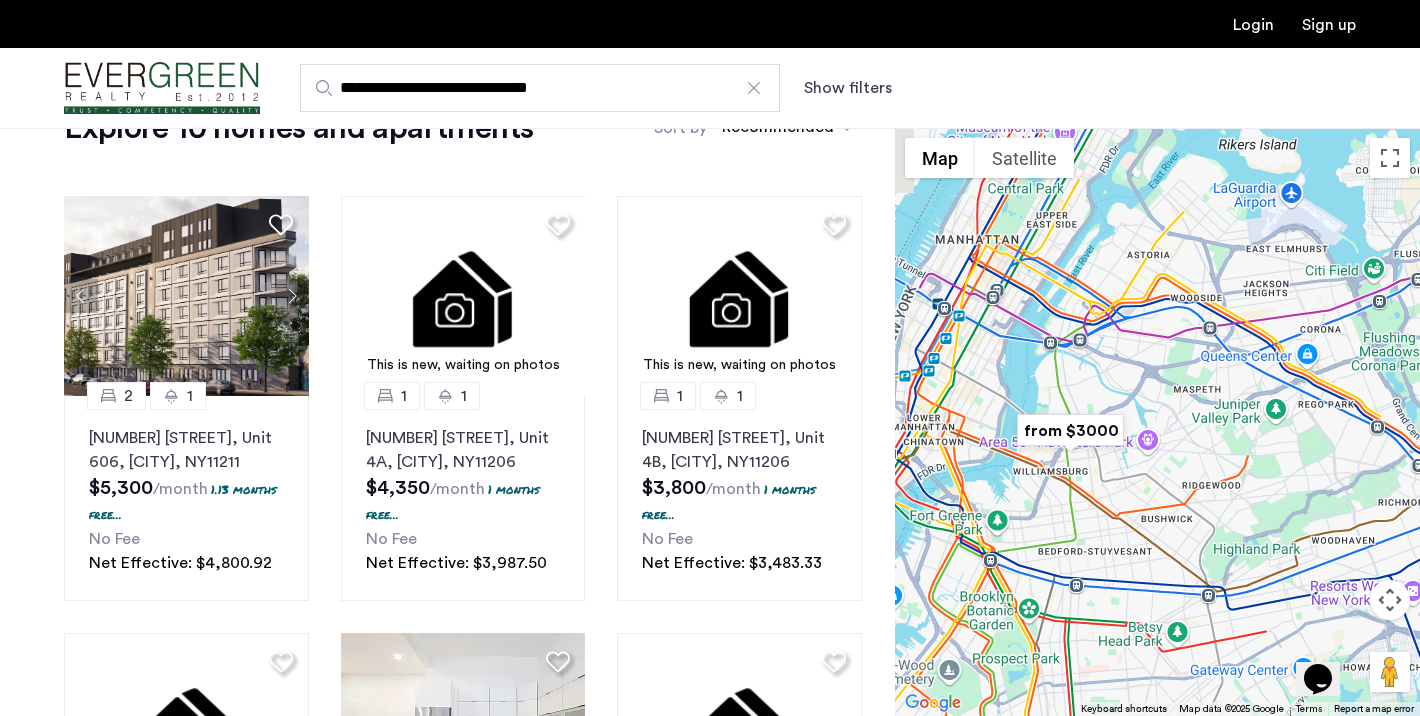 click at bounding box center [1157, 422] 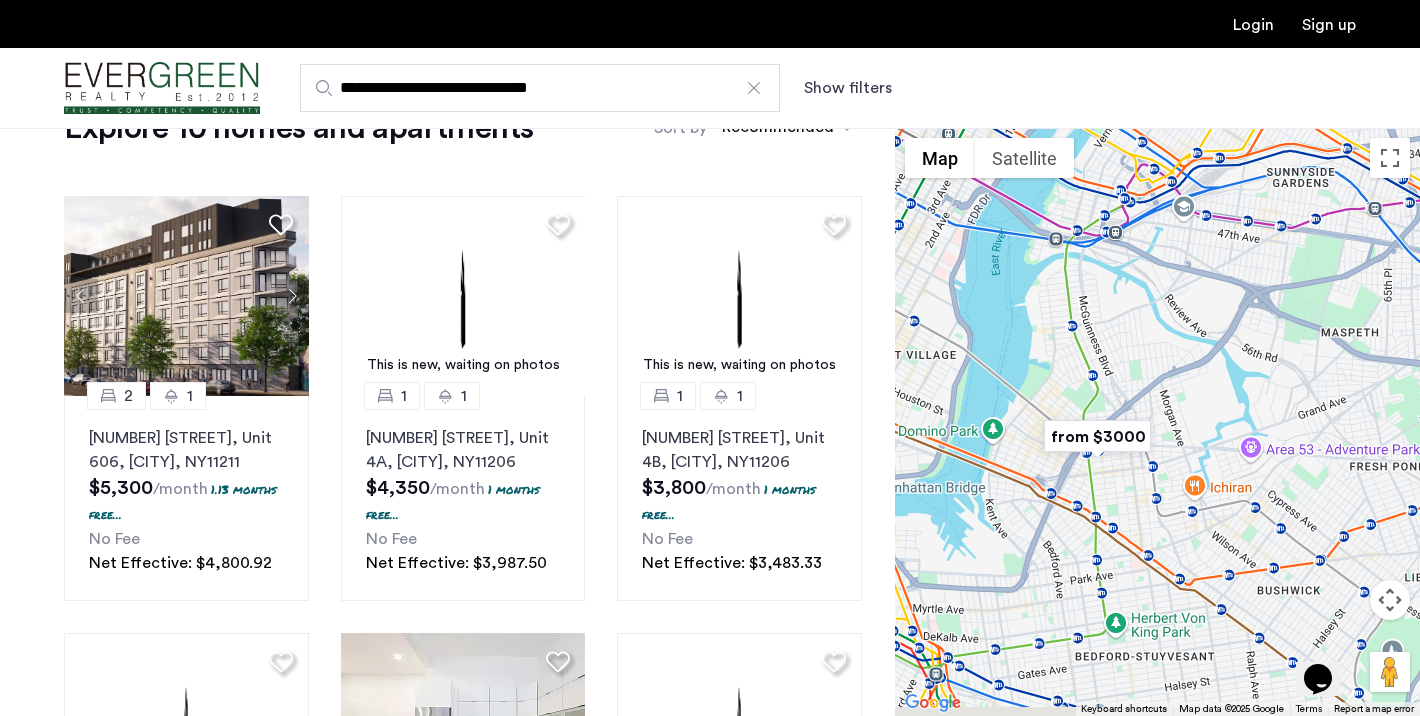 drag, startPoint x: 994, startPoint y: 466, endPoint x: 1132, endPoint y: 380, distance: 162.6038 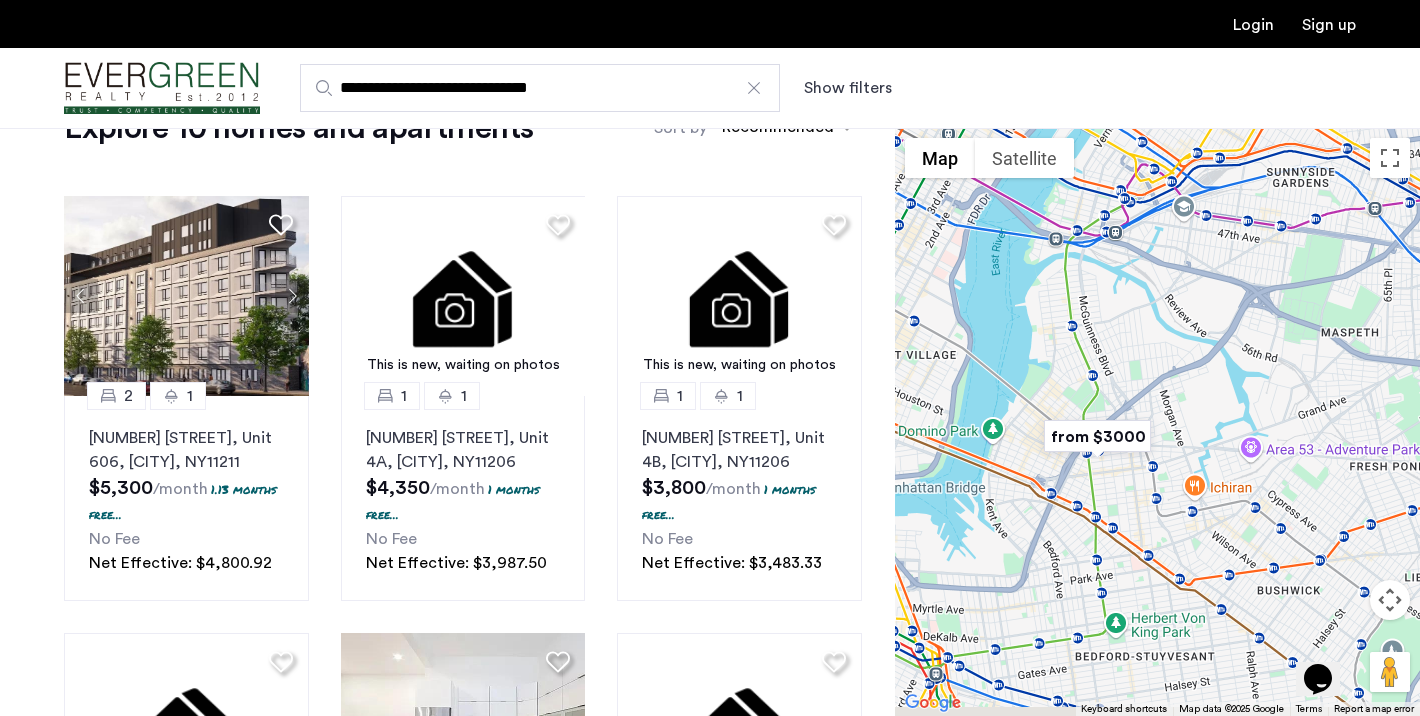 click at bounding box center [1157, 422] 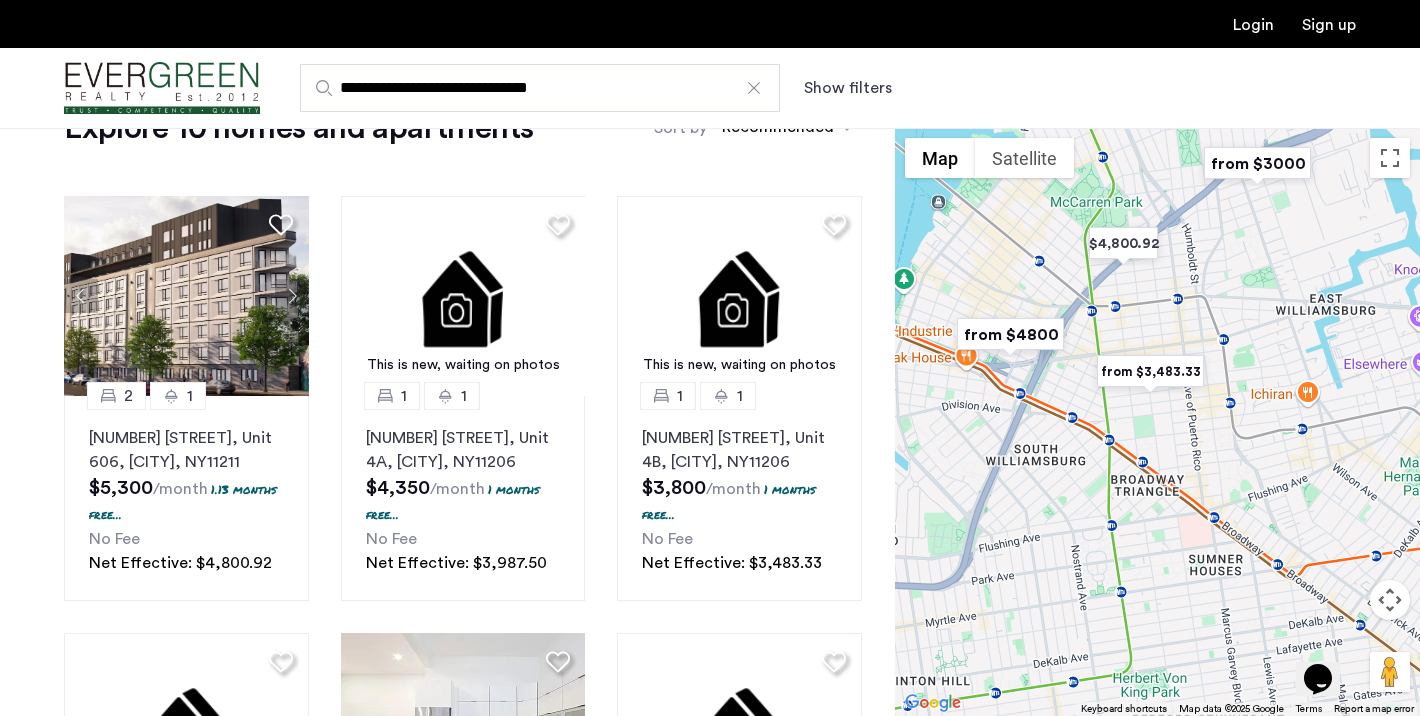 drag, startPoint x: 1005, startPoint y: 399, endPoint x: 1036, endPoint y: 242, distance: 160.03125 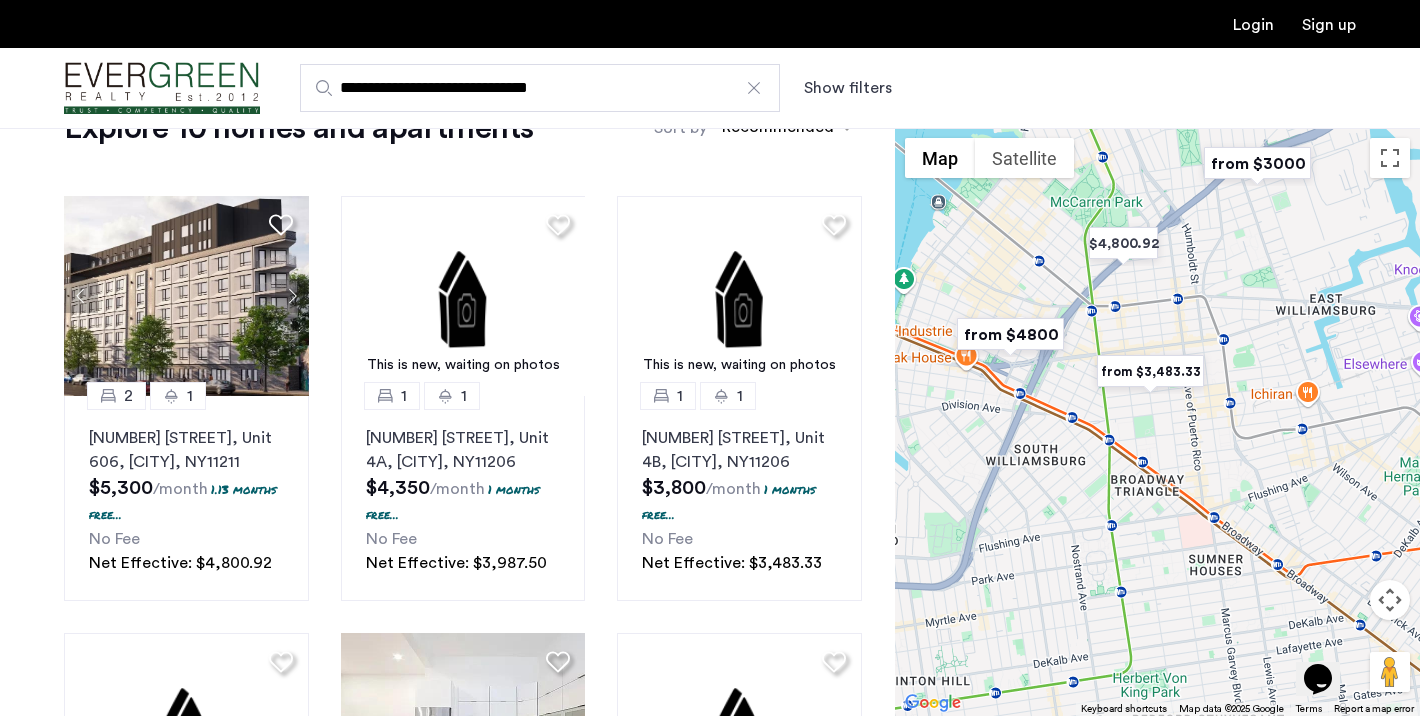 click at bounding box center (1157, 422) 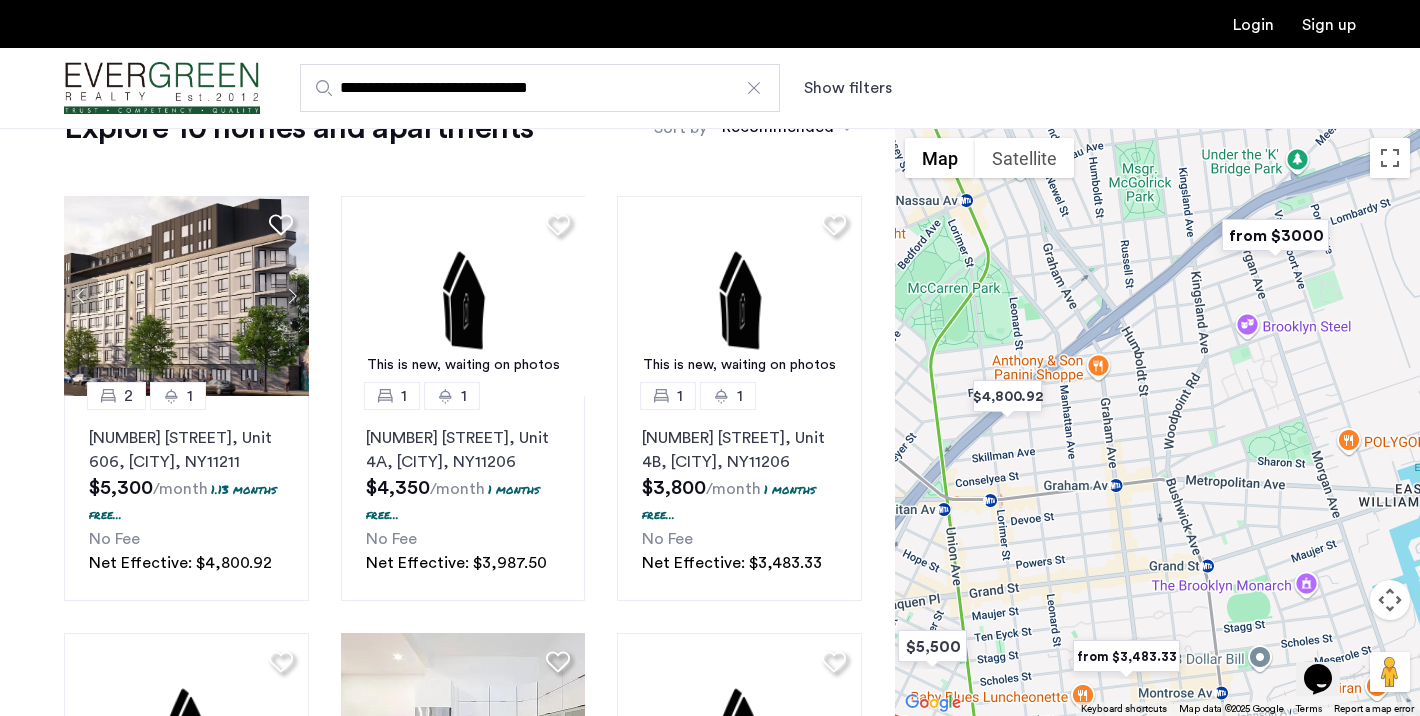 drag, startPoint x: 1076, startPoint y: 424, endPoint x: 902, endPoint y: 778, distance: 394.4515 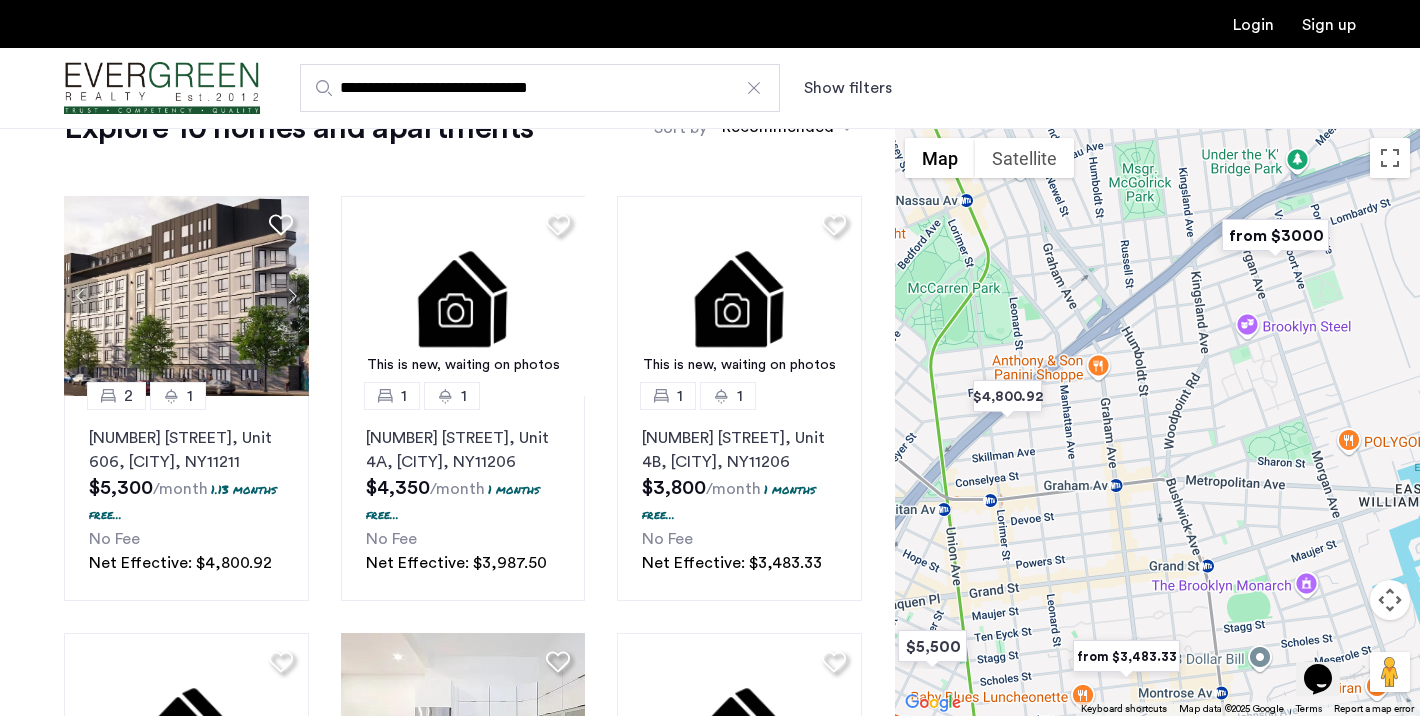click on "**********" at bounding box center (710, 290) 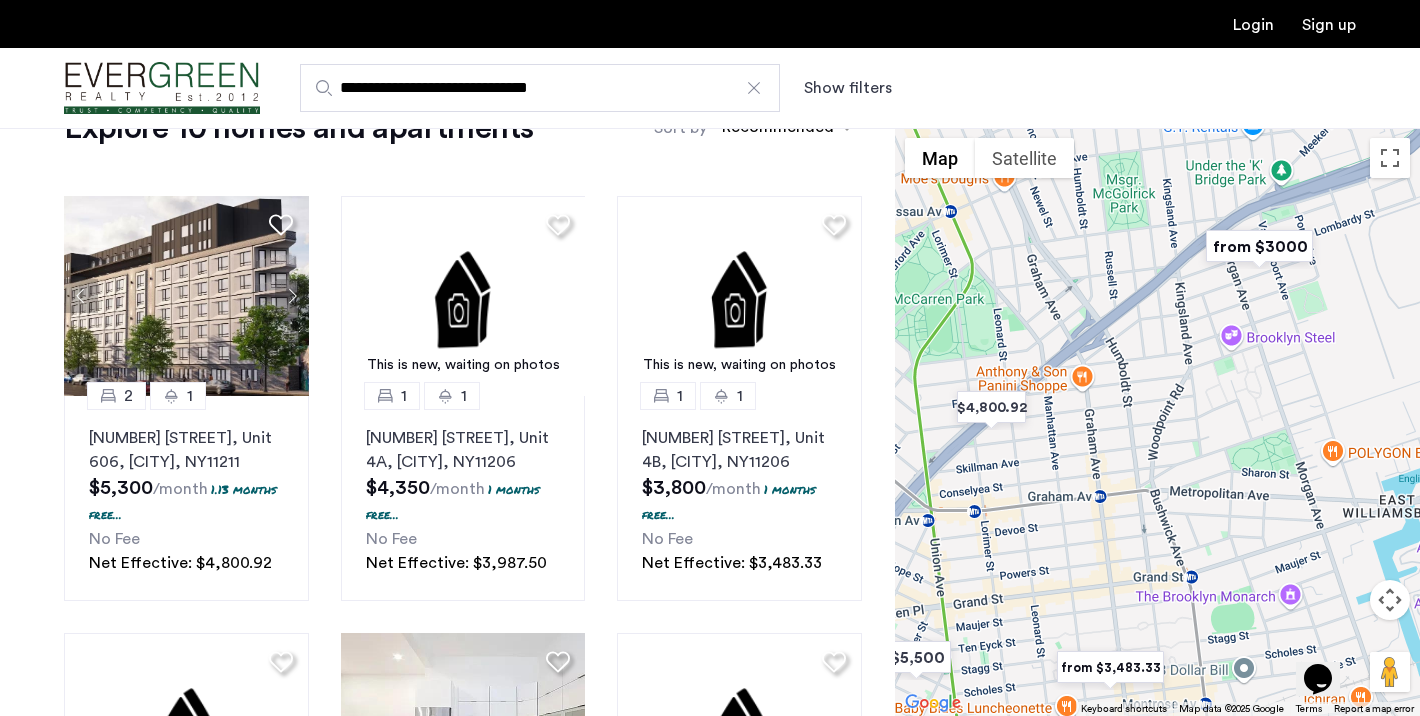 click at bounding box center [1259, 246] 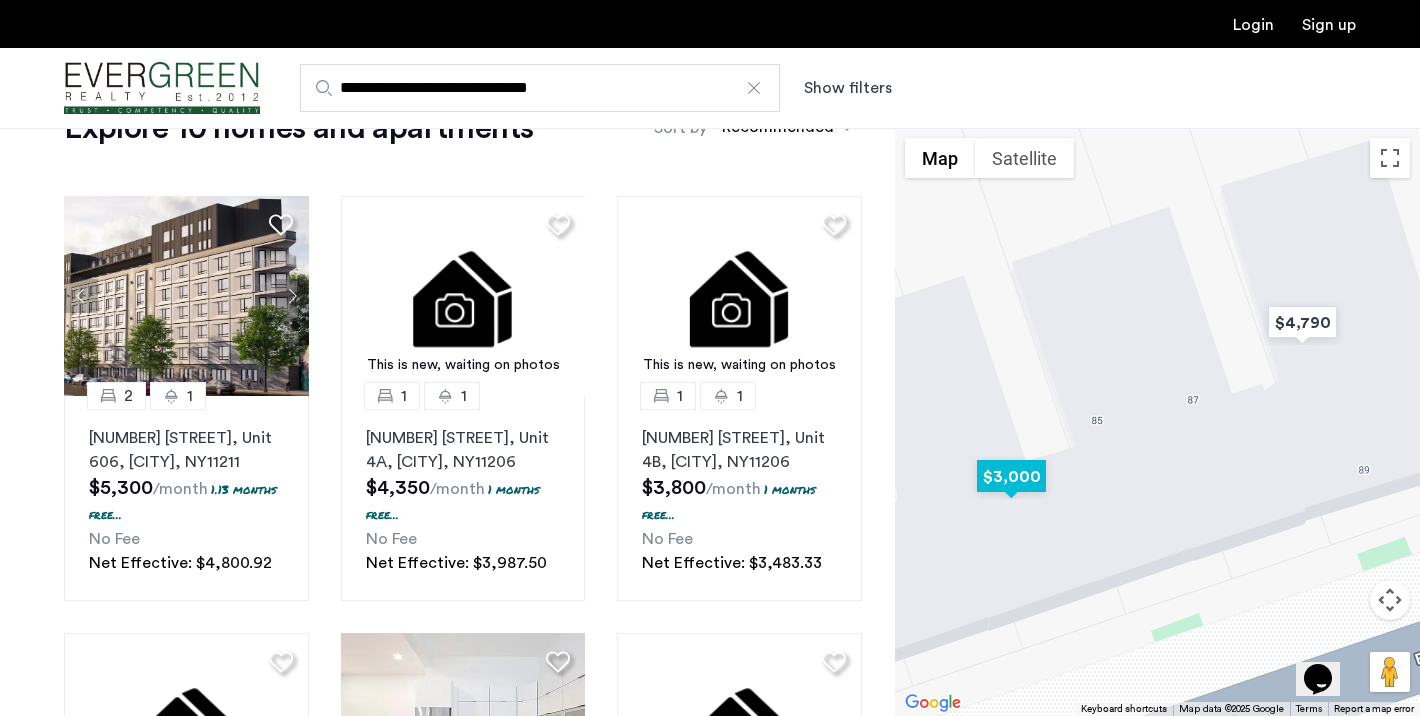 click at bounding box center [1011, 476] 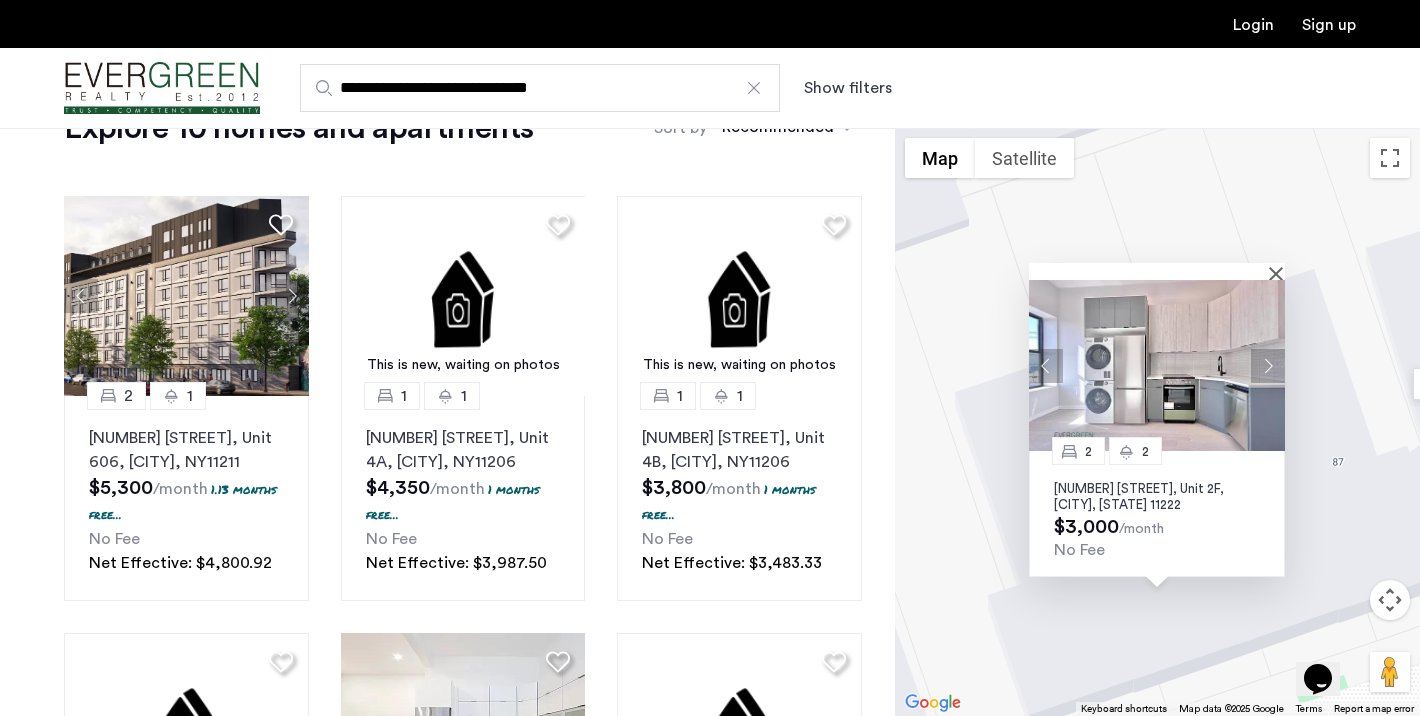 click on "83 Beadel Street, Unit 2F, Brooklyn, NY 11222" at bounding box center (1157, 497) 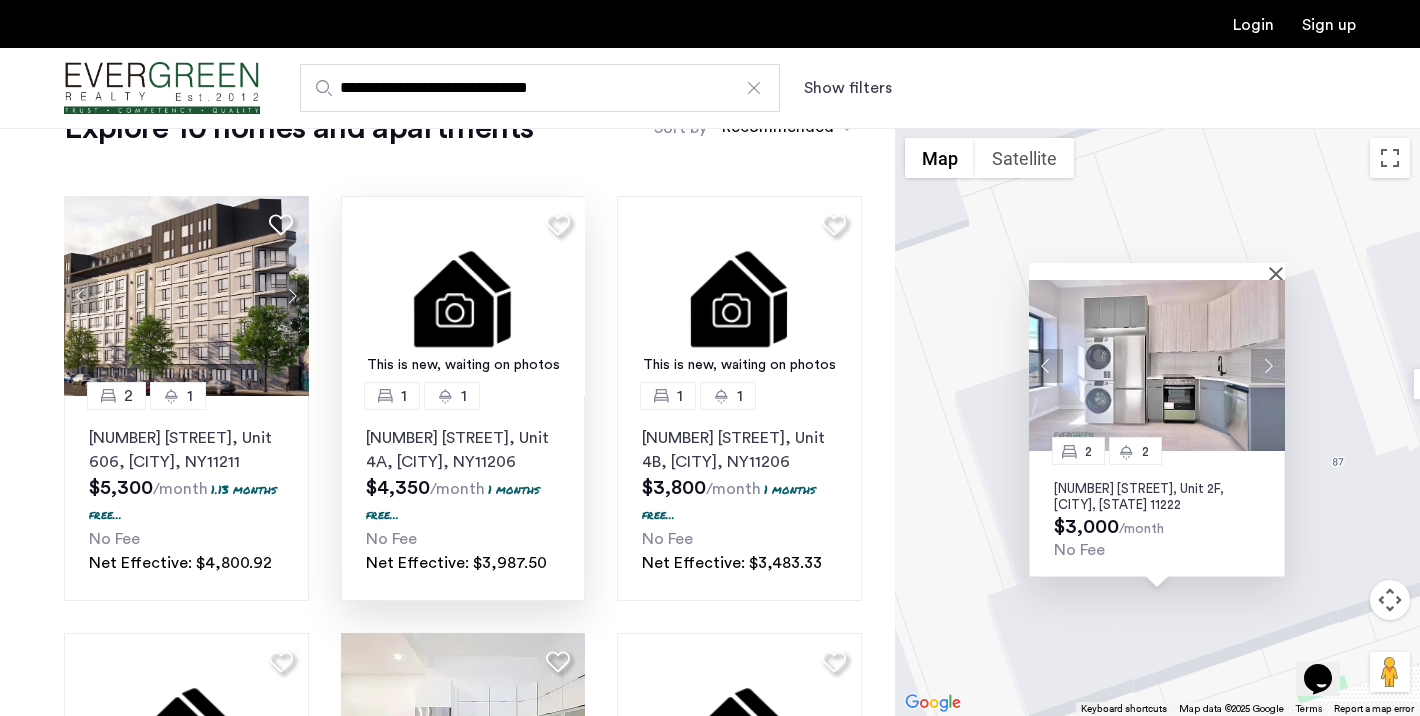 scroll, scrollTop: 0, scrollLeft: 0, axis: both 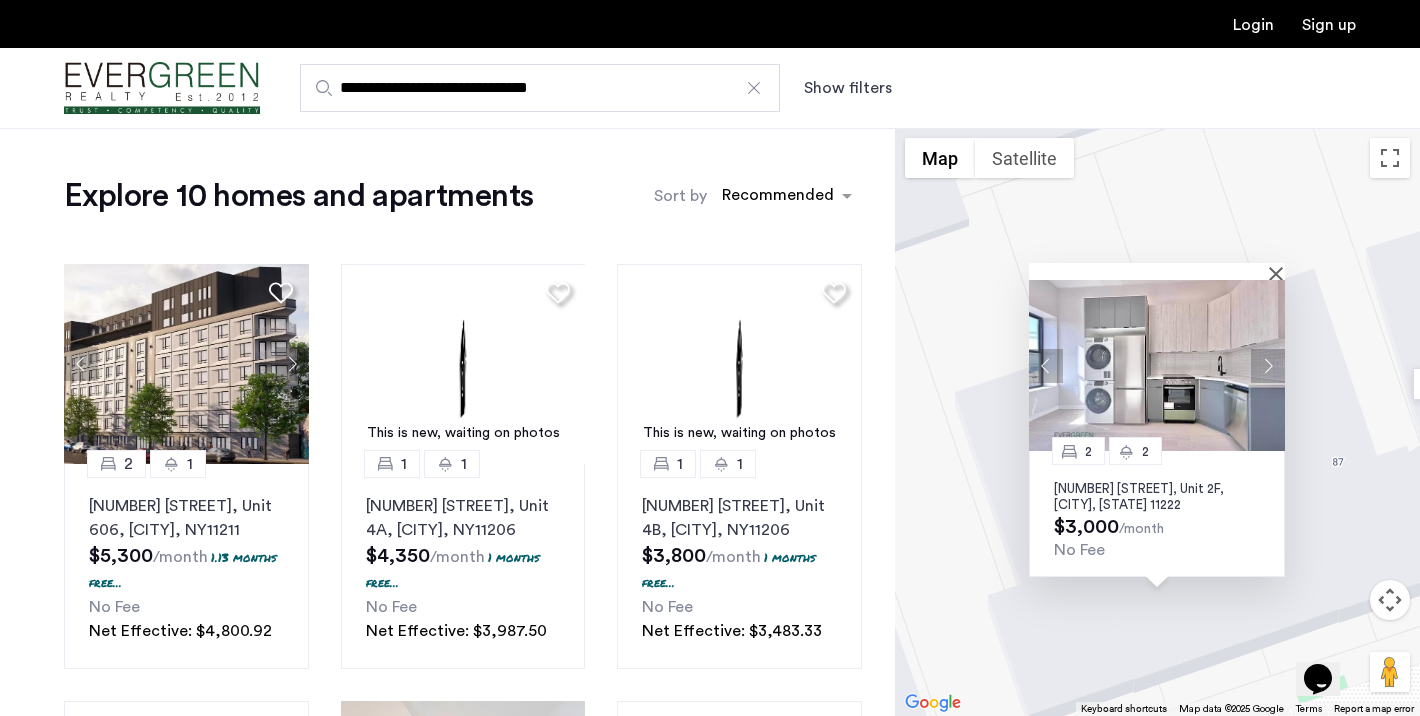 click on "Show filters" at bounding box center [848, 88] 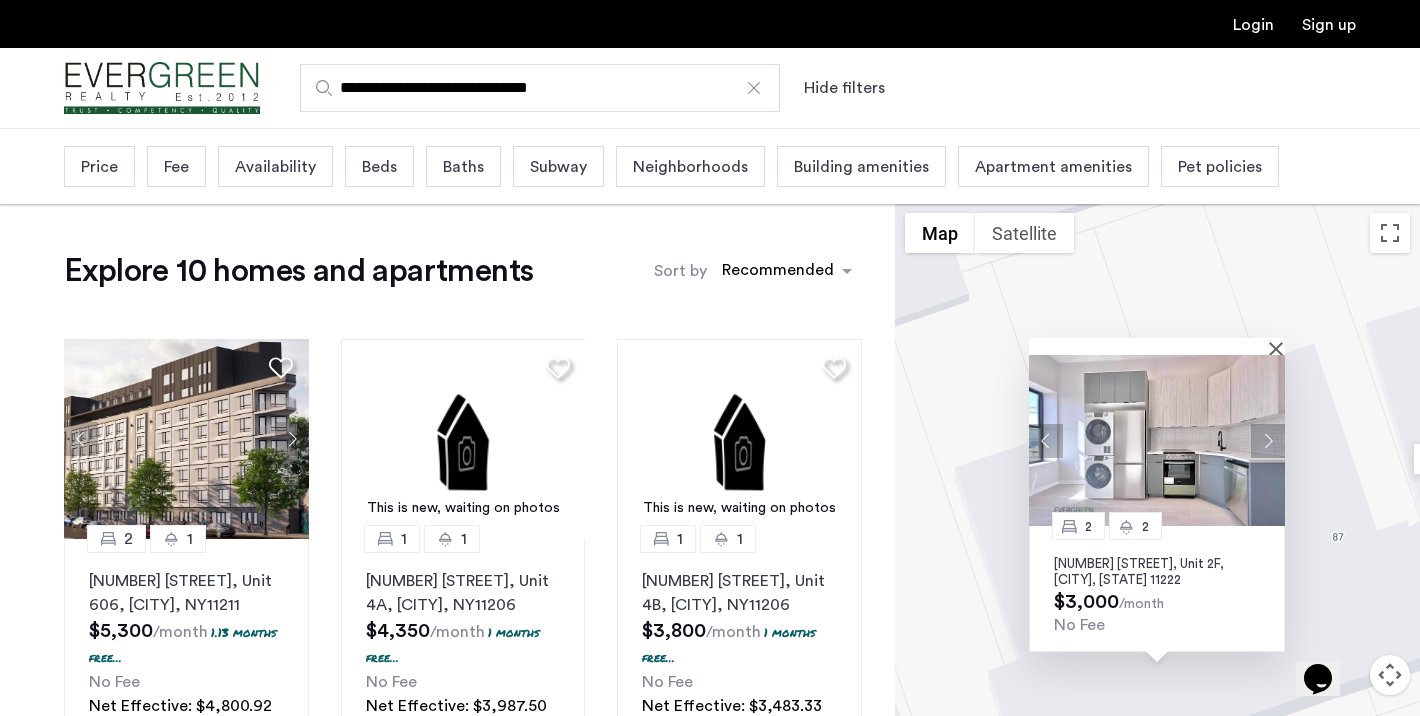click on "Beds" at bounding box center (379, 167) 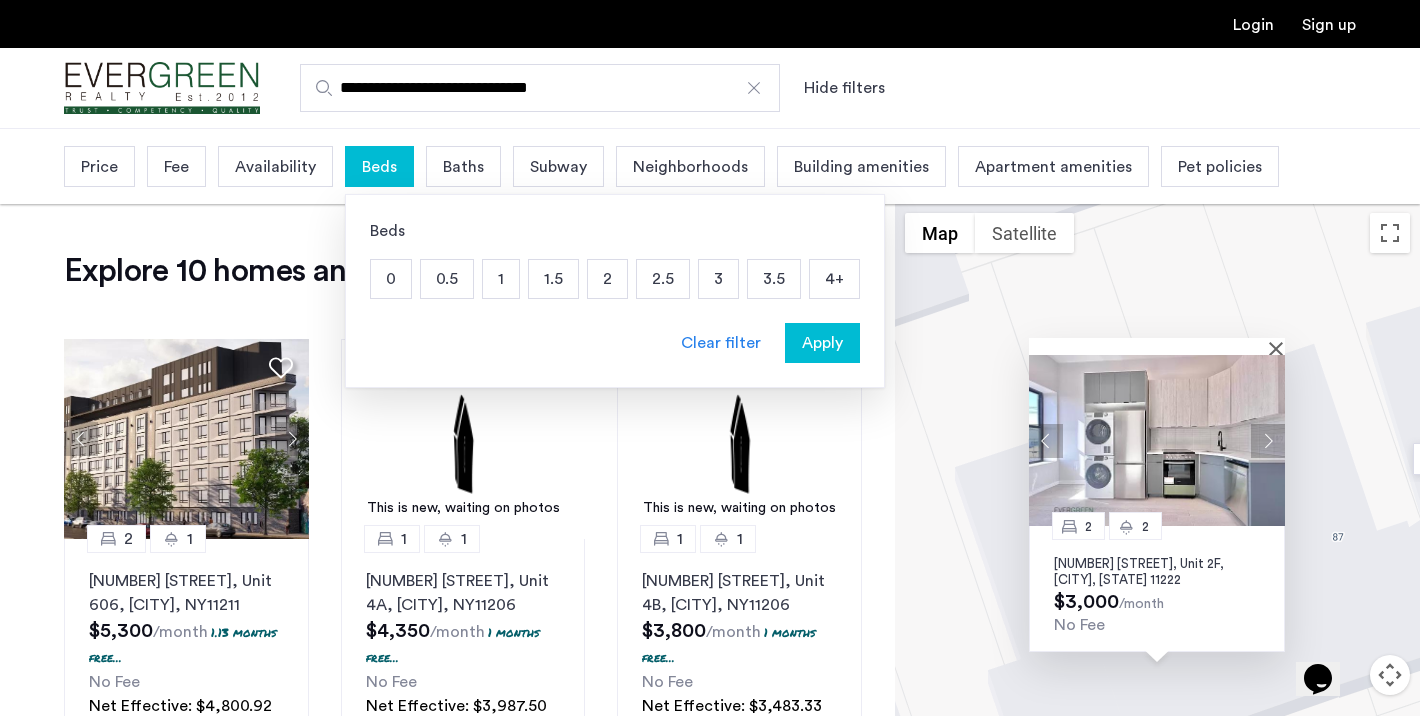 click on "1" at bounding box center (501, 279) 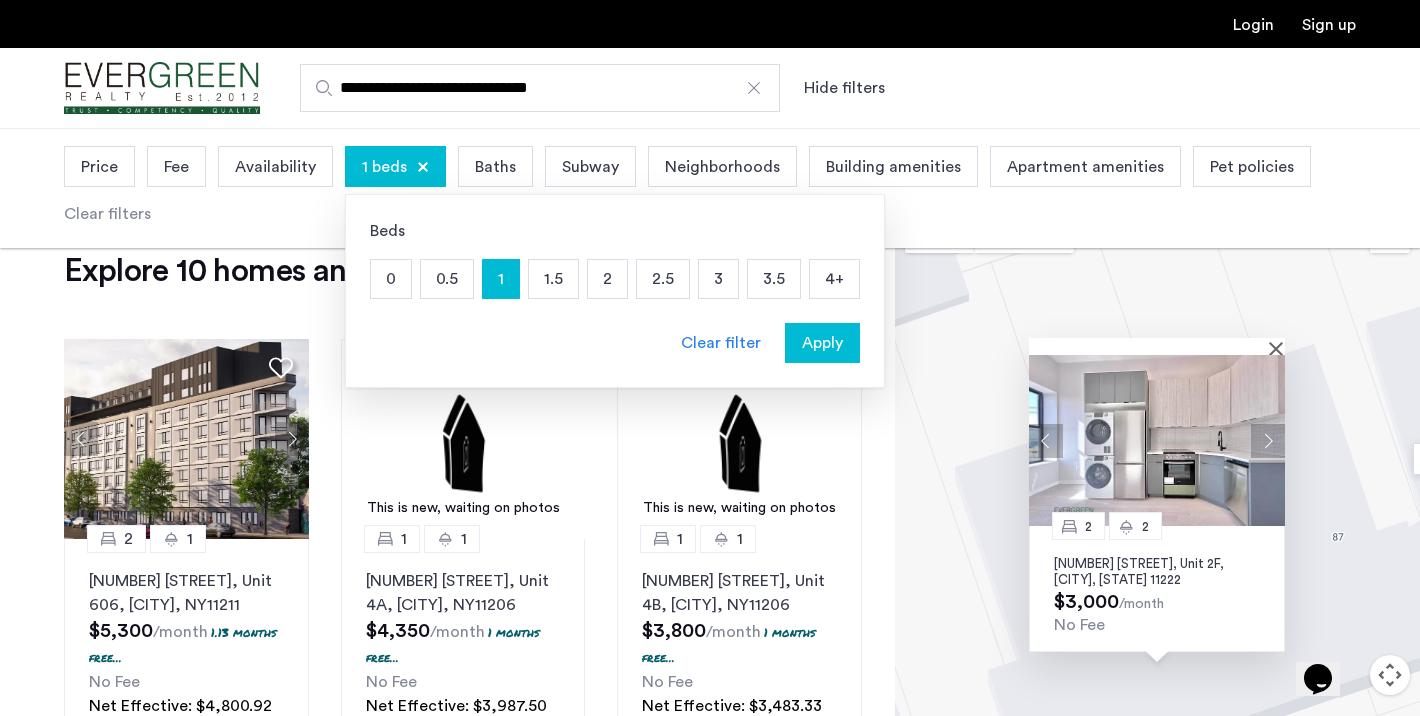 click on "Apply" at bounding box center (822, 343) 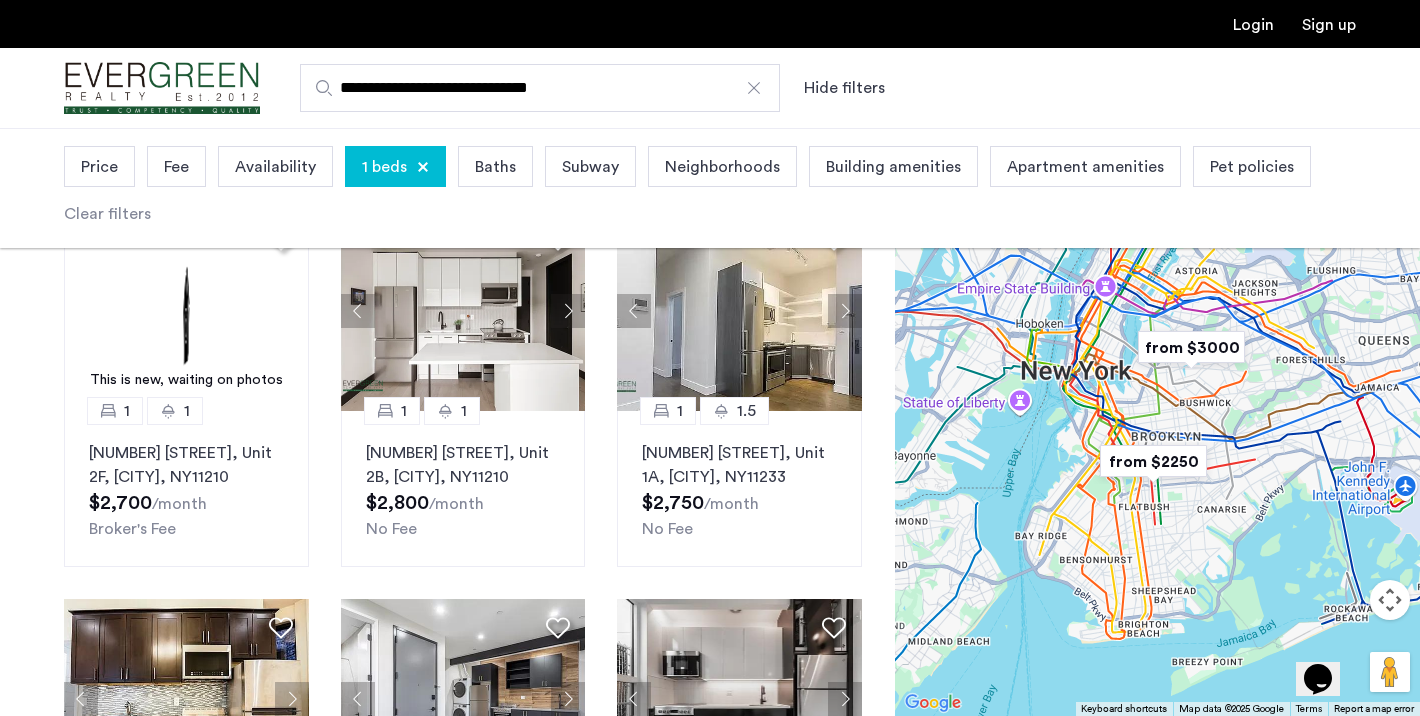 scroll, scrollTop: 211, scrollLeft: 0, axis: vertical 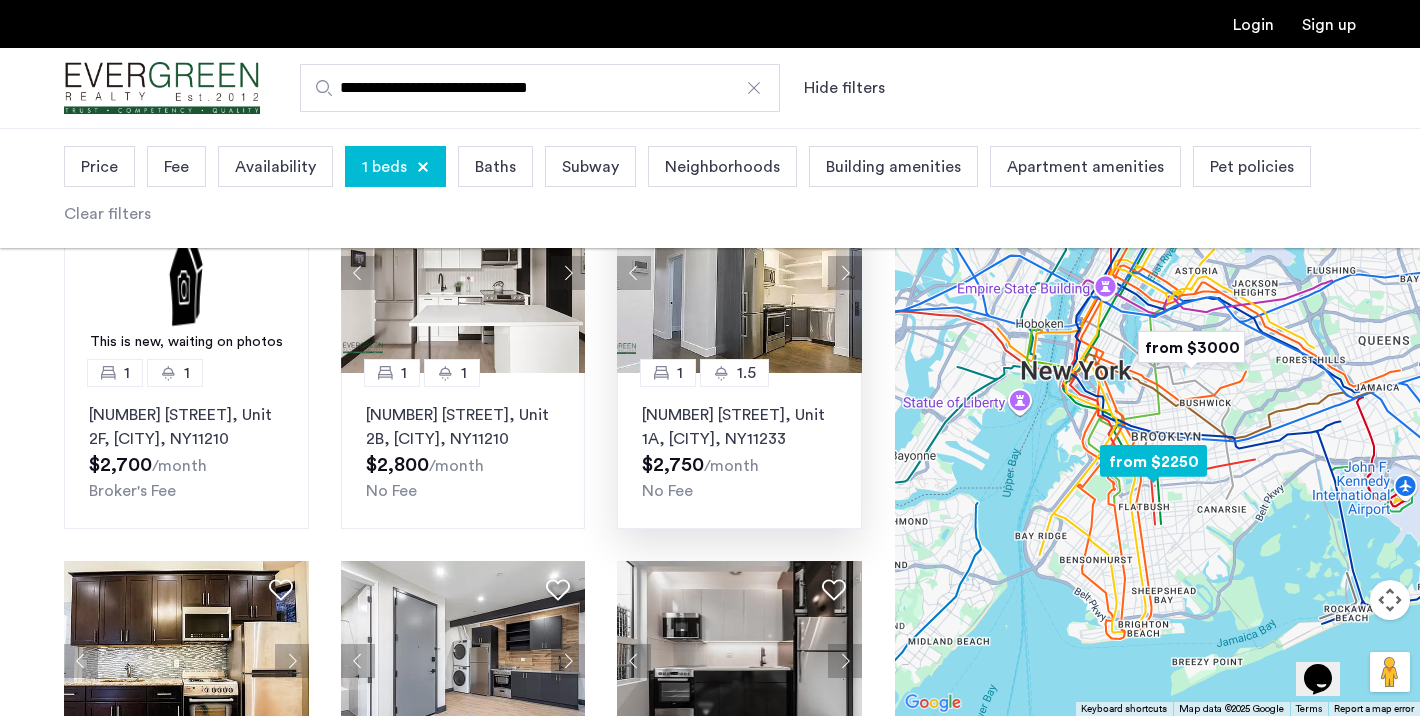 click on "1778 Bergen Street, Unit 1A, Brooklyn , NY  11233" 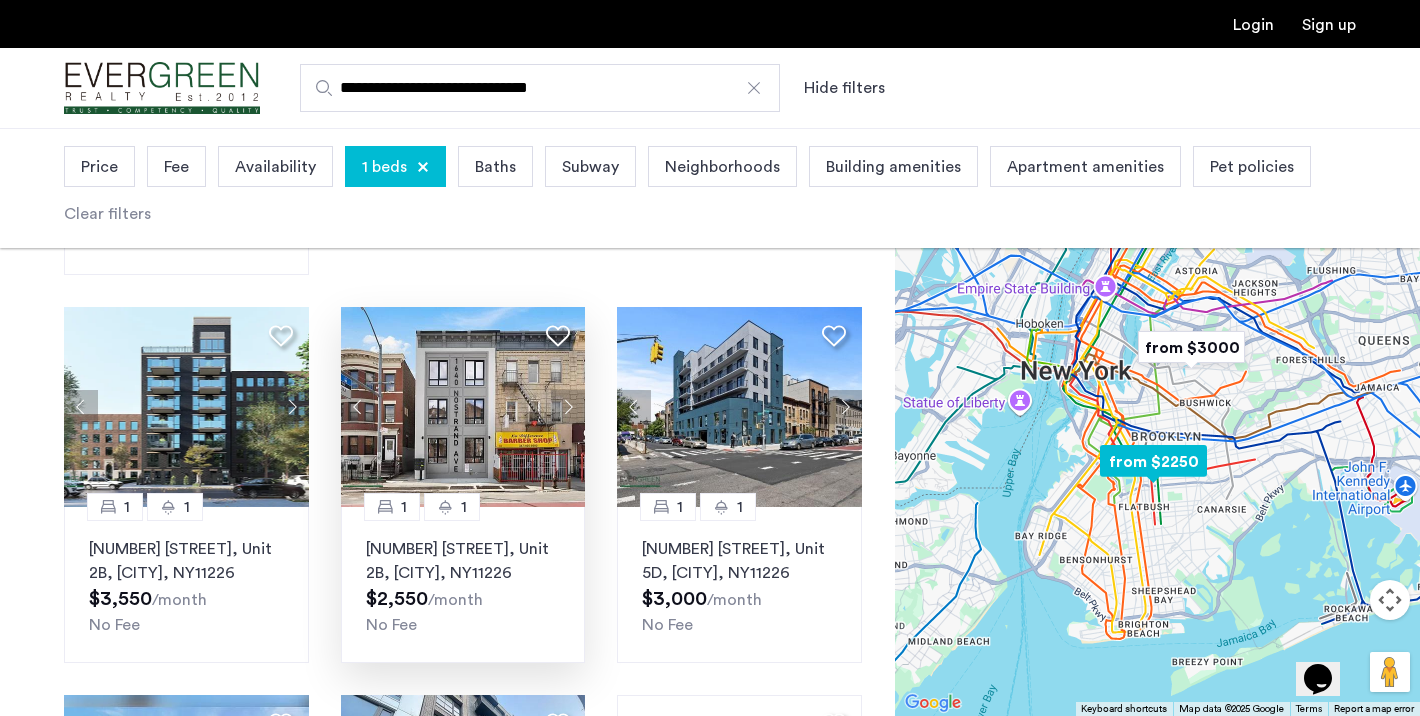 scroll, scrollTop: 927, scrollLeft: 0, axis: vertical 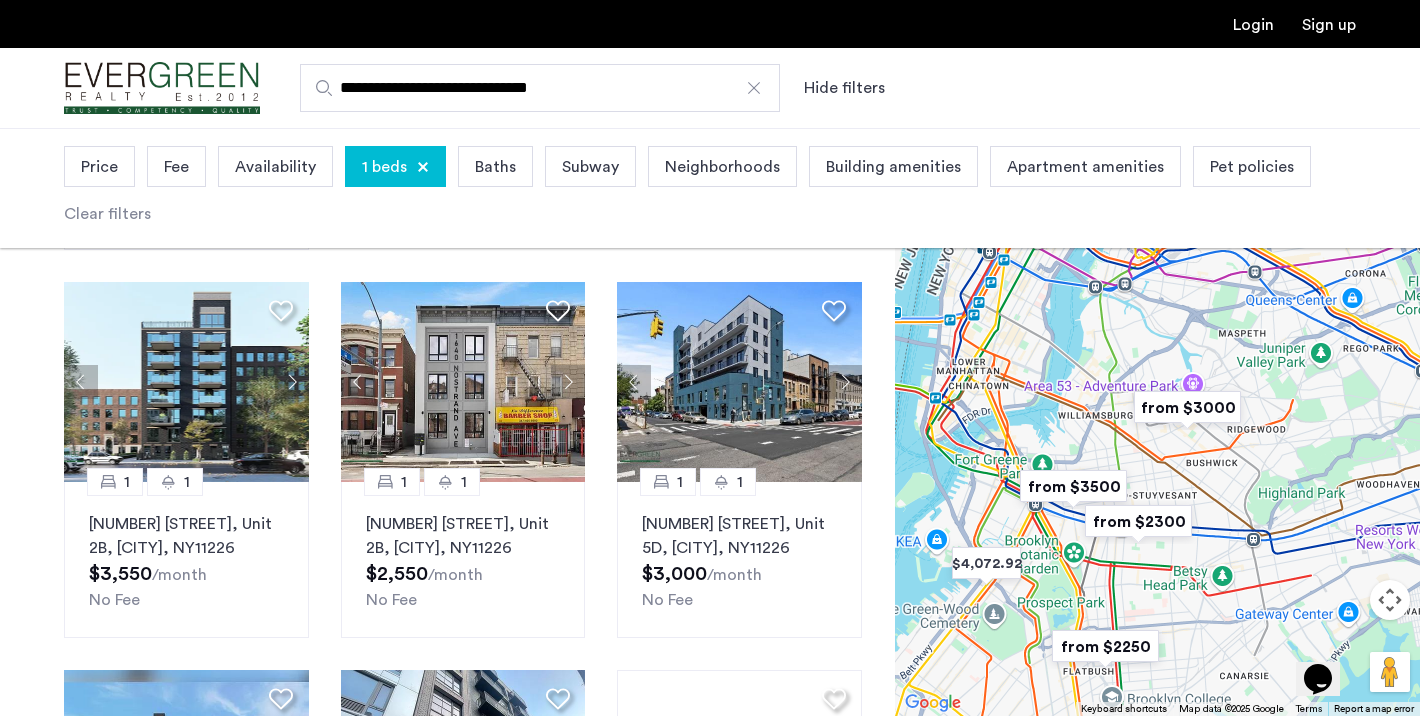 drag, startPoint x: 1185, startPoint y: 458, endPoint x: 1169, endPoint y: 585, distance: 128.0039 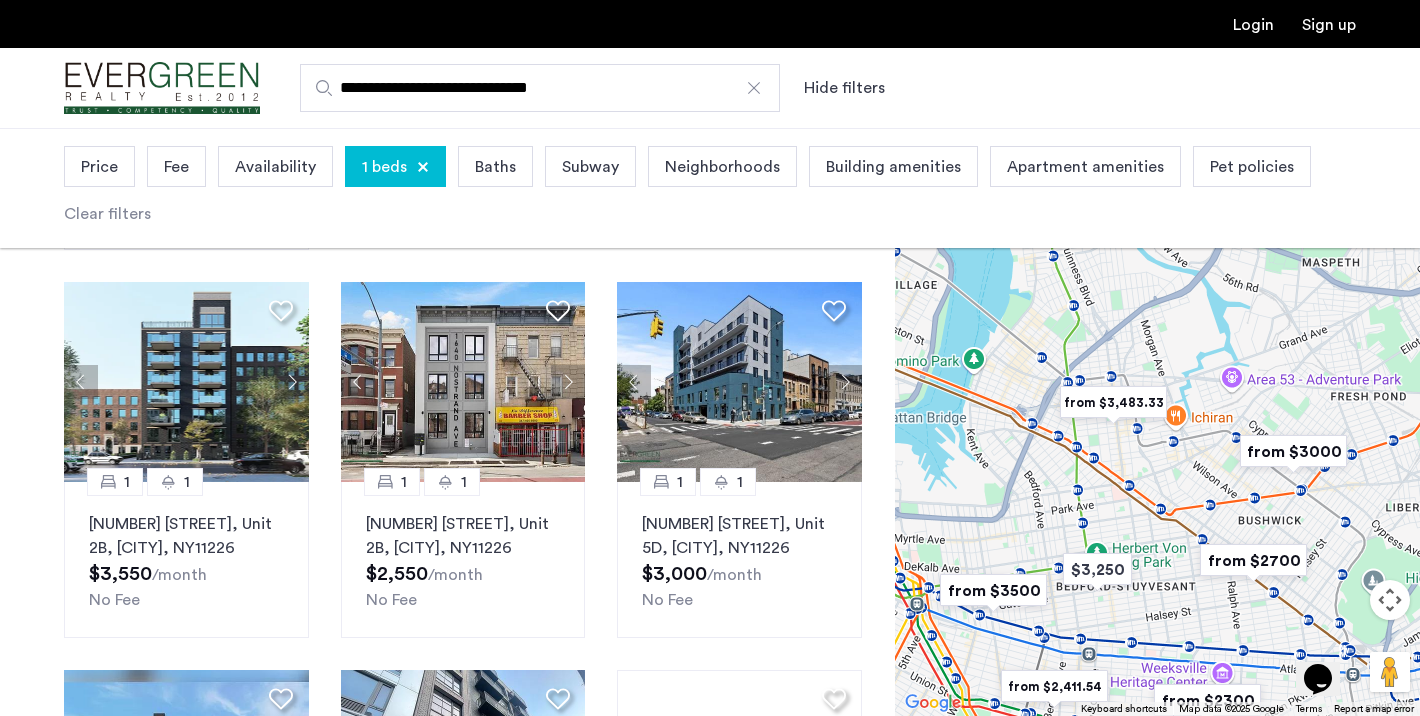 drag, startPoint x: 1149, startPoint y: 459, endPoint x: 1182, endPoint y: 641, distance: 184.96756 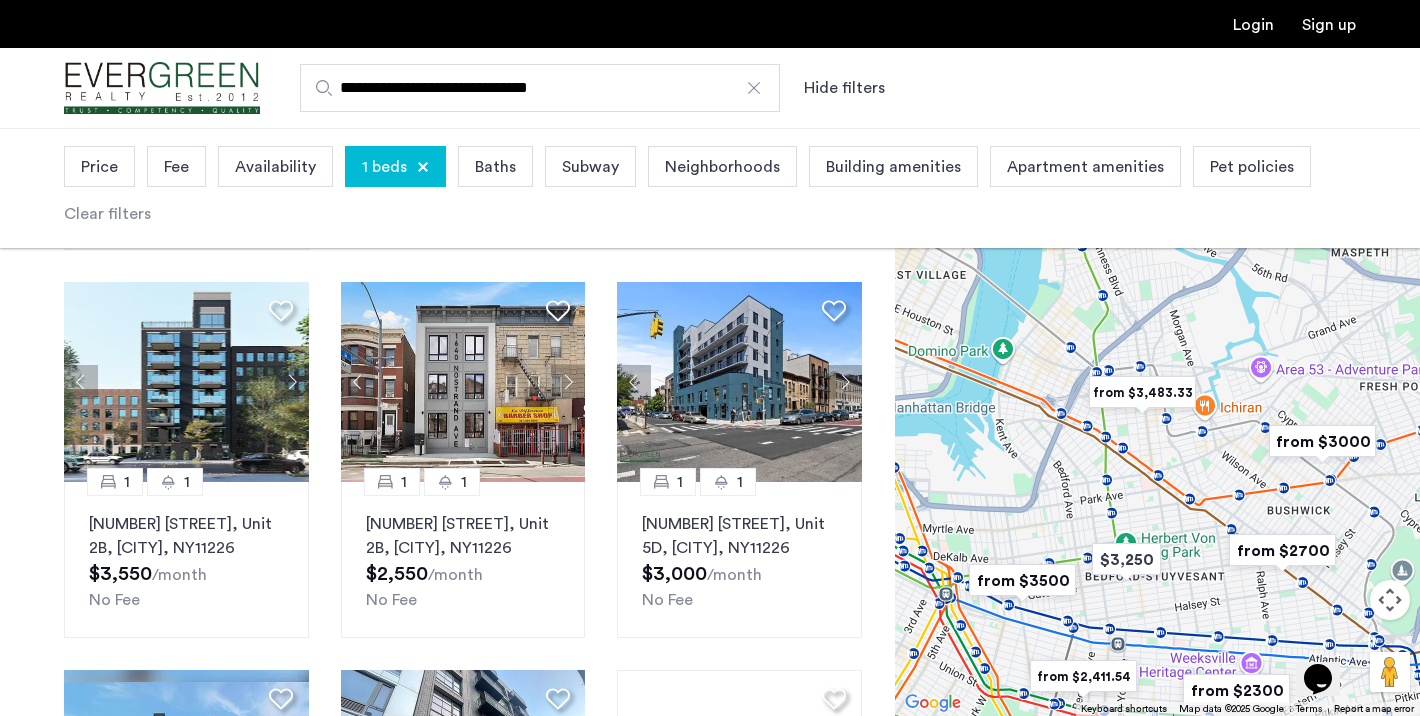 drag, startPoint x: 1149, startPoint y: 623, endPoint x: 1169, endPoint y: 605, distance: 26.907248 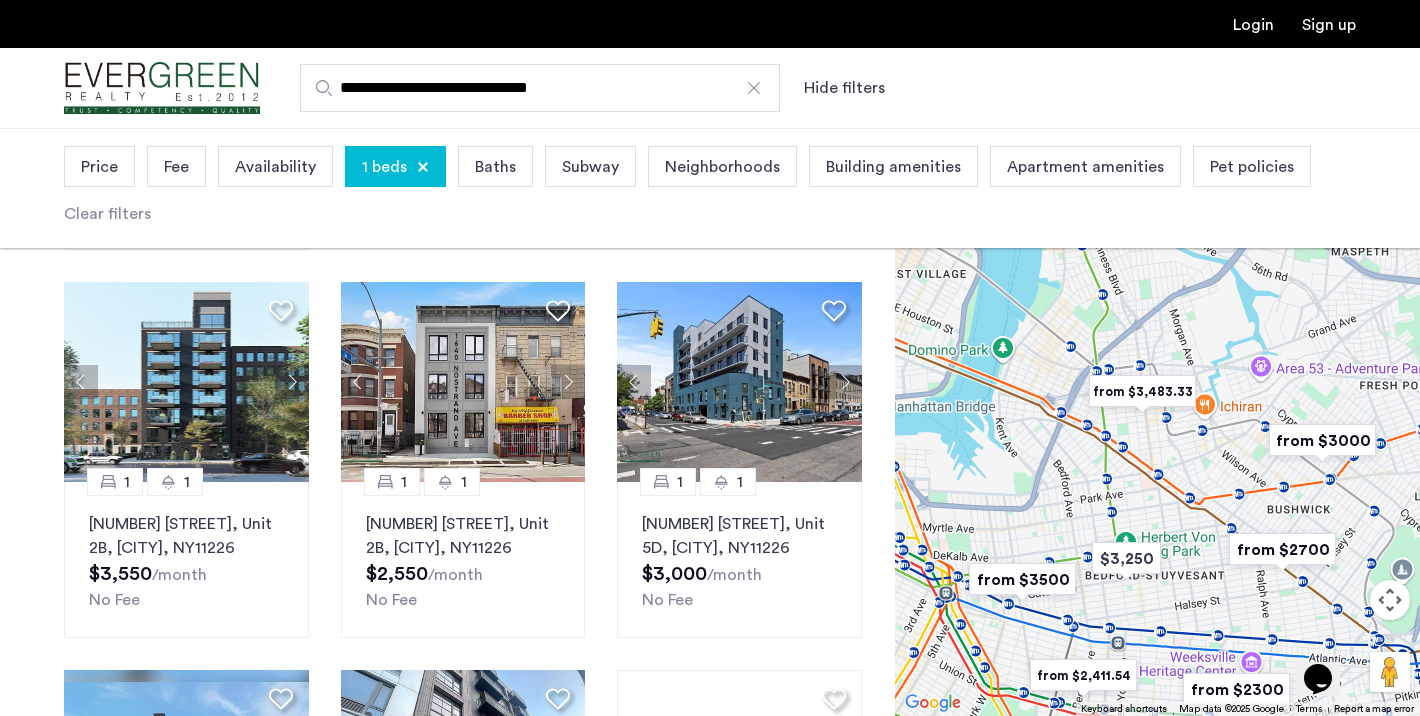 click at bounding box center [1282, 549] 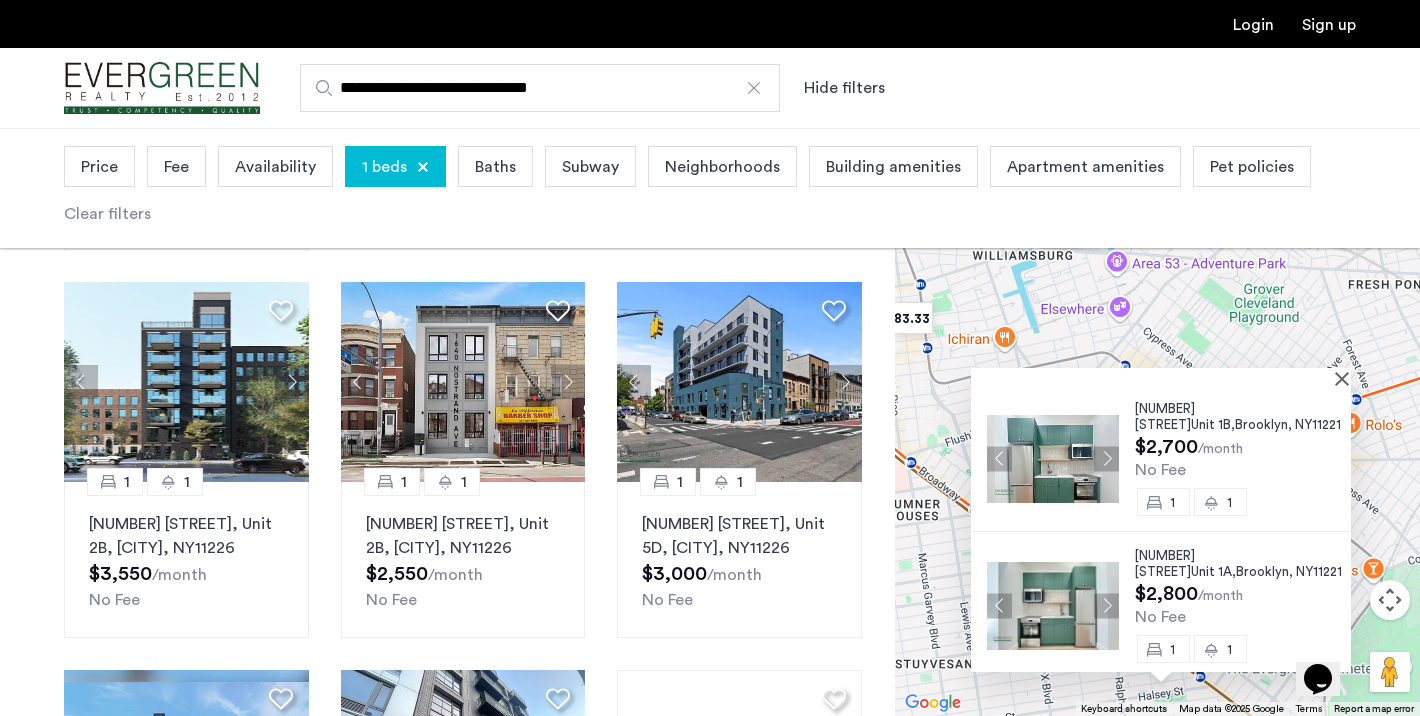 click on "Brooklyn" at bounding box center [1261, 424] 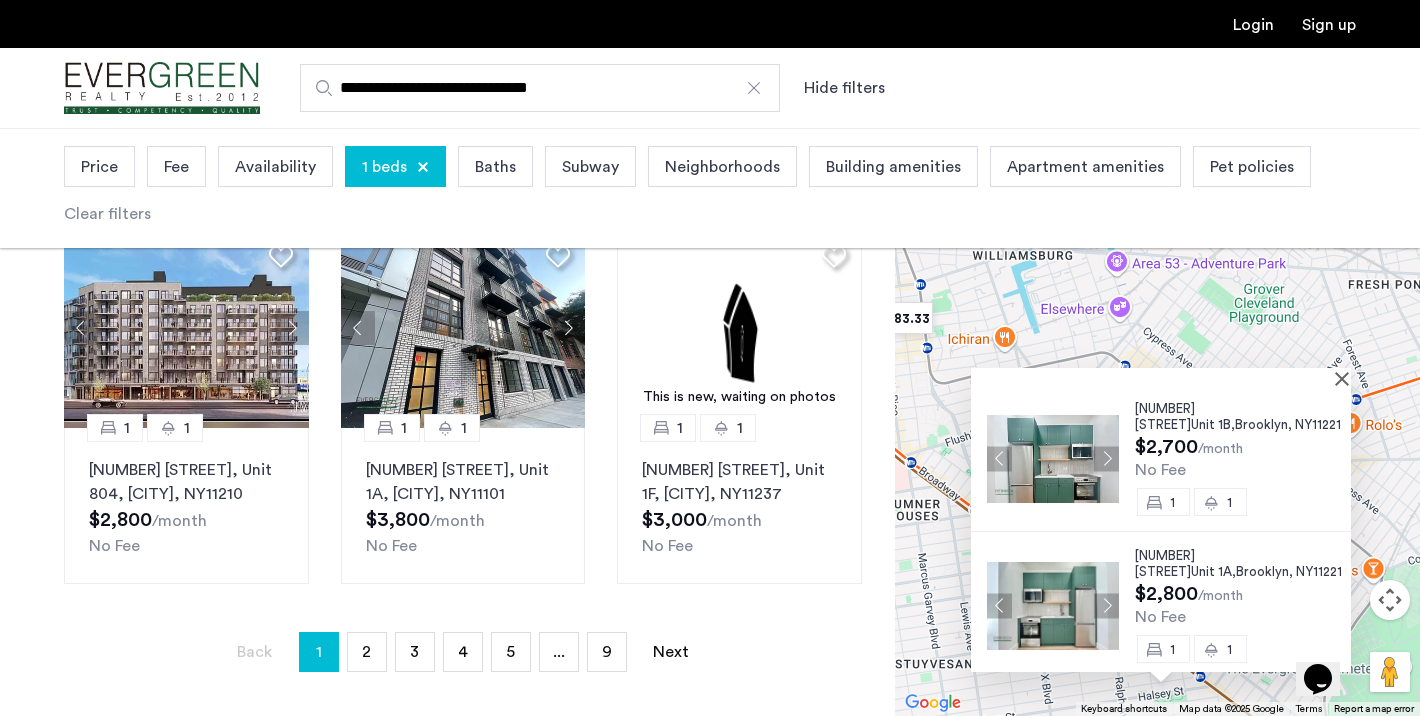 scroll, scrollTop: 1370, scrollLeft: 0, axis: vertical 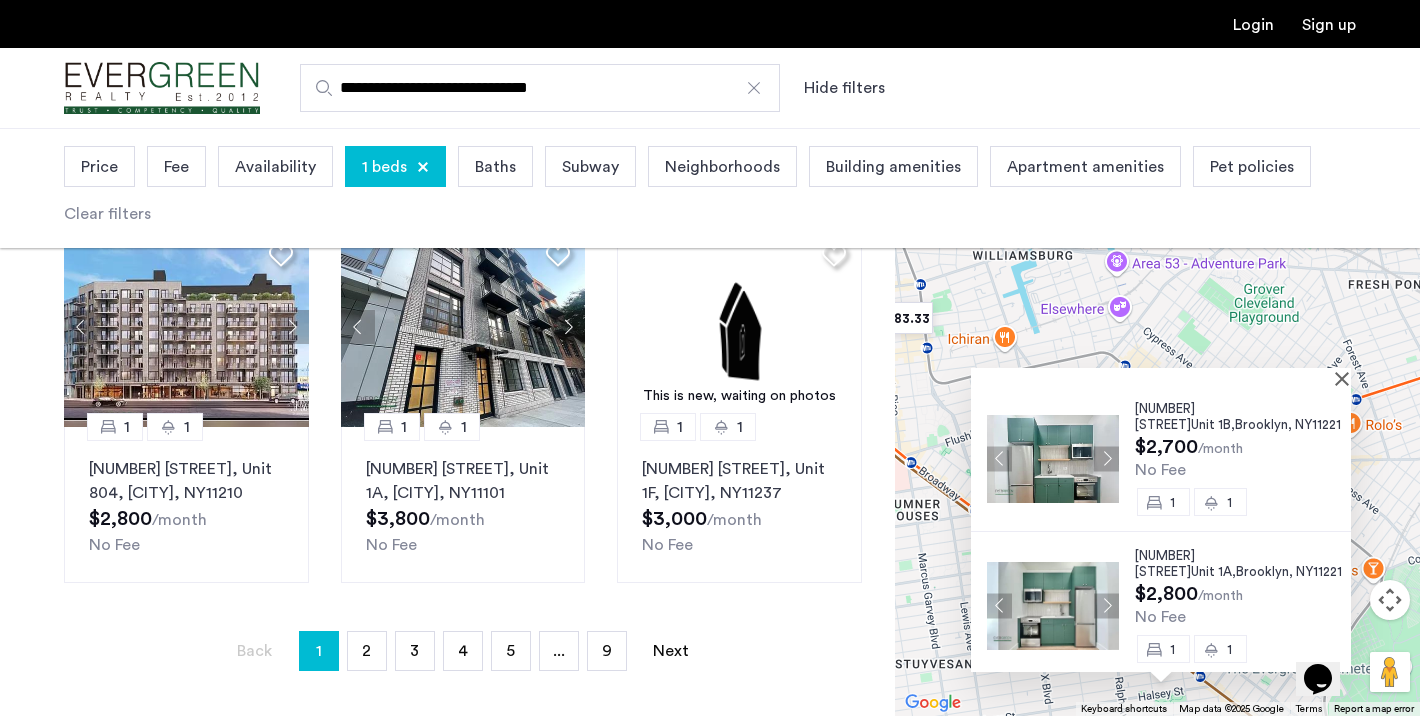 click at bounding box center (1161, 376) 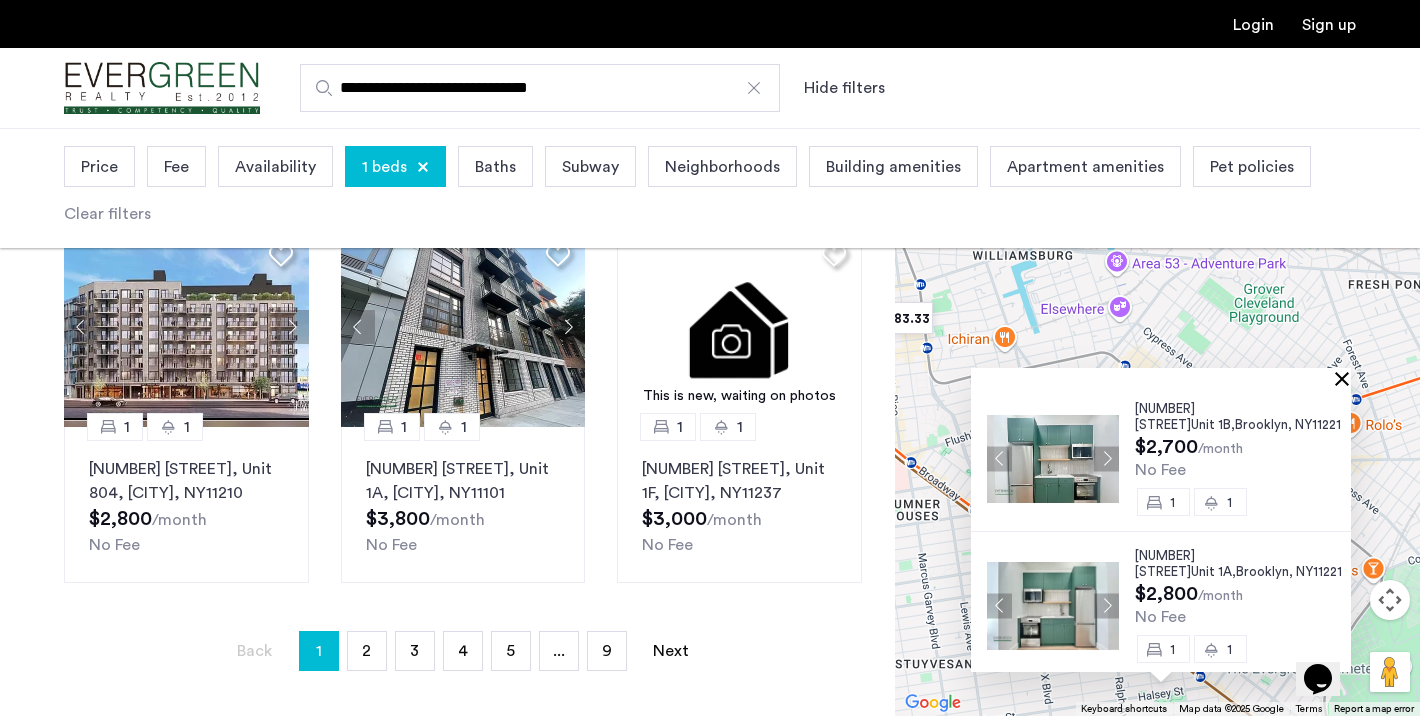 click at bounding box center [1346, 378] 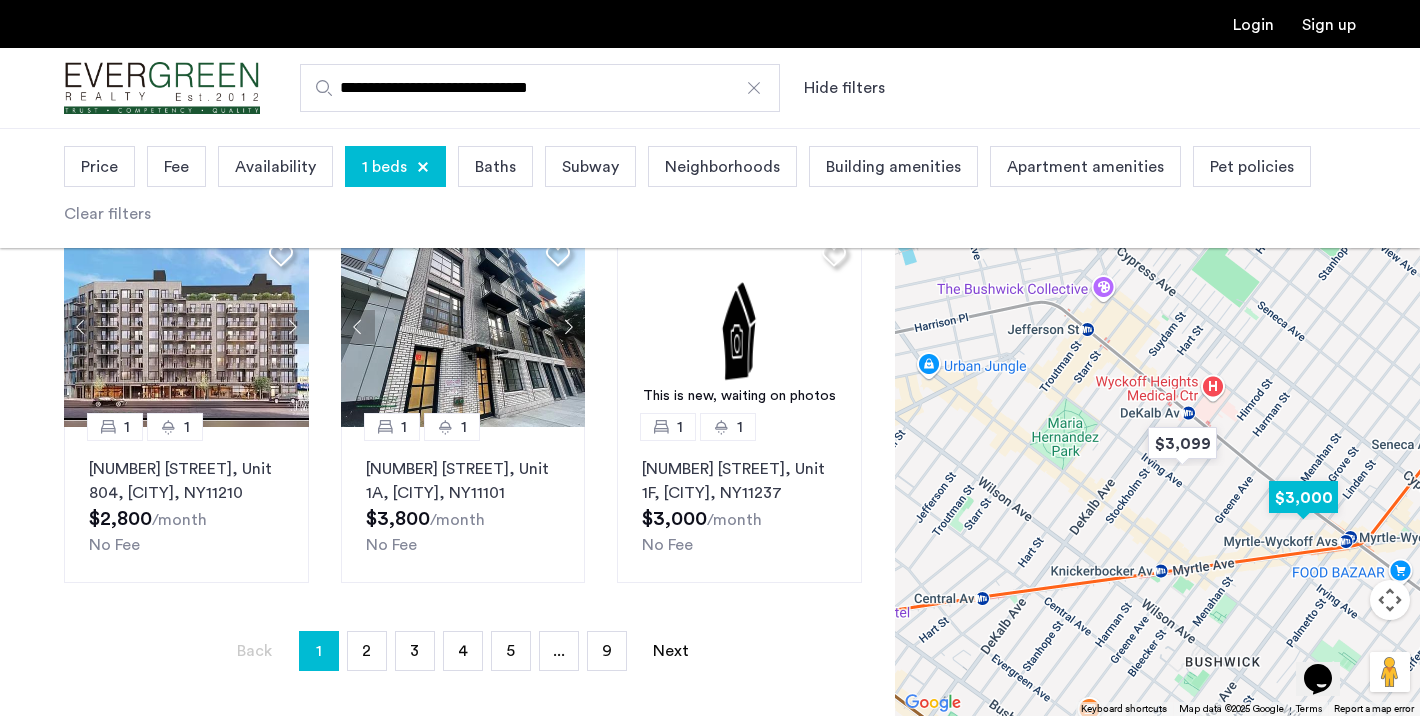 click at bounding box center (1303, 497) 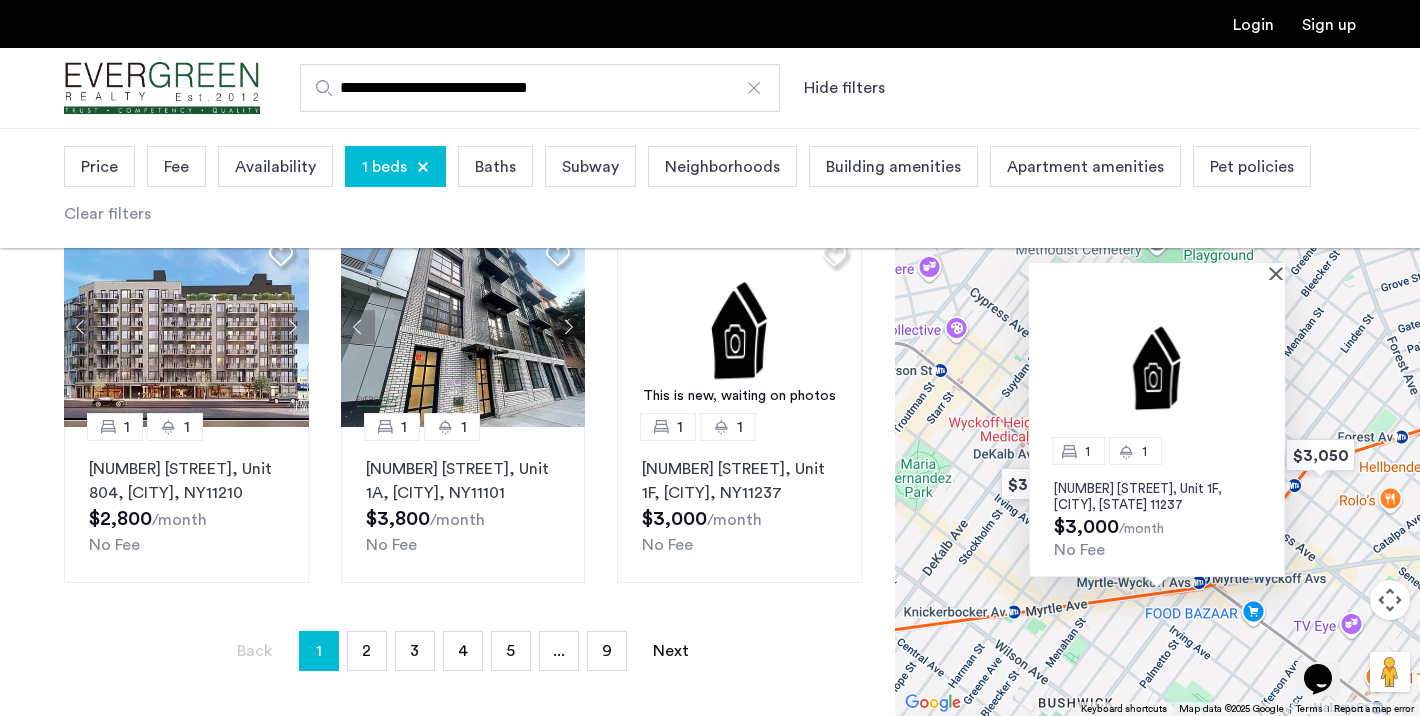 click at bounding box center [1157, 365] 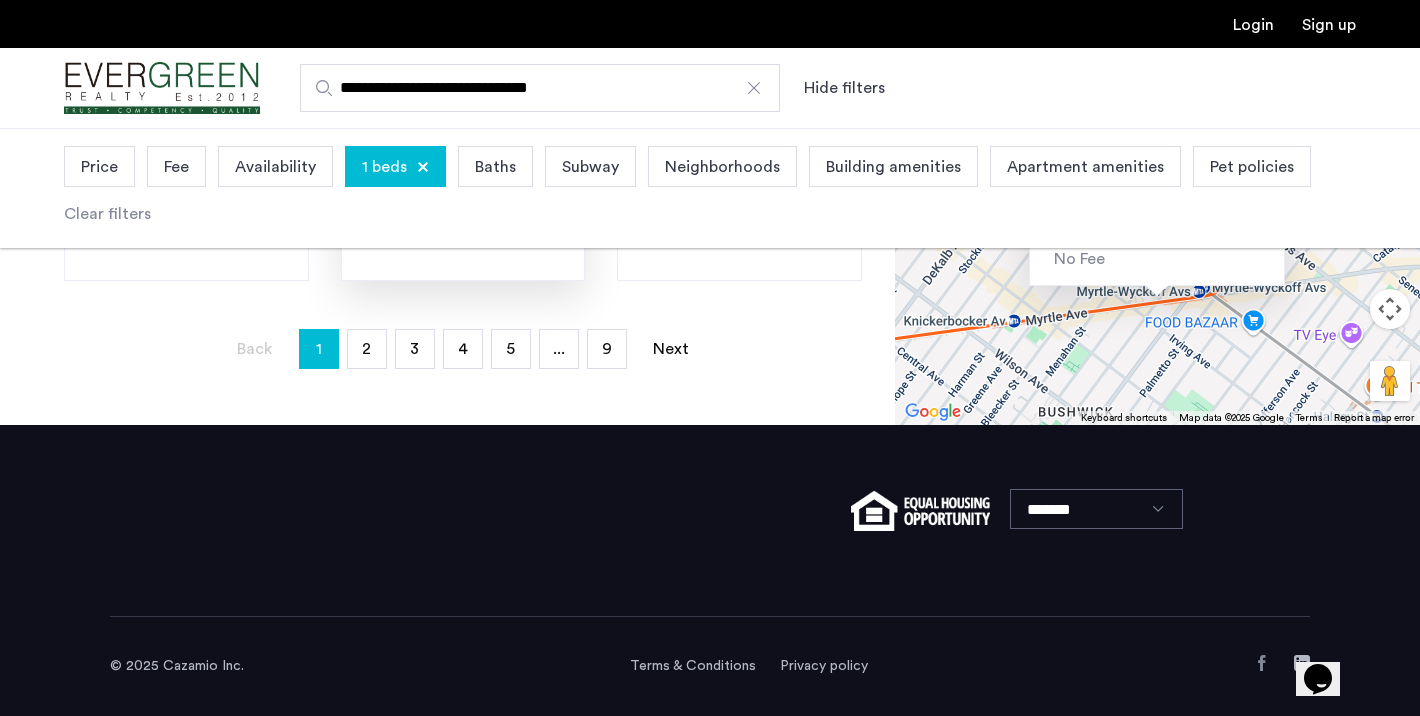 scroll, scrollTop: 1744, scrollLeft: 0, axis: vertical 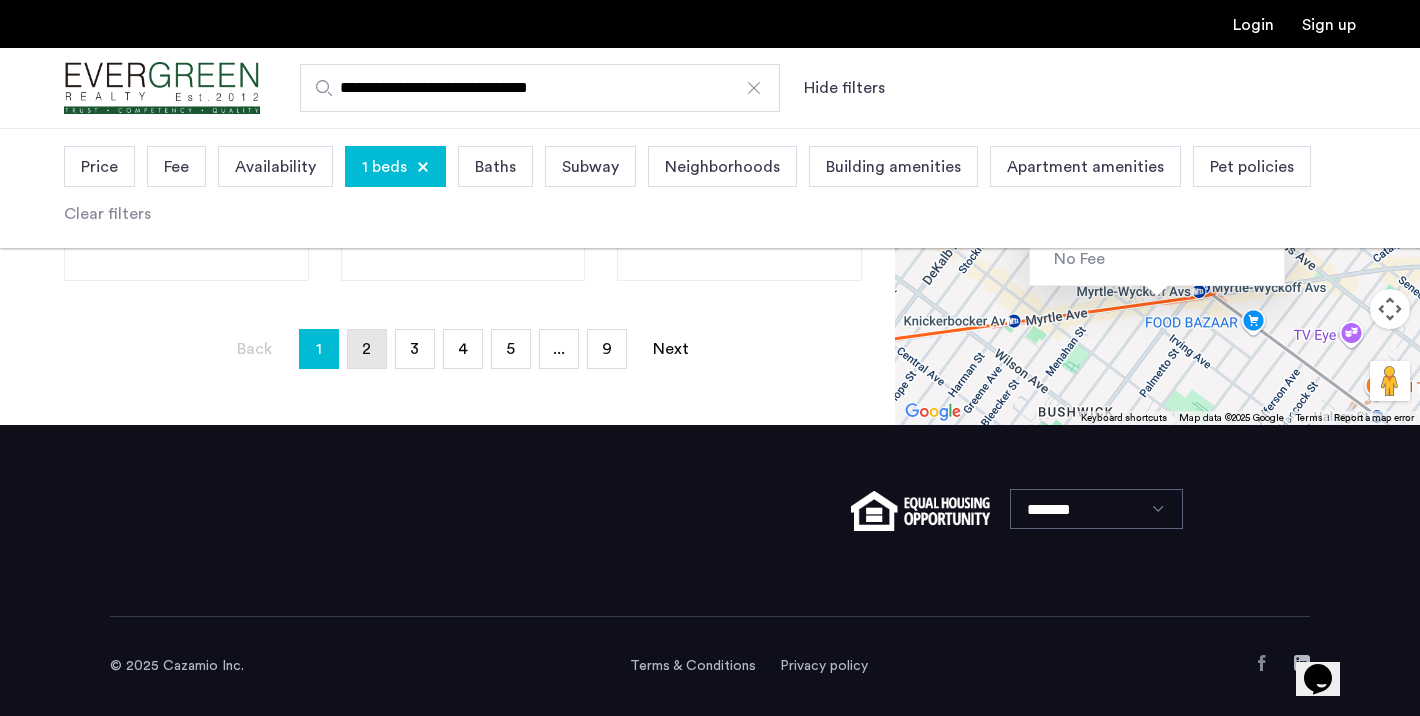 click on "page  2" at bounding box center (367, 349) 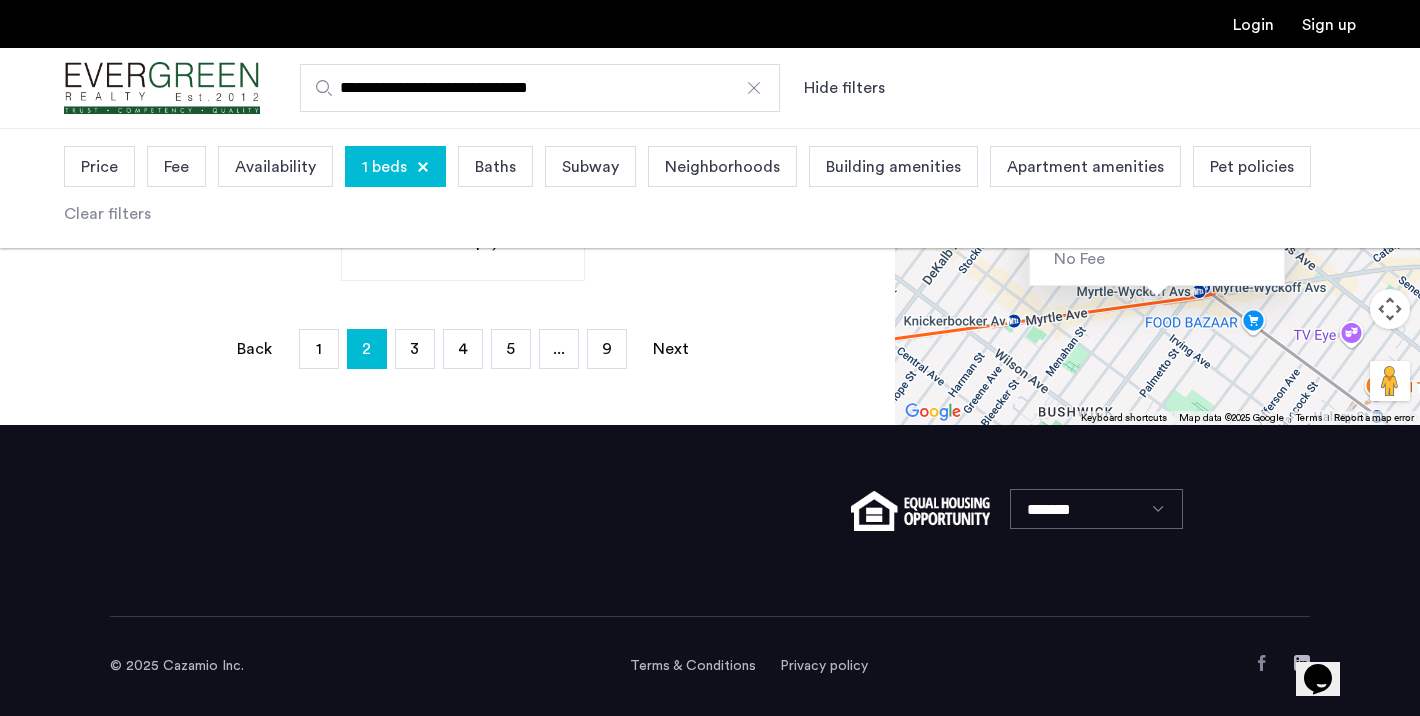 scroll, scrollTop: 0, scrollLeft: 0, axis: both 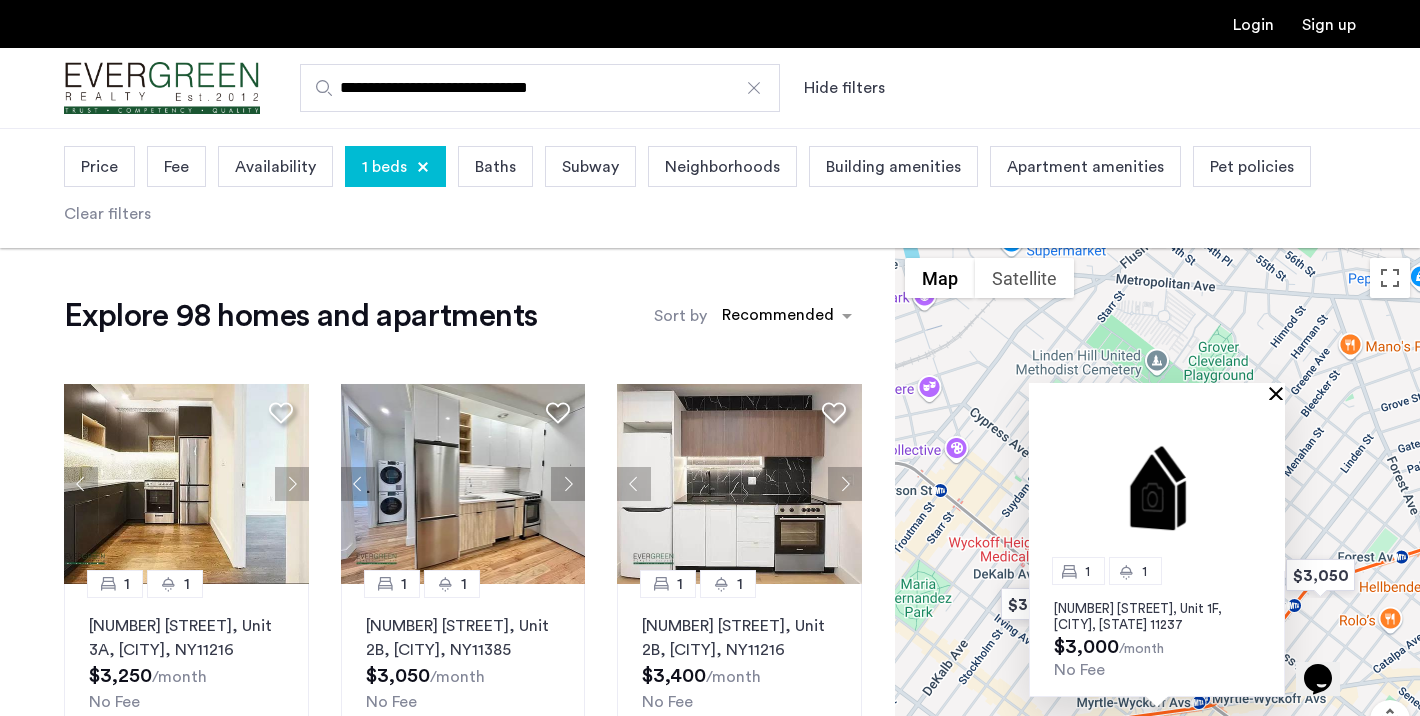 click at bounding box center (1280, 393) 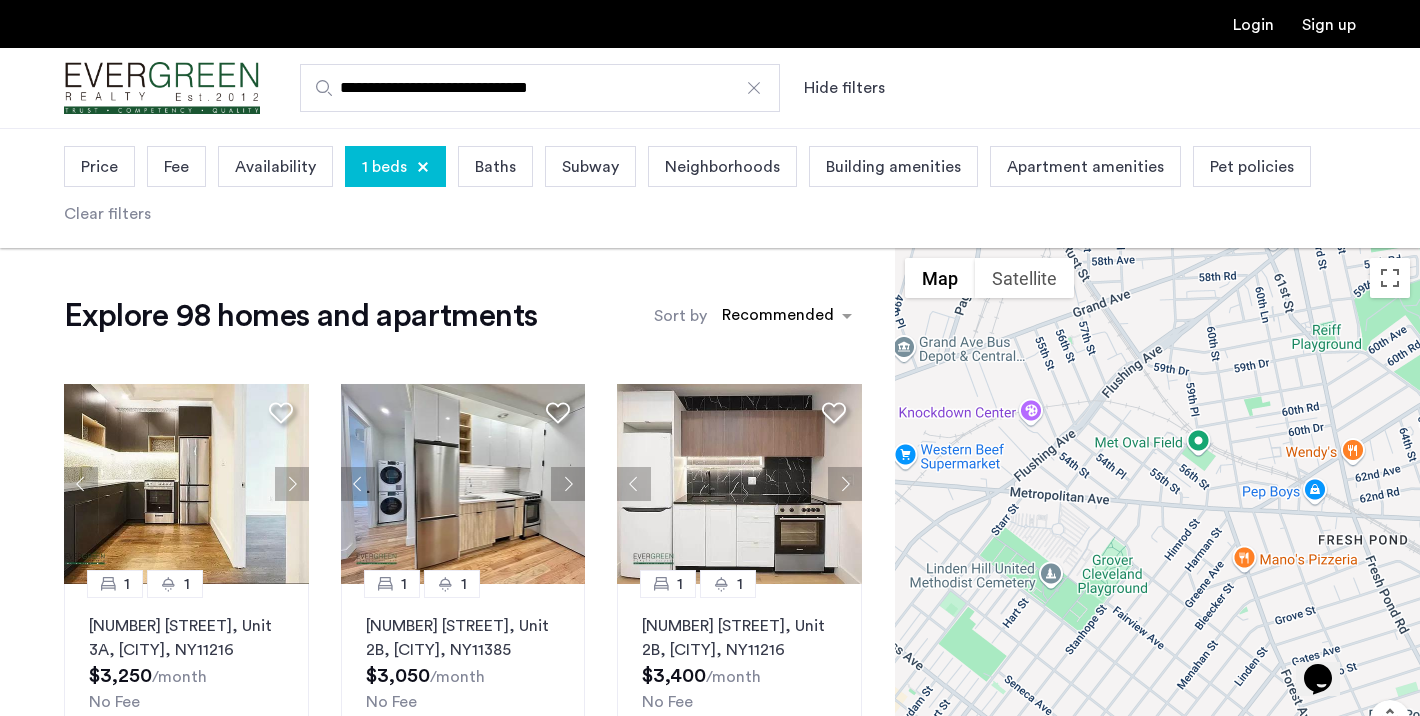 drag, startPoint x: 1235, startPoint y: 443, endPoint x: 1119, endPoint y: 675, distance: 259.38388 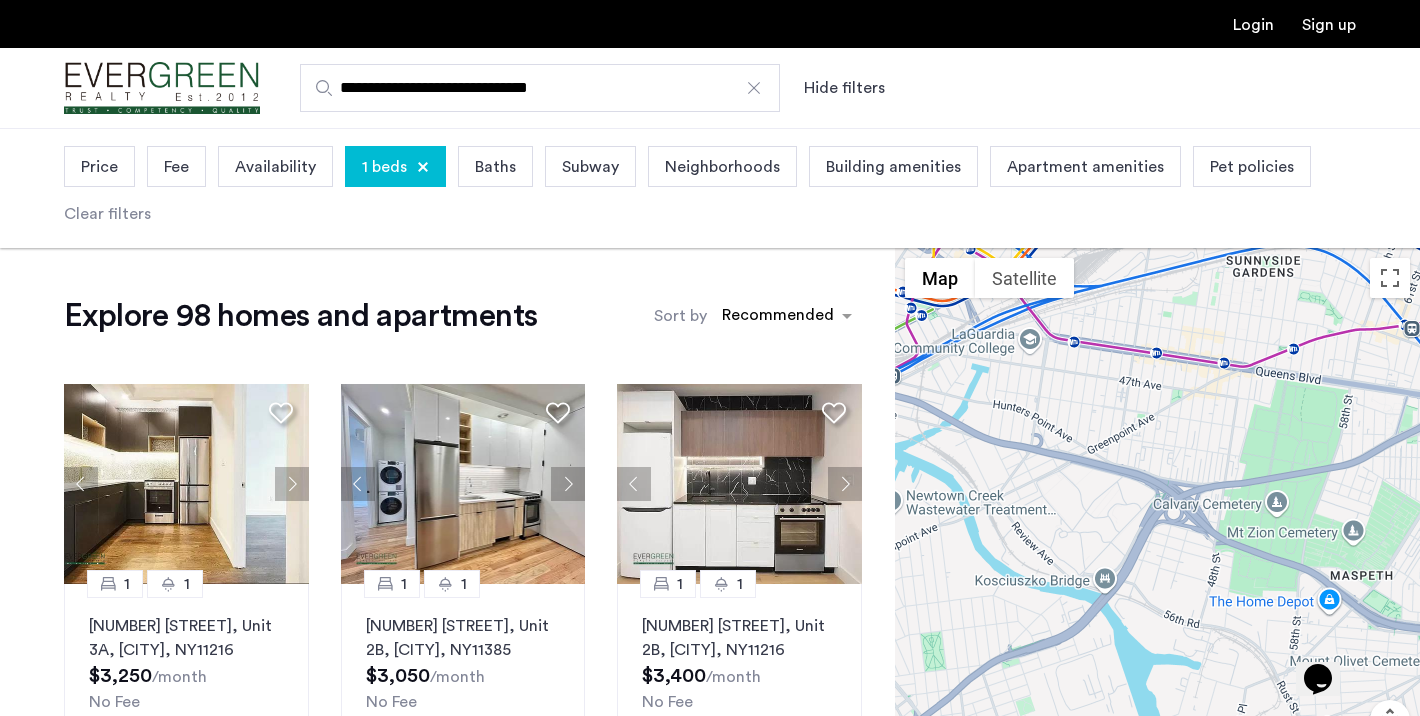 drag, startPoint x: 1141, startPoint y: 566, endPoint x: 1372, endPoint y: 794, distance: 324.56894 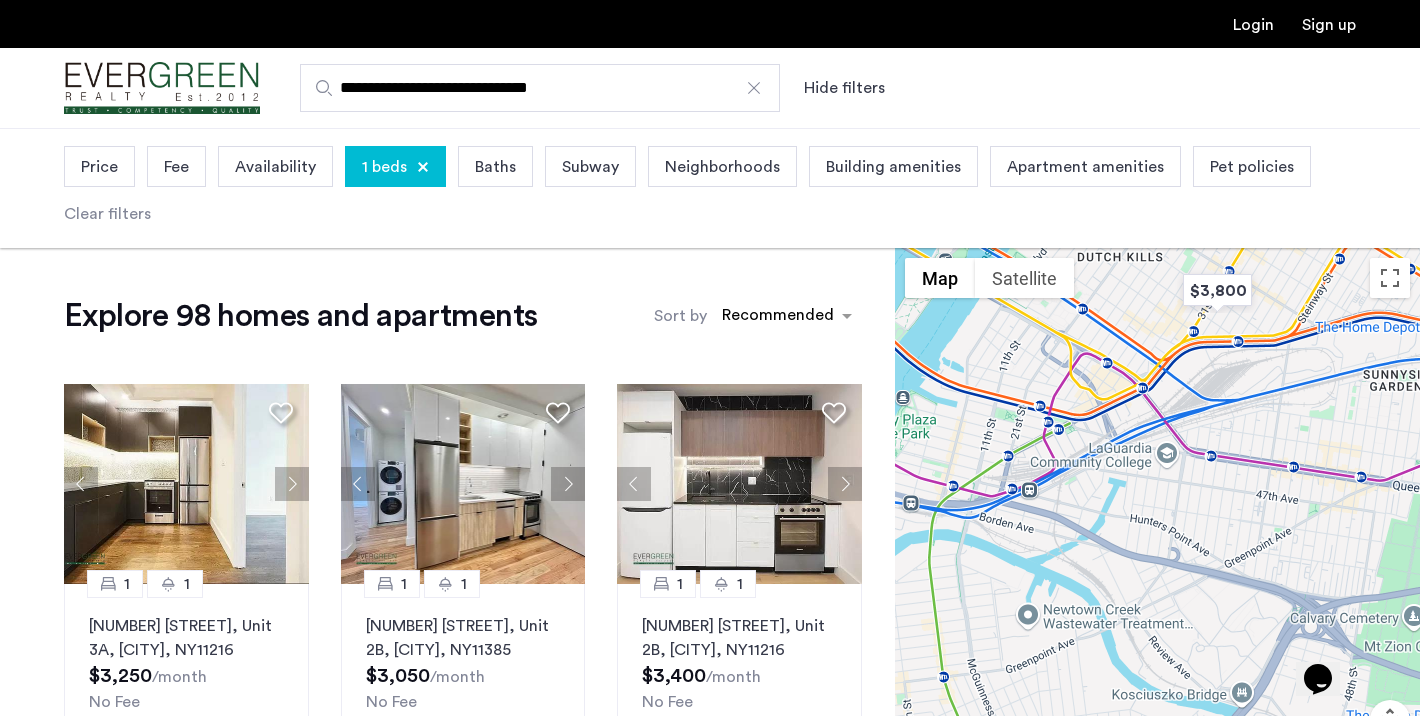 drag, startPoint x: 1117, startPoint y: 574, endPoint x: 1231, endPoint y: 691, distance: 163.35544 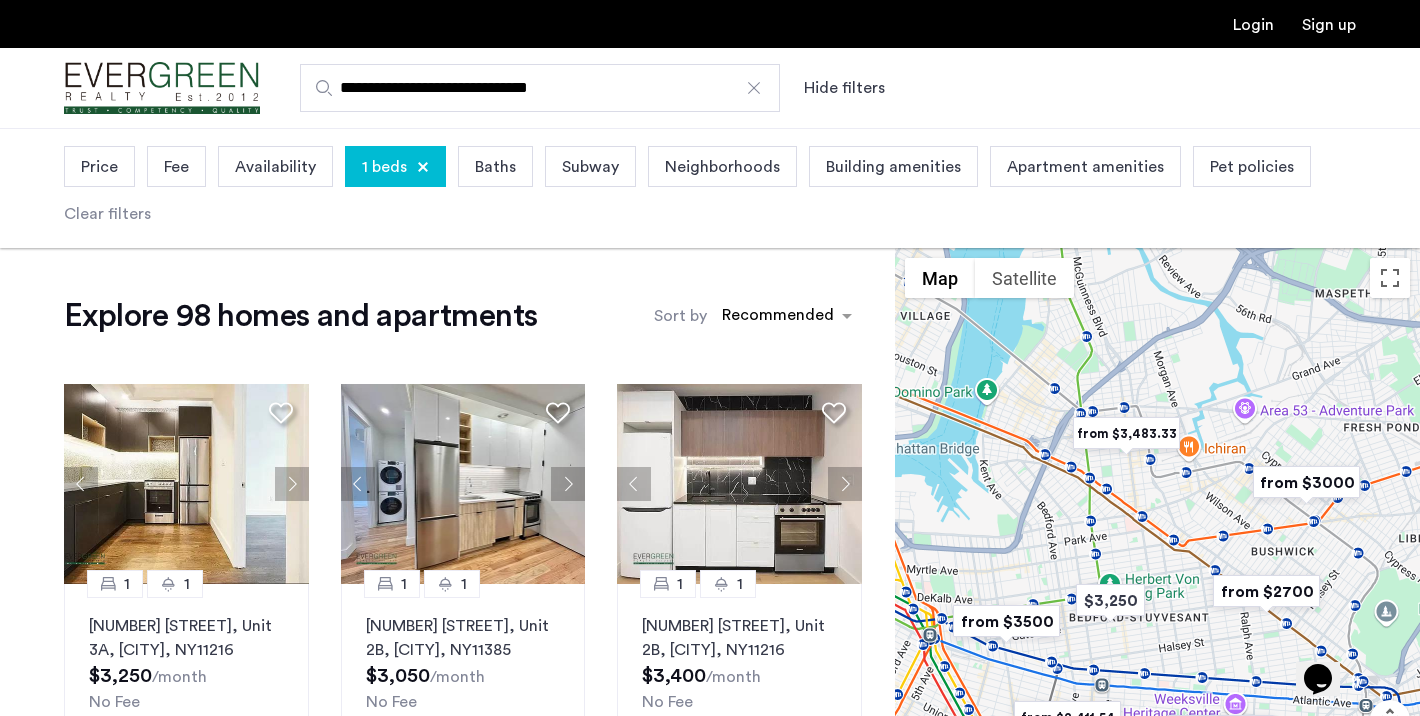 drag, startPoint x: 1160, startPoint y: 558, endPoint x: 1158, endPoint y: 227, distance: 331.00604 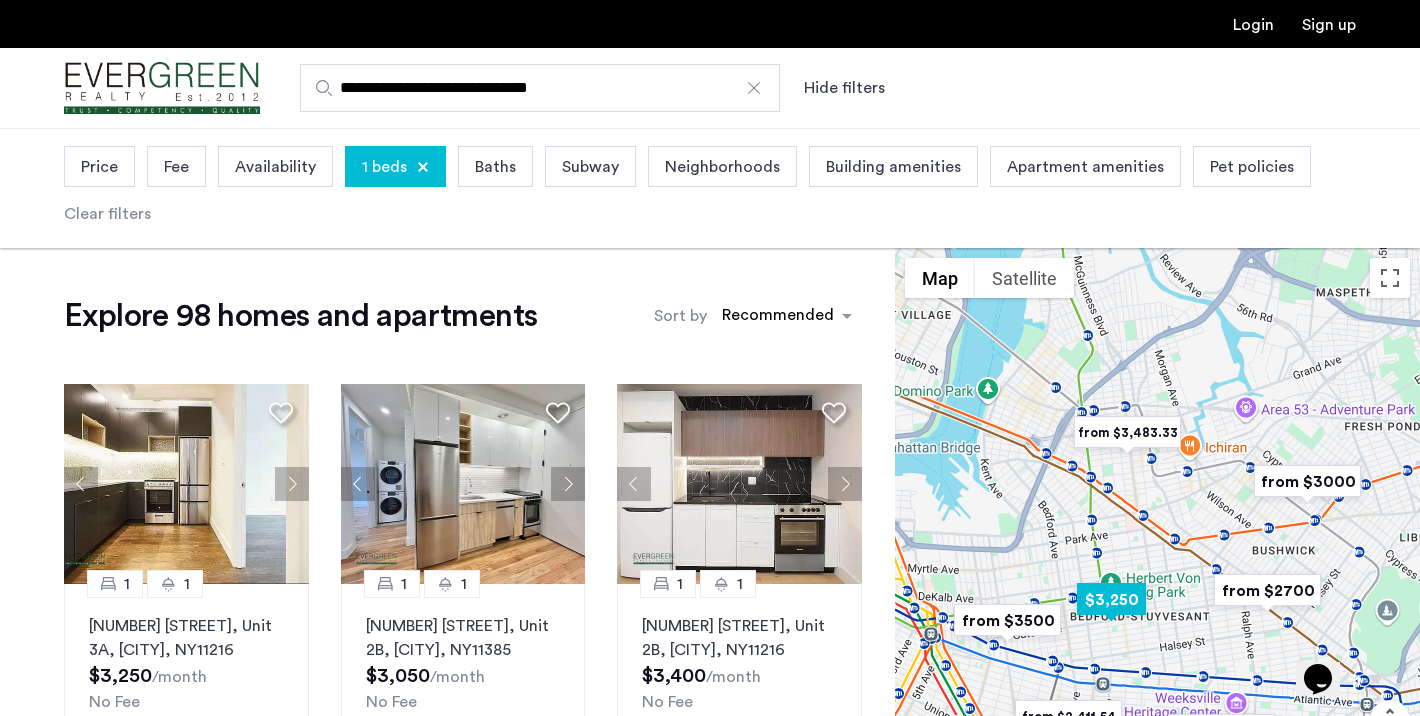 click at bounding box center (1111, 599) 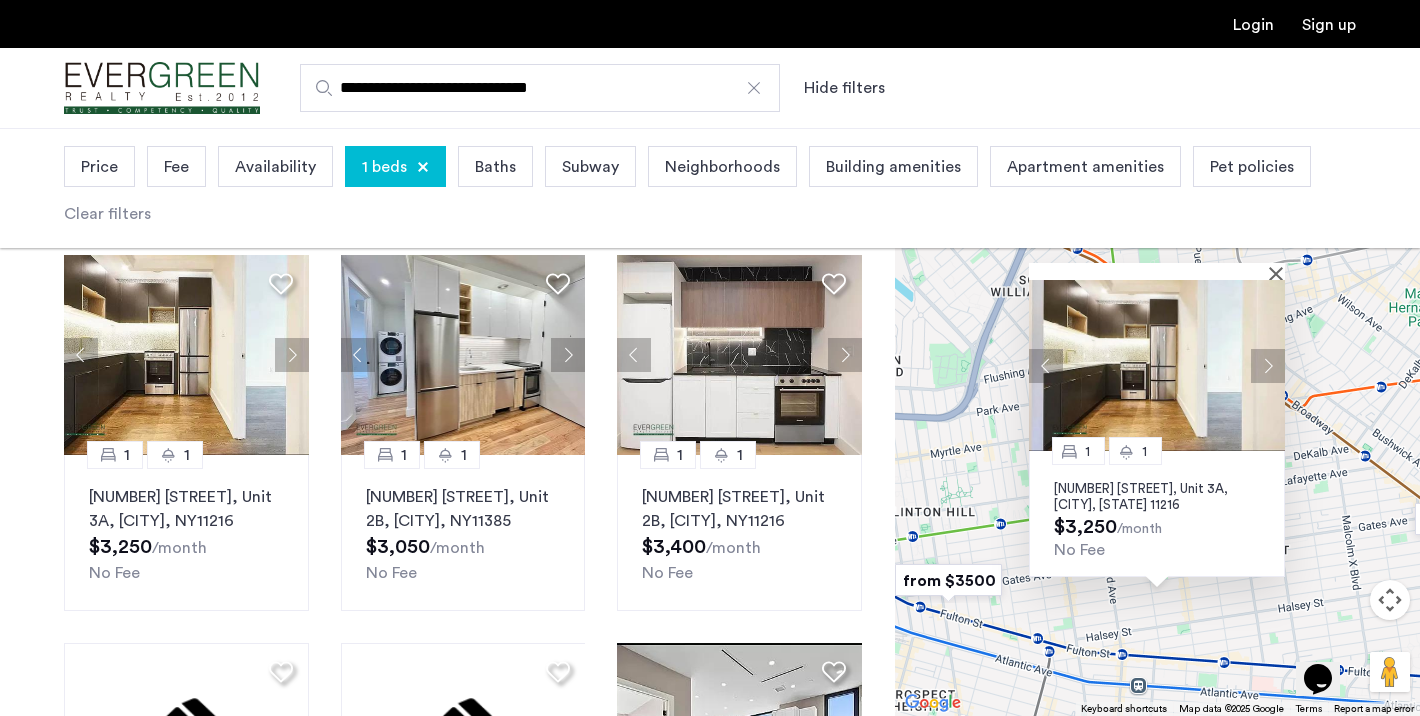 scroll, scrollTop: 144, scrollLeft: 0, axis: vertical 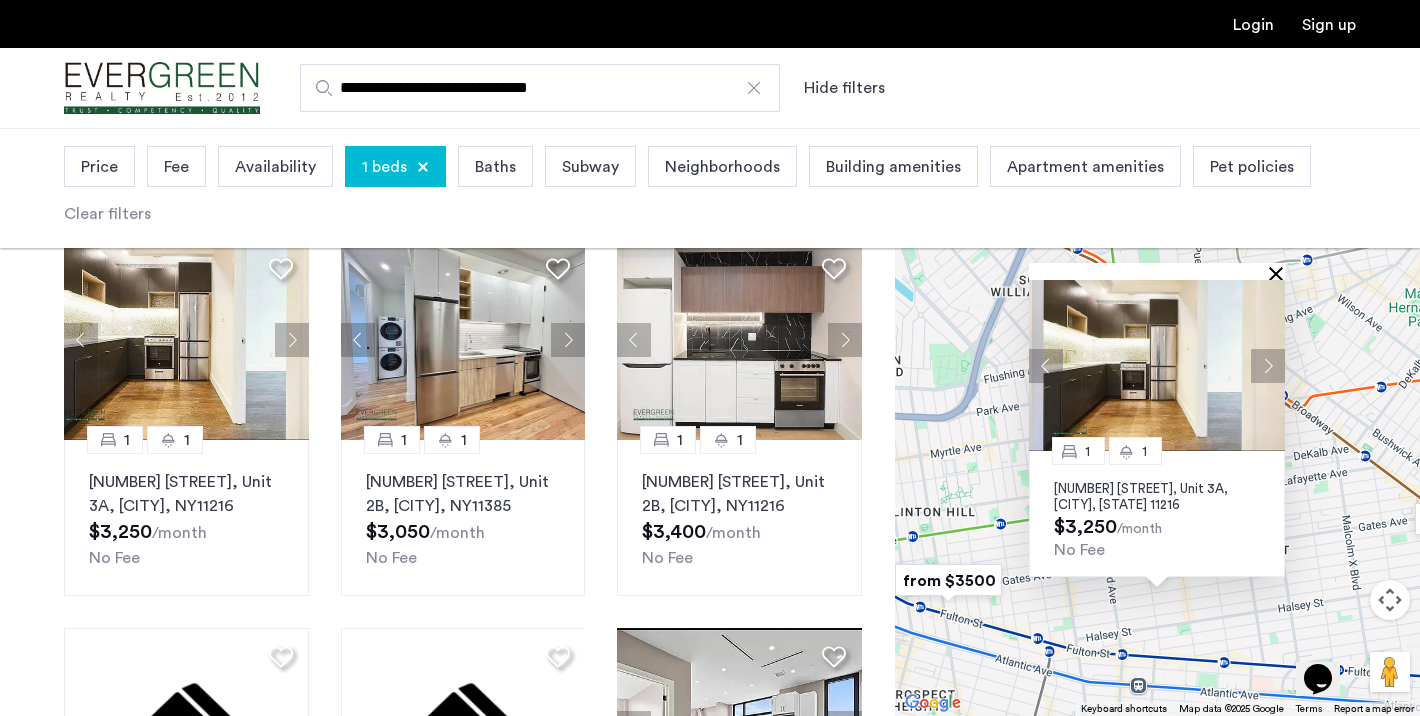 click at bounding box center (1280, 273) 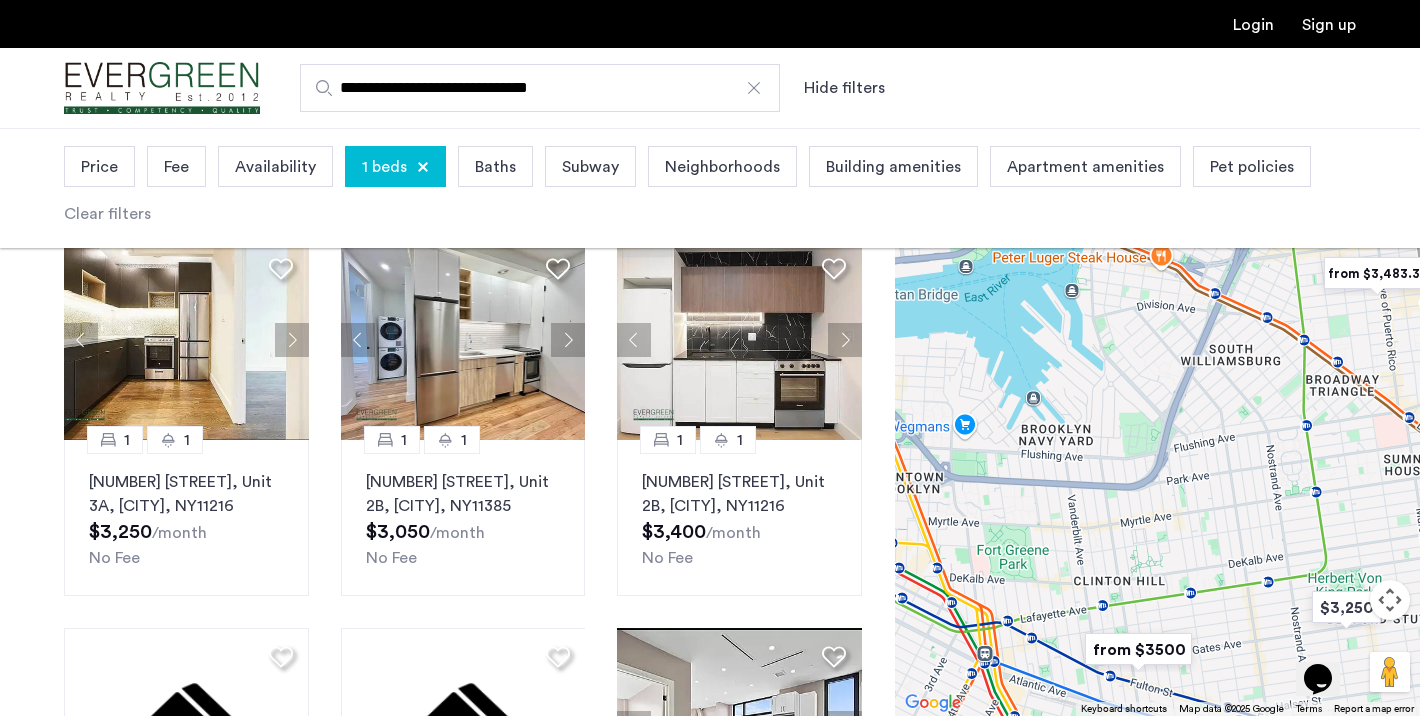 drag, startPoint x: 1141, startPoint y: 389, endPoint x: 1342, endPoint y: 465, distance: 214.88834 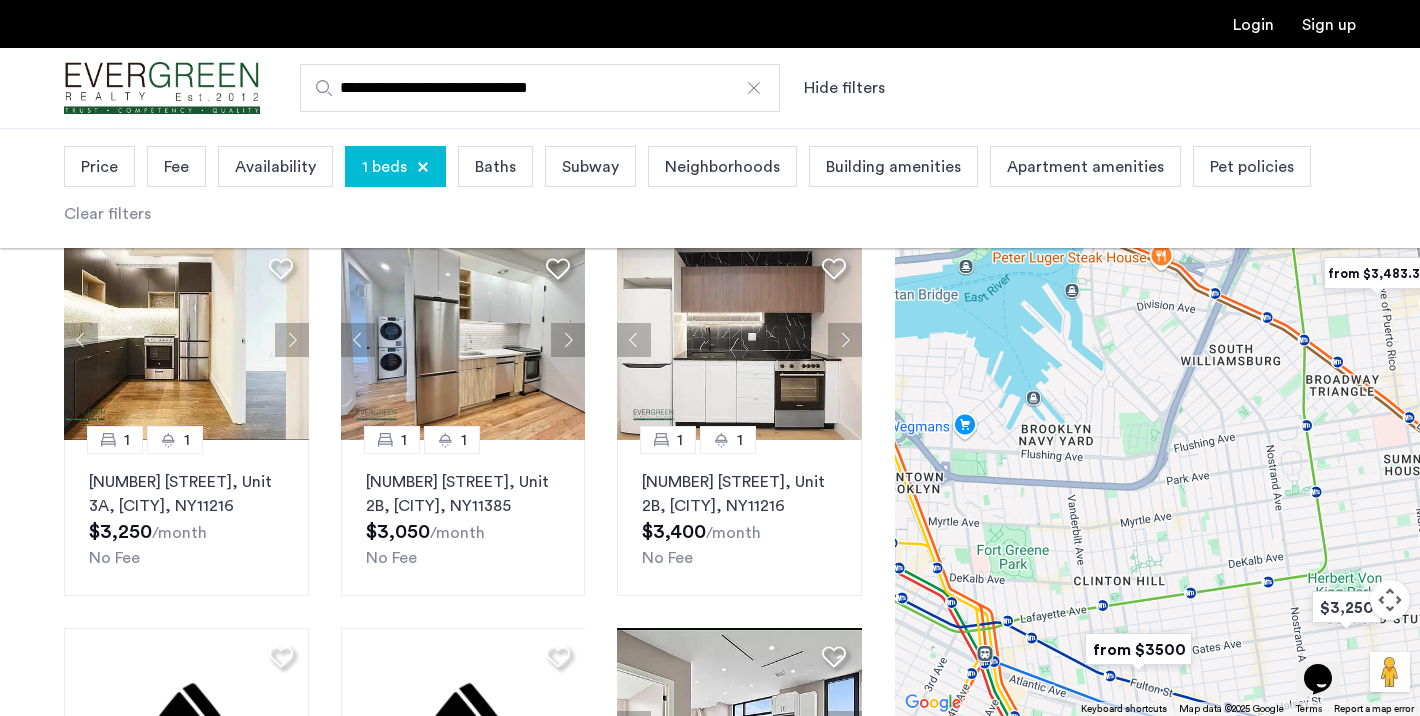 click at bounding box center [1157, 422] 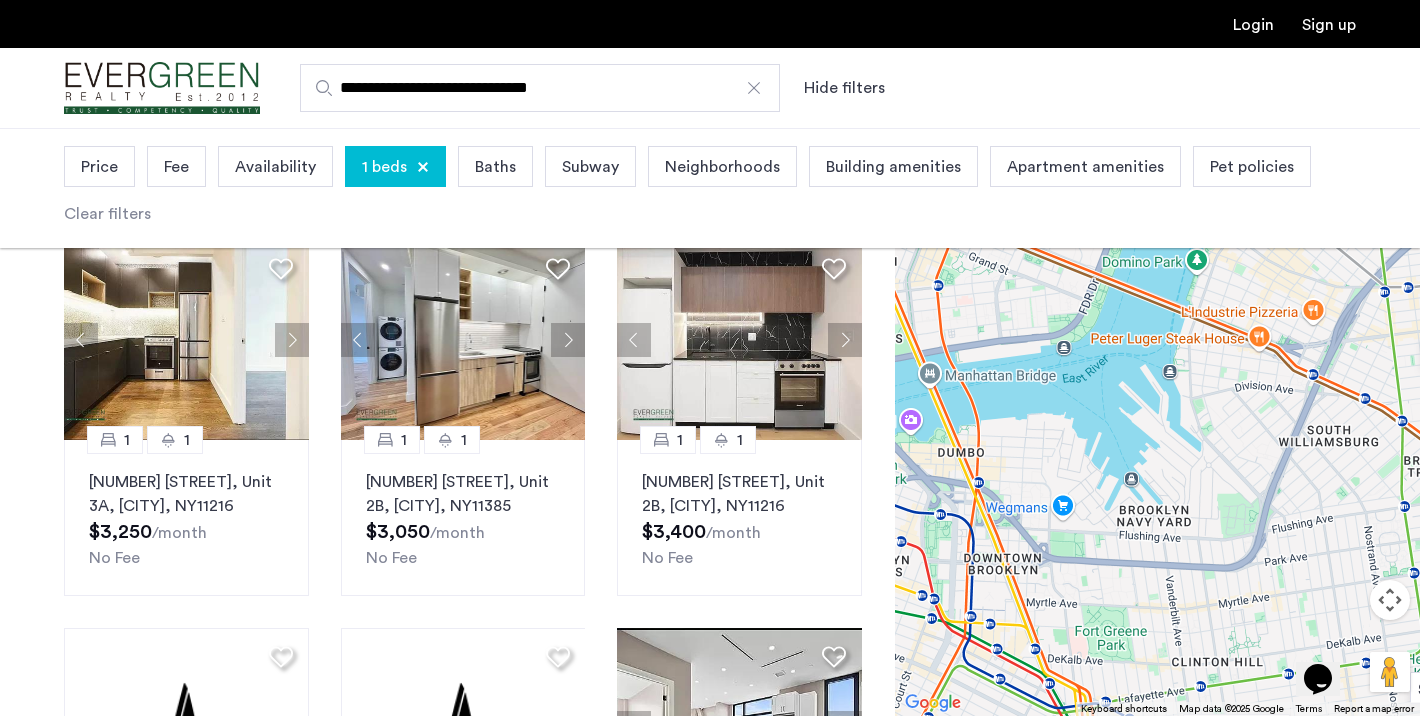 drag, startPoint x: 1187, startPoint y: 464, endPoint x: 1280, endPoint y: 548, distance: 125.31959 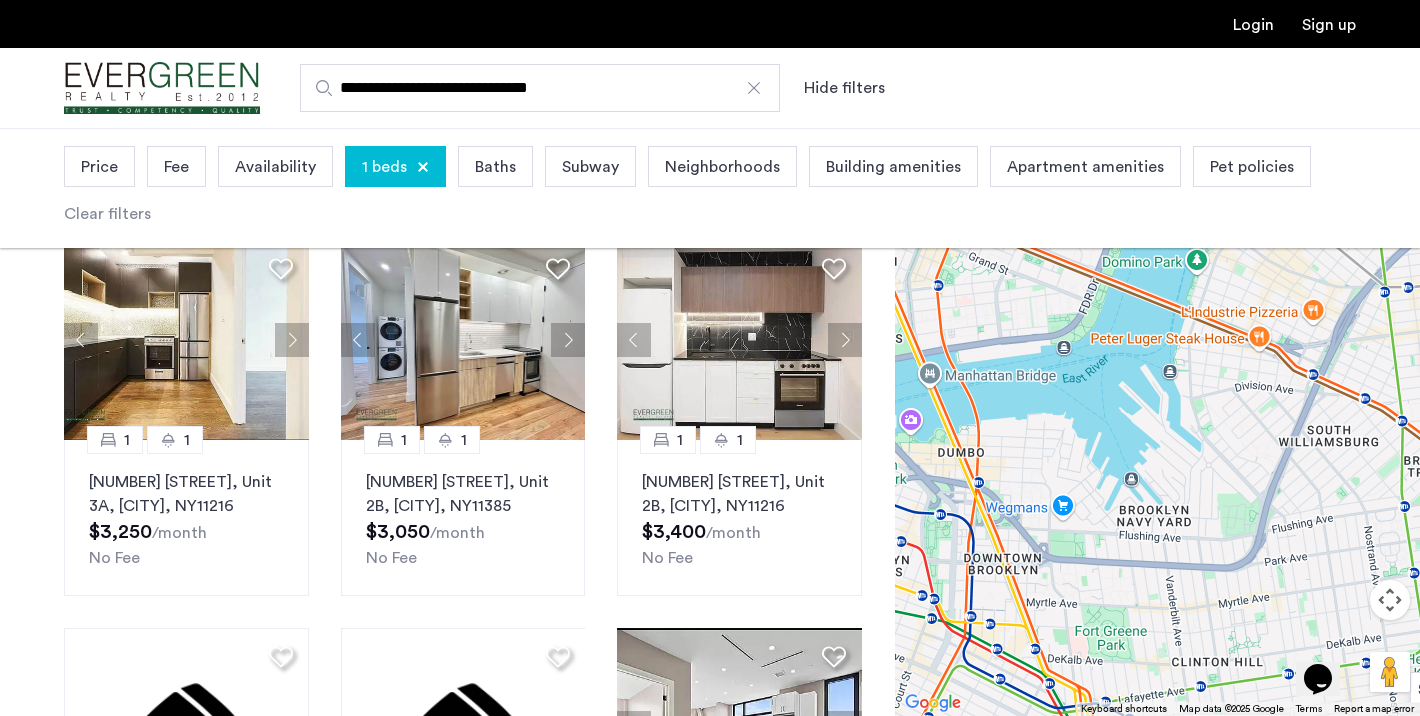 click at bounding box center [1157, 422] 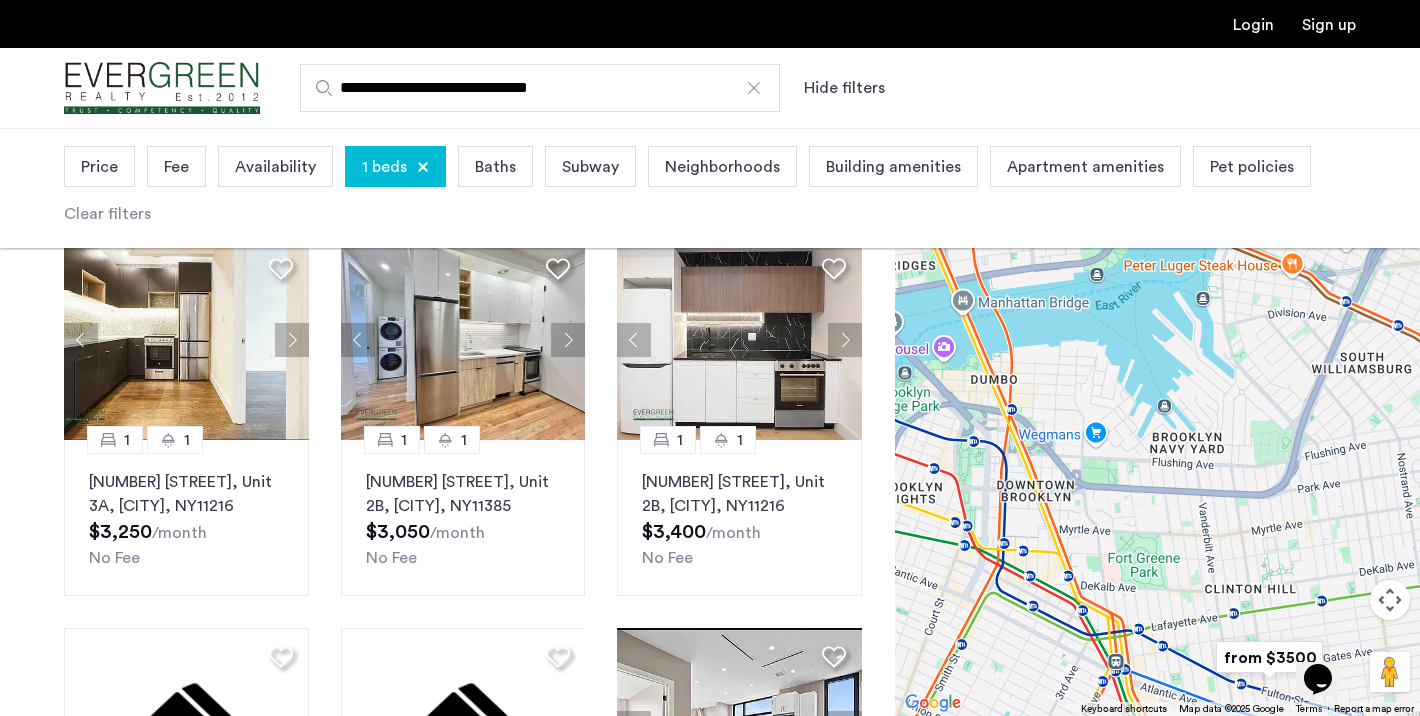 drag, startPoint x: 1060, startPoint y: 551, endPoint x: 1101, endPoint y: 478, distance: 83.725746 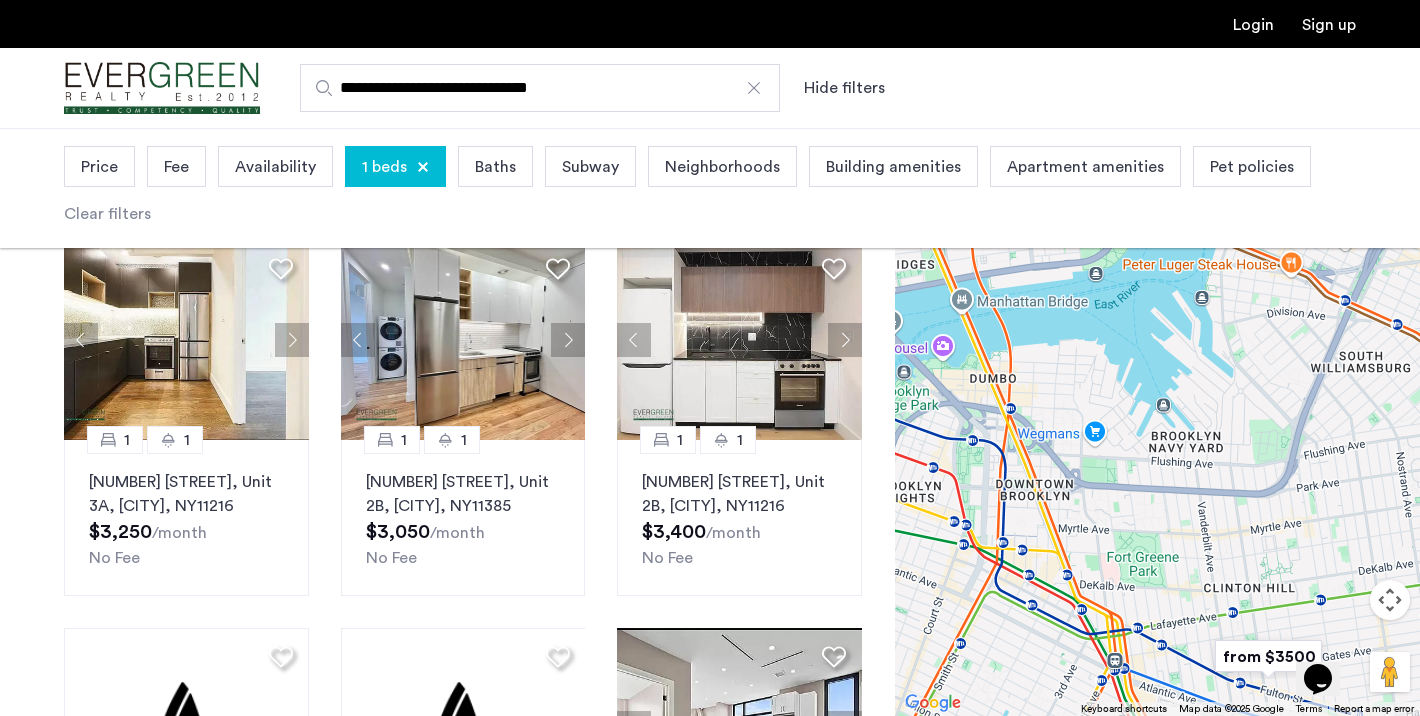 drag, startPoint x: 1143, startPoint y: 582, endPoint x: 1073, endPoint y: 507, distance: 102.59142 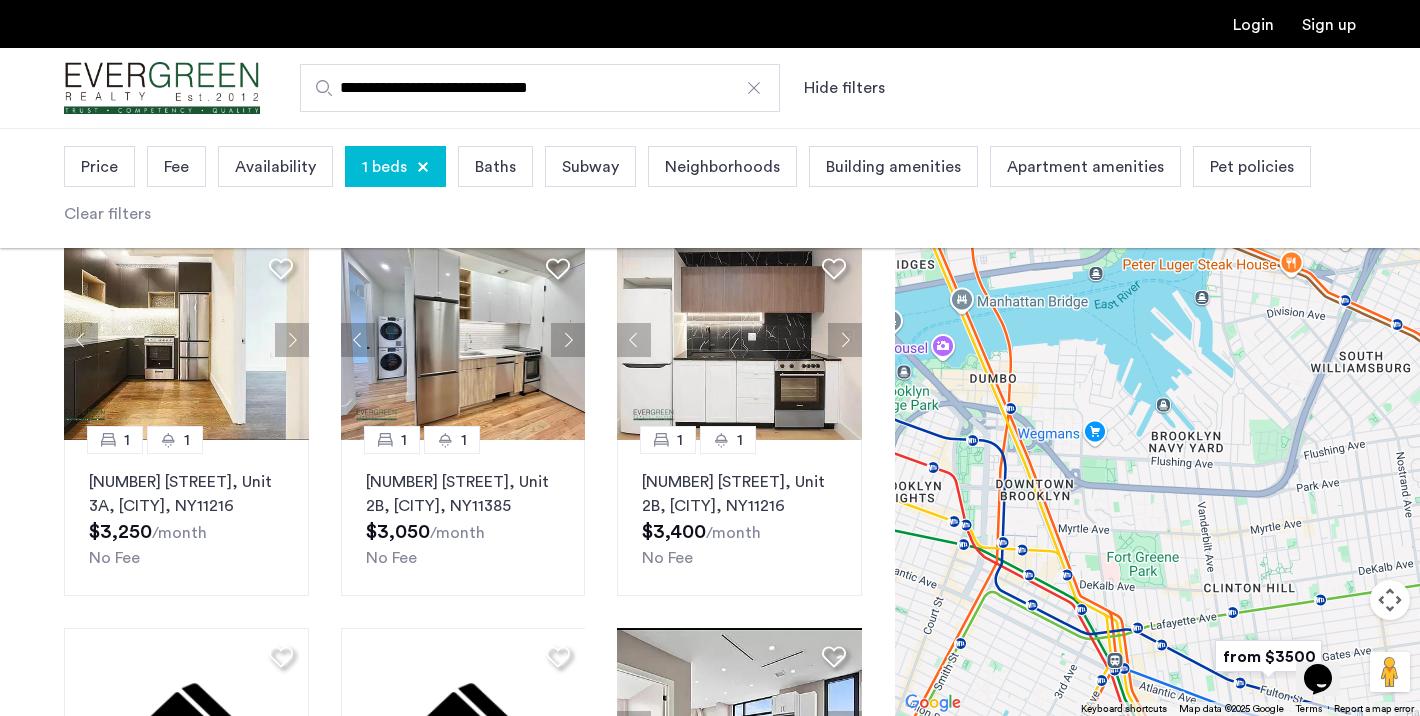 click at bounding box center [1157, 422] 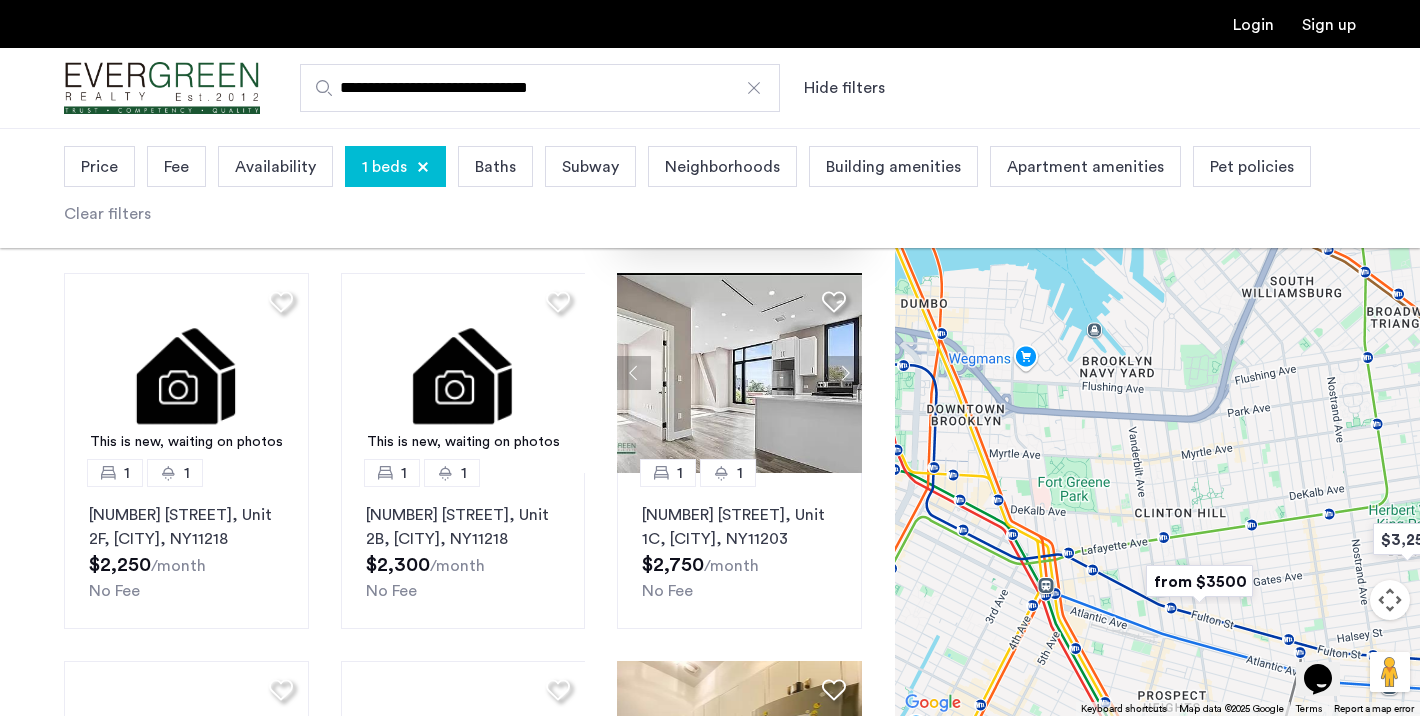 scroll, scrollTop: 538, scrollLeft: 0, axis: vertical 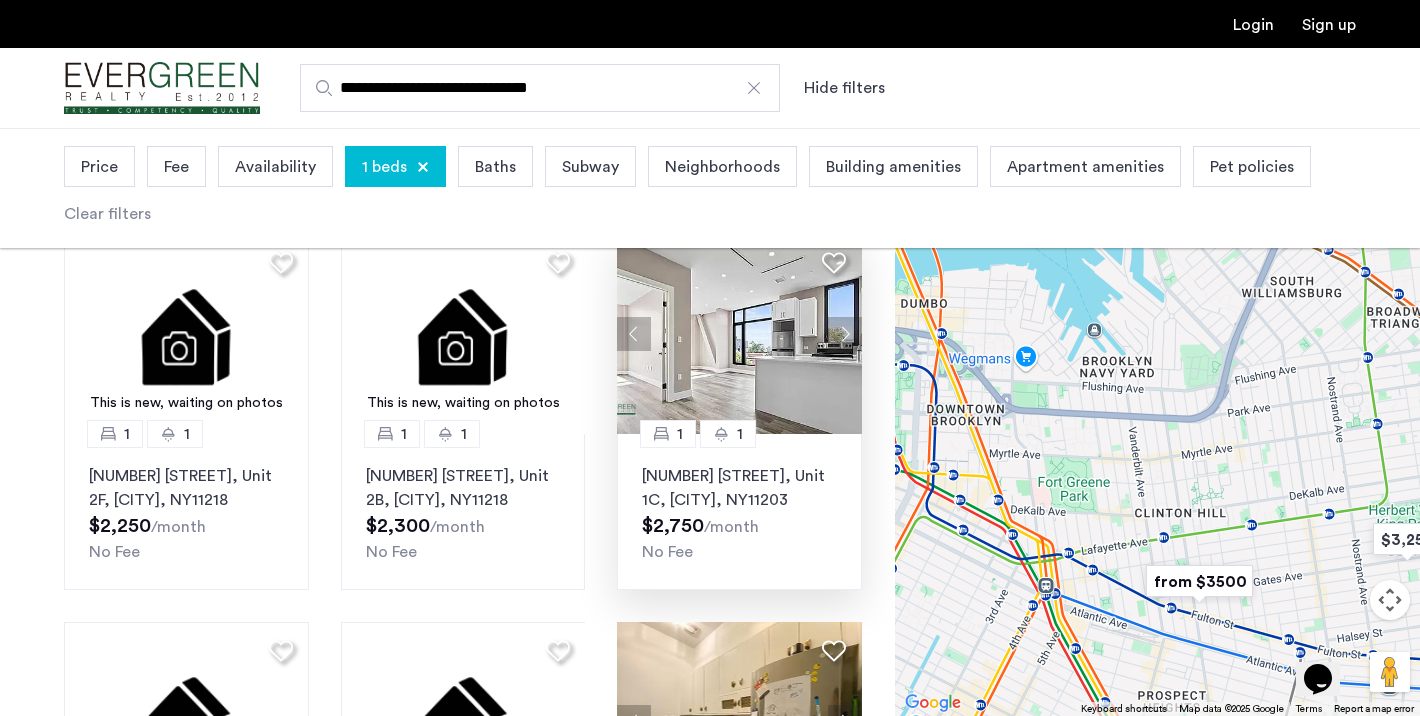 click on "1351 Brooklyn Avenue, Unit 1C, Brooklyn , NY  11203" 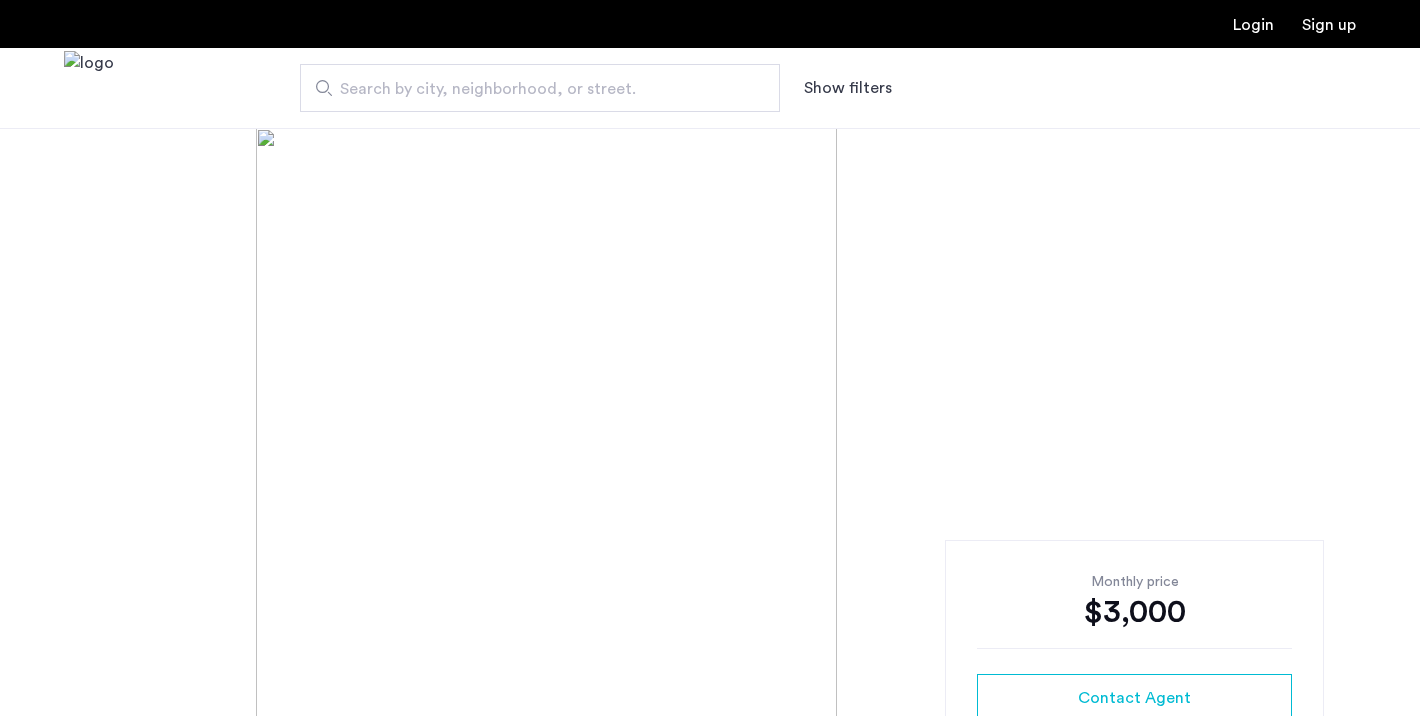 scroll, scrollTop: 0, scrollLeft: 0, axis: both 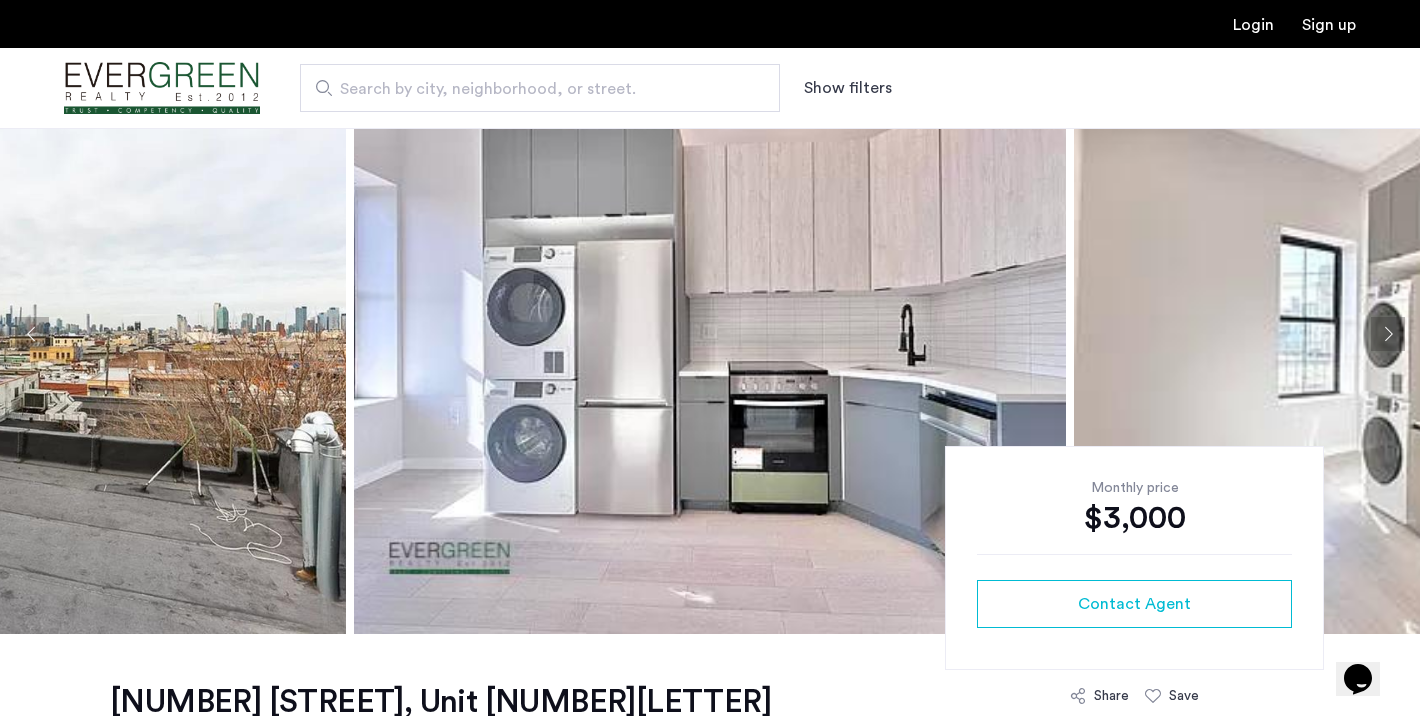 click 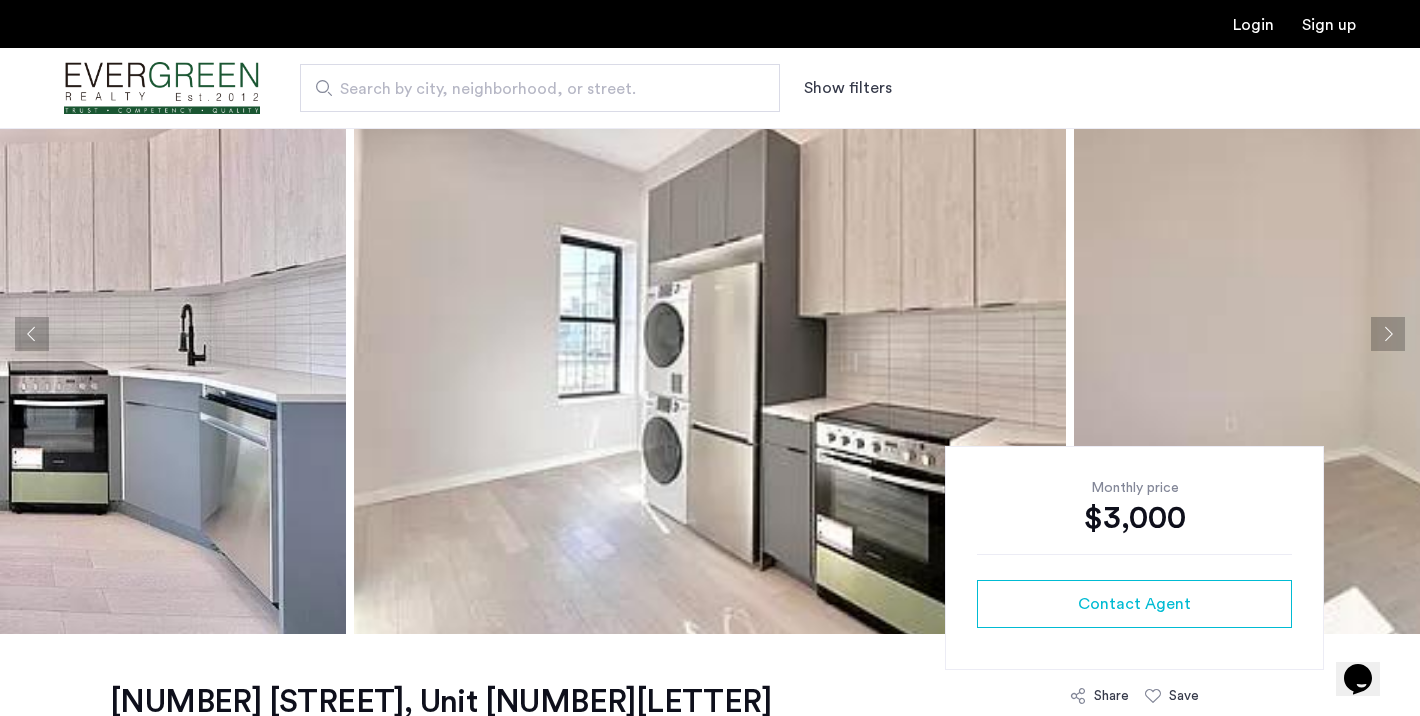 click 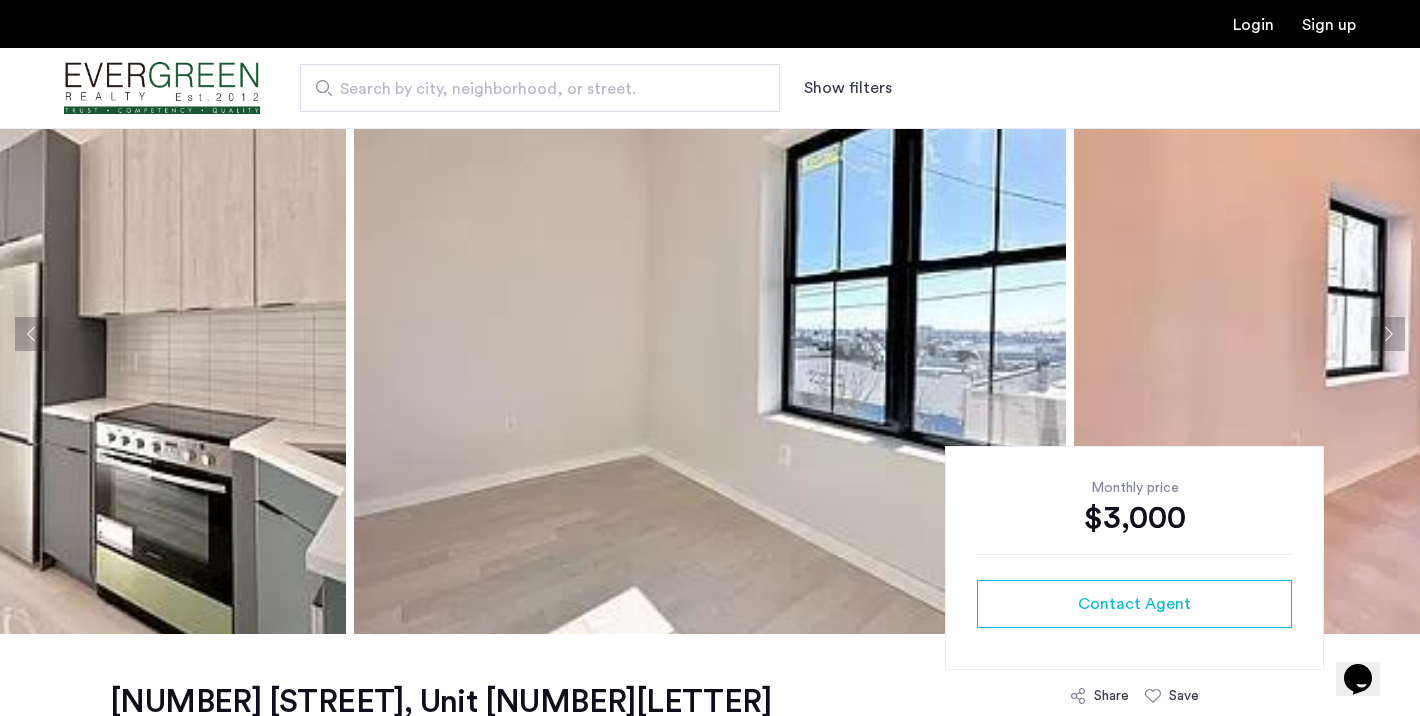 click 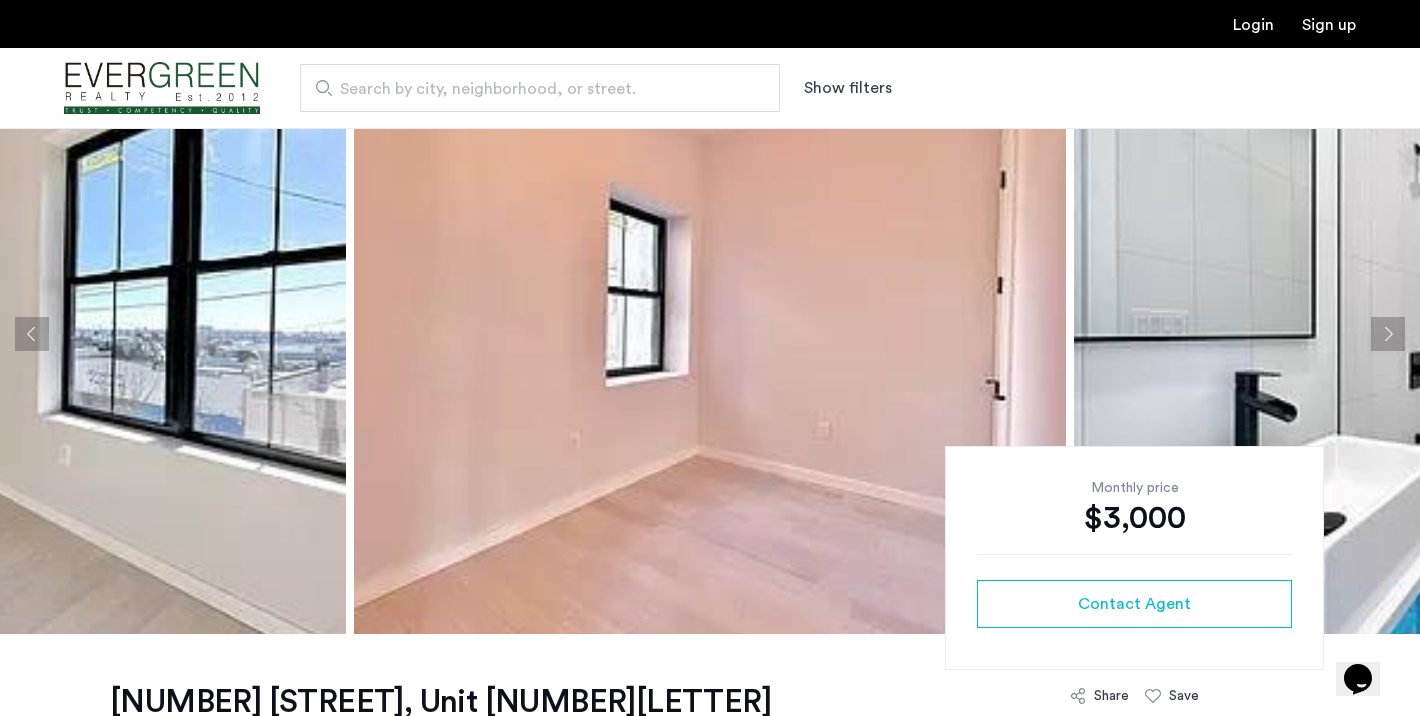 click 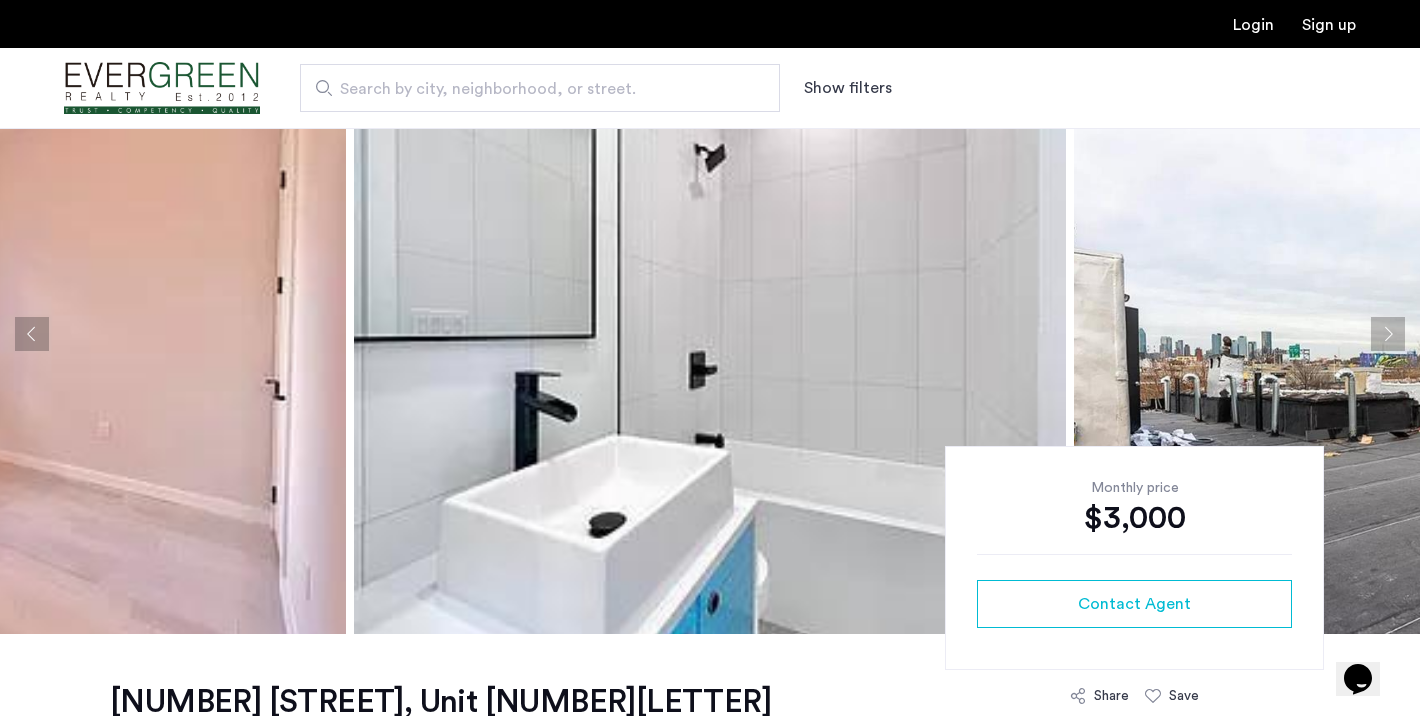 click 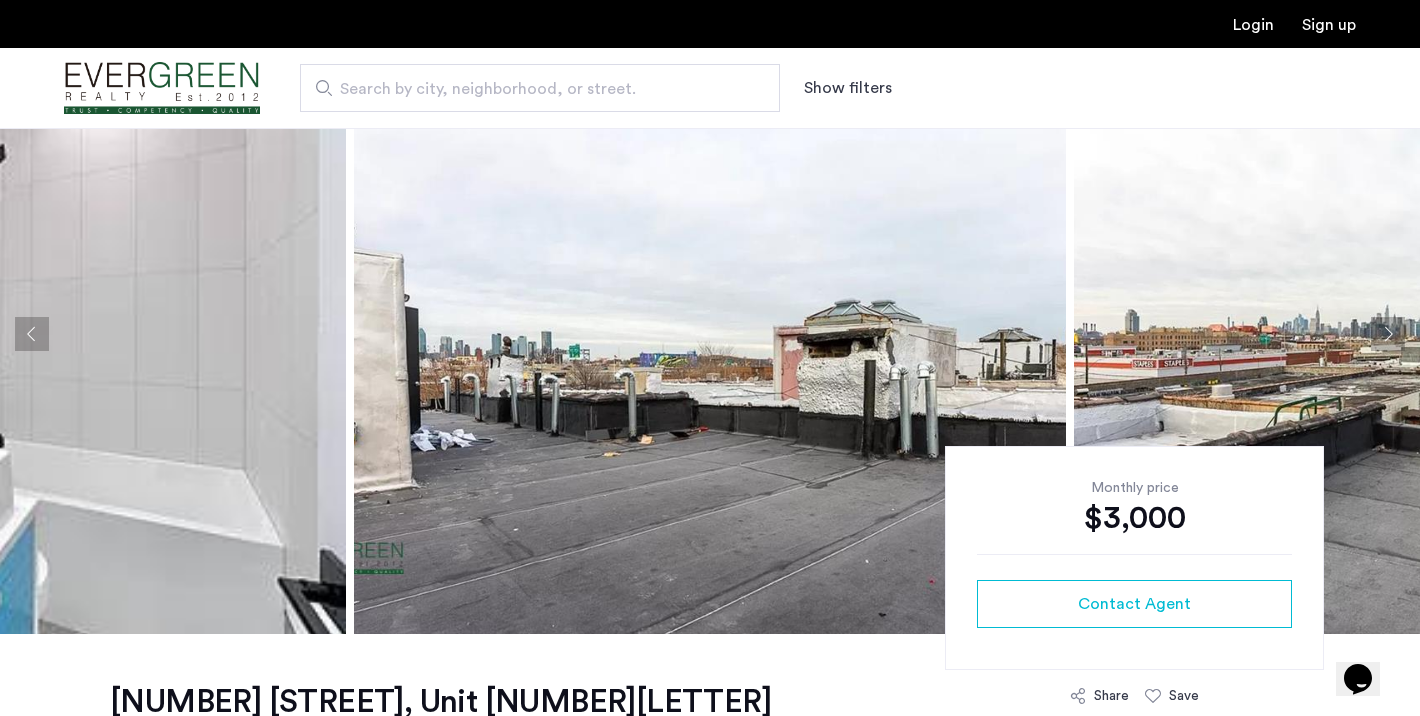 click 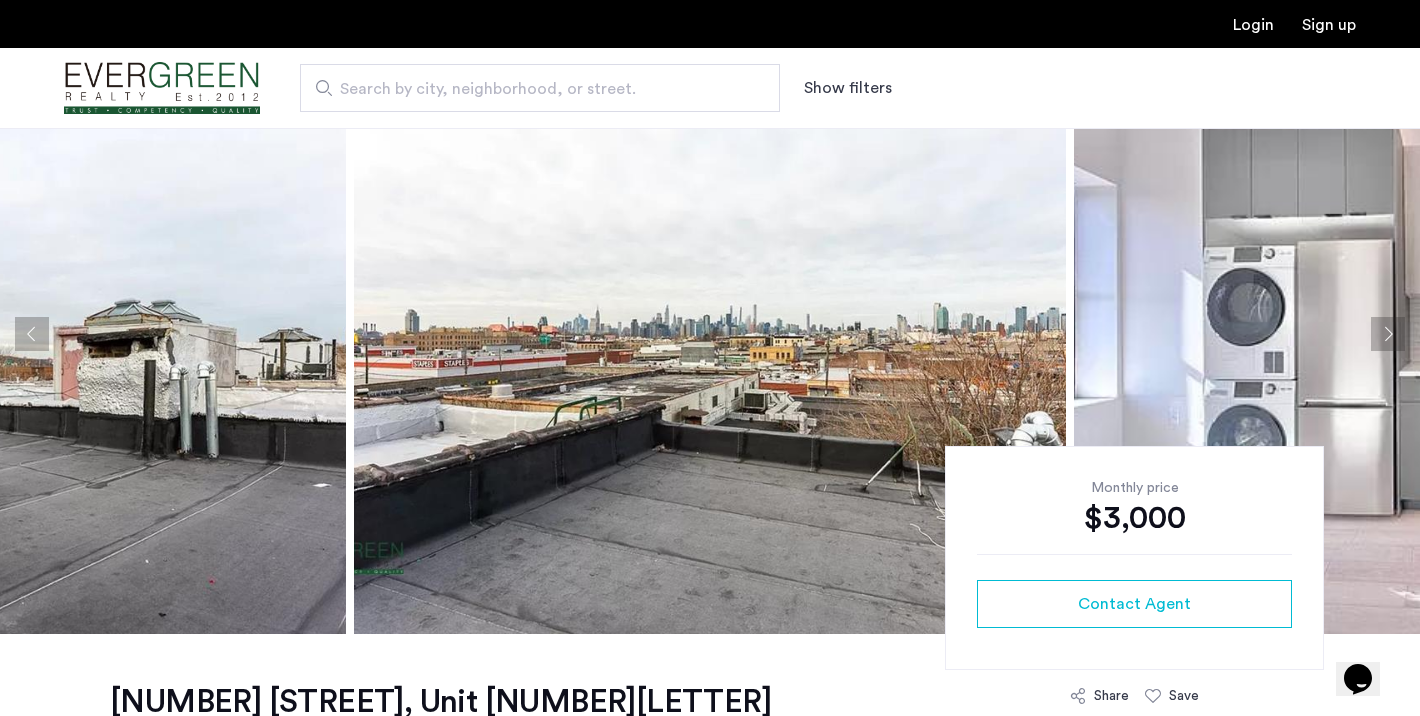 click 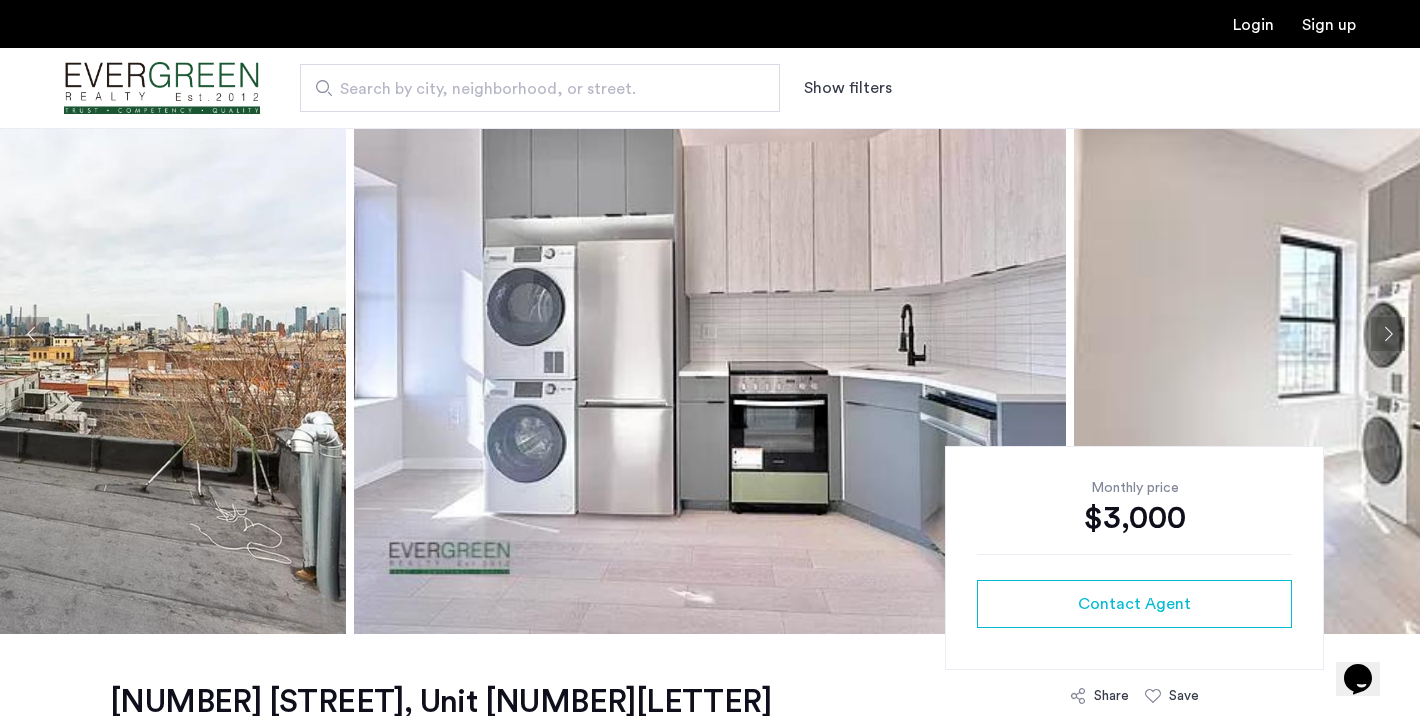 click 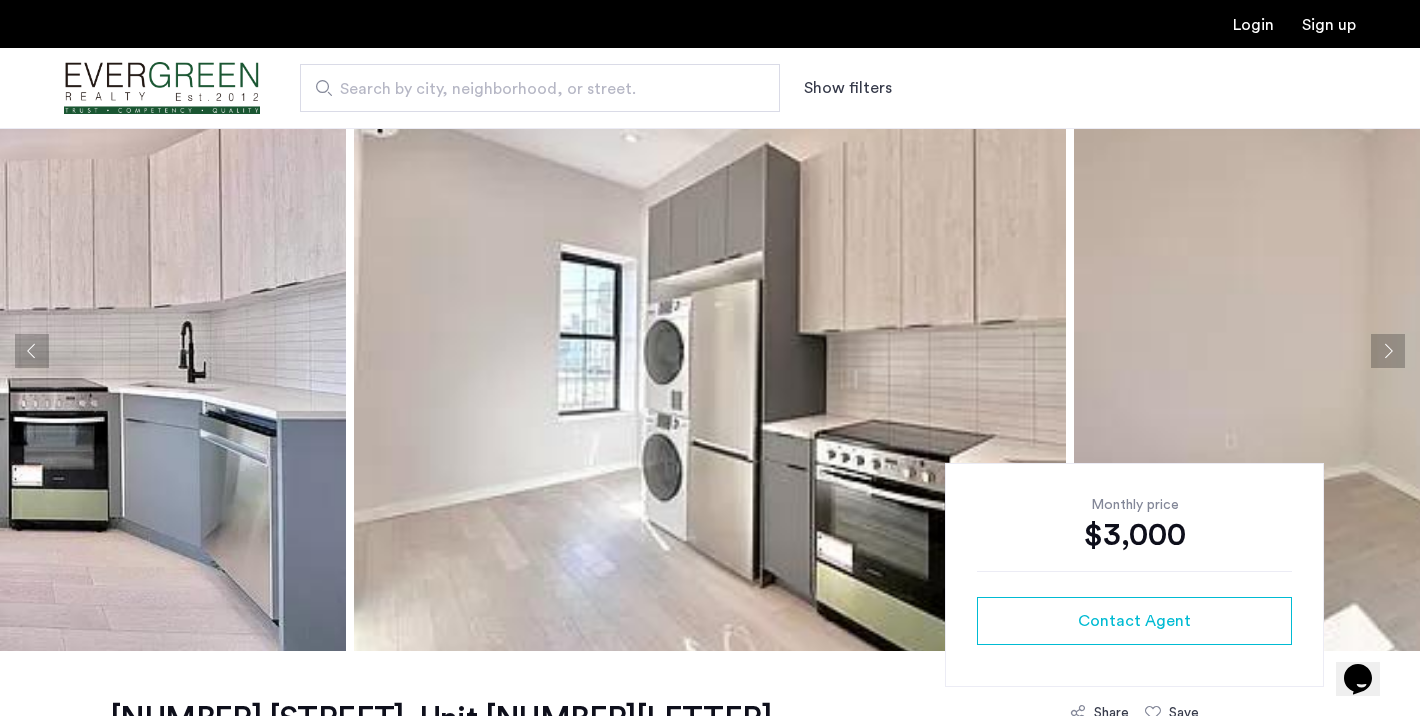 scroll, scrollTop: 0, scrollLeft: 0, axis: both 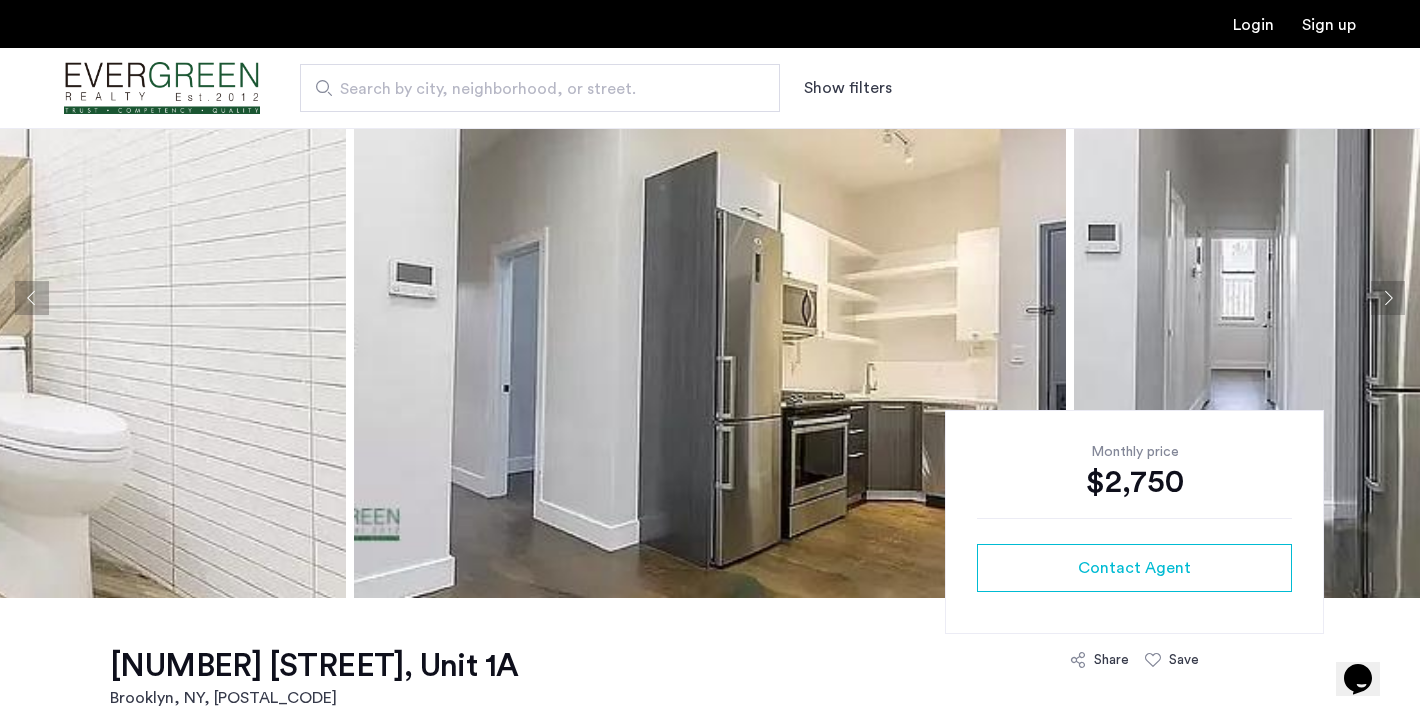 click 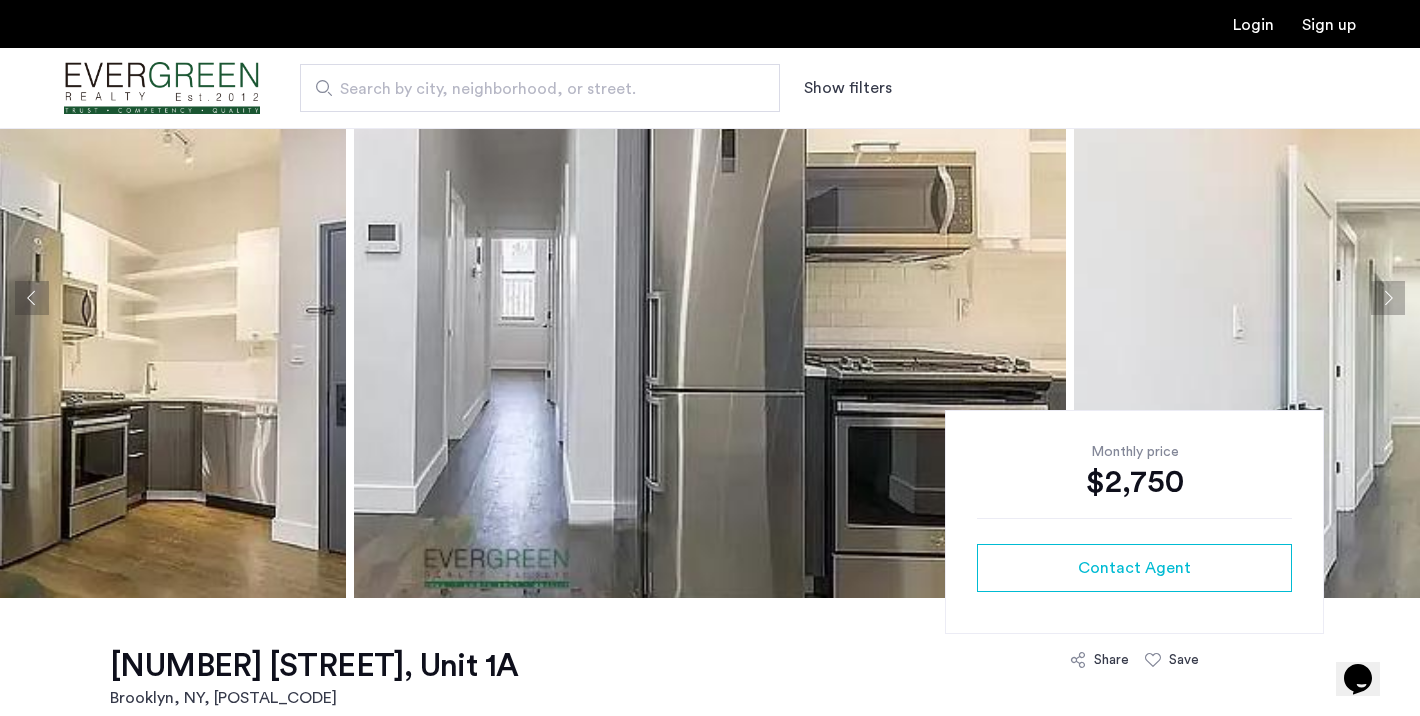 click 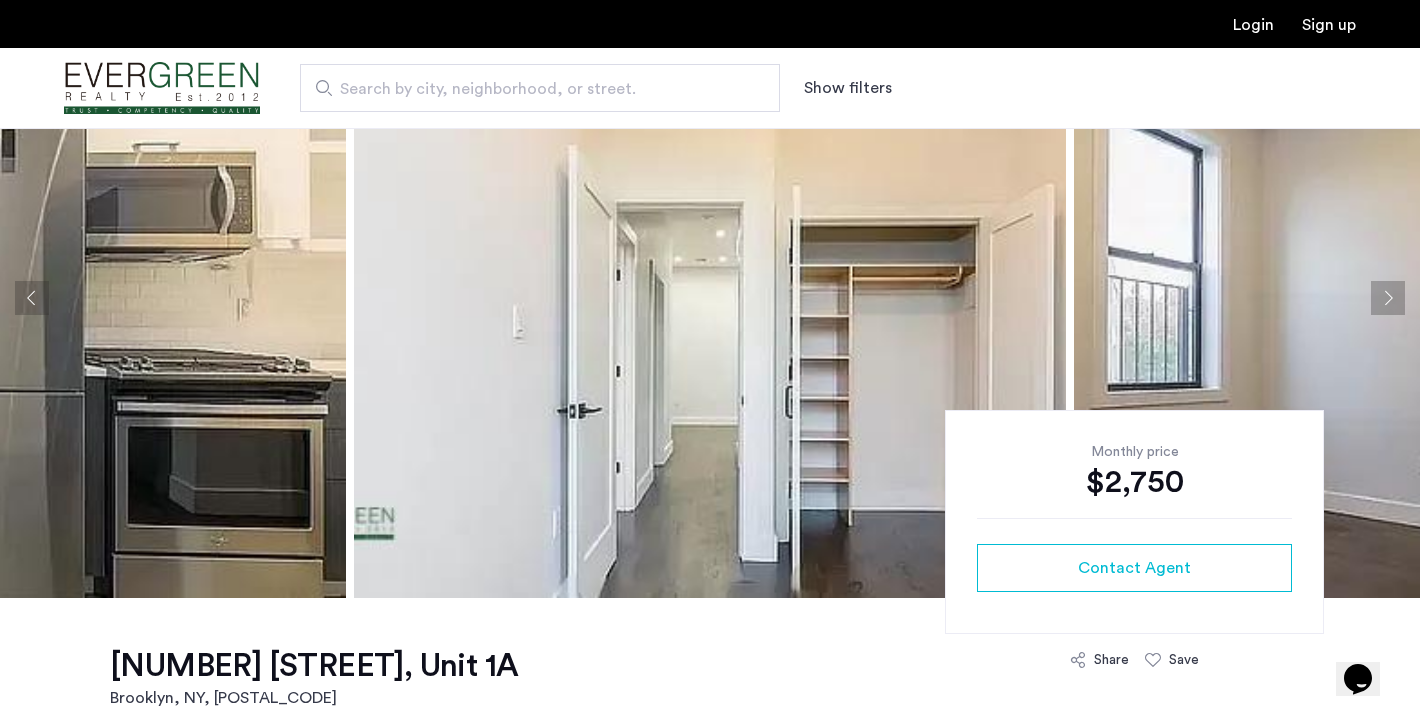 click 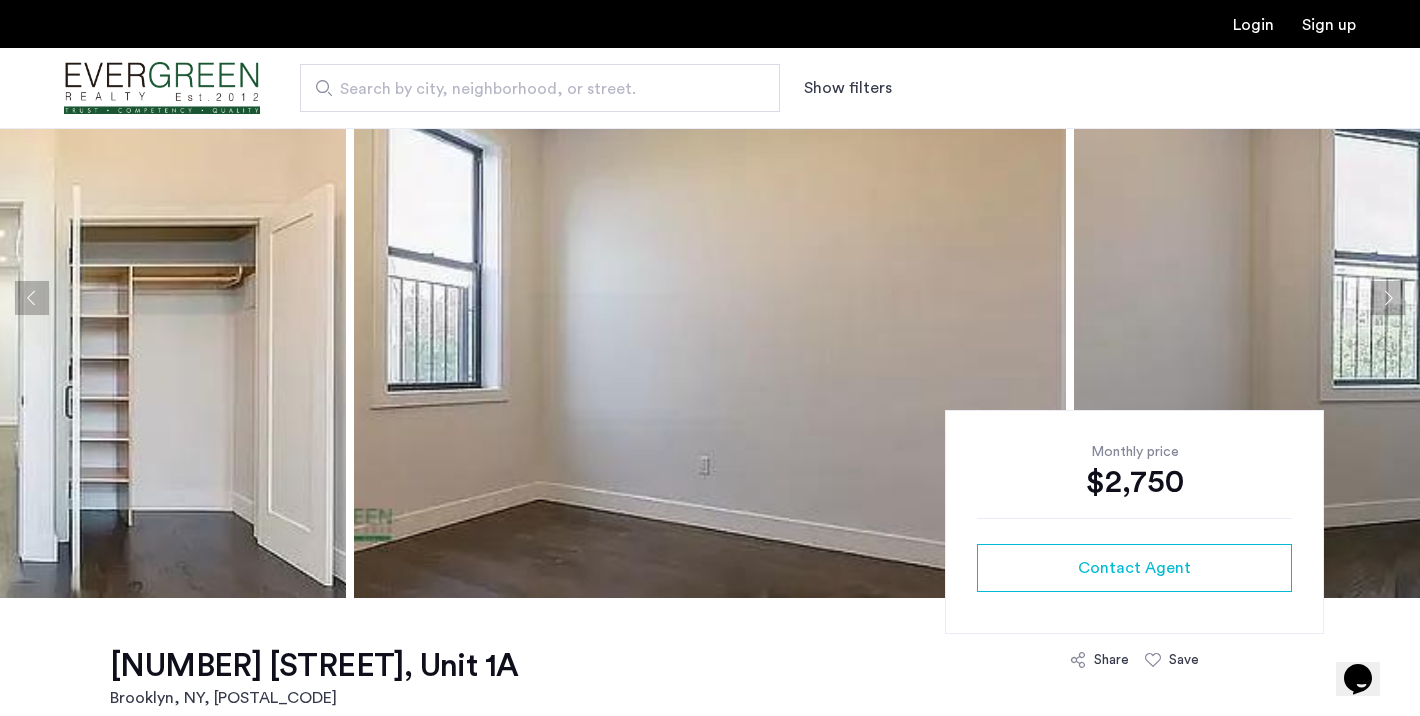 click 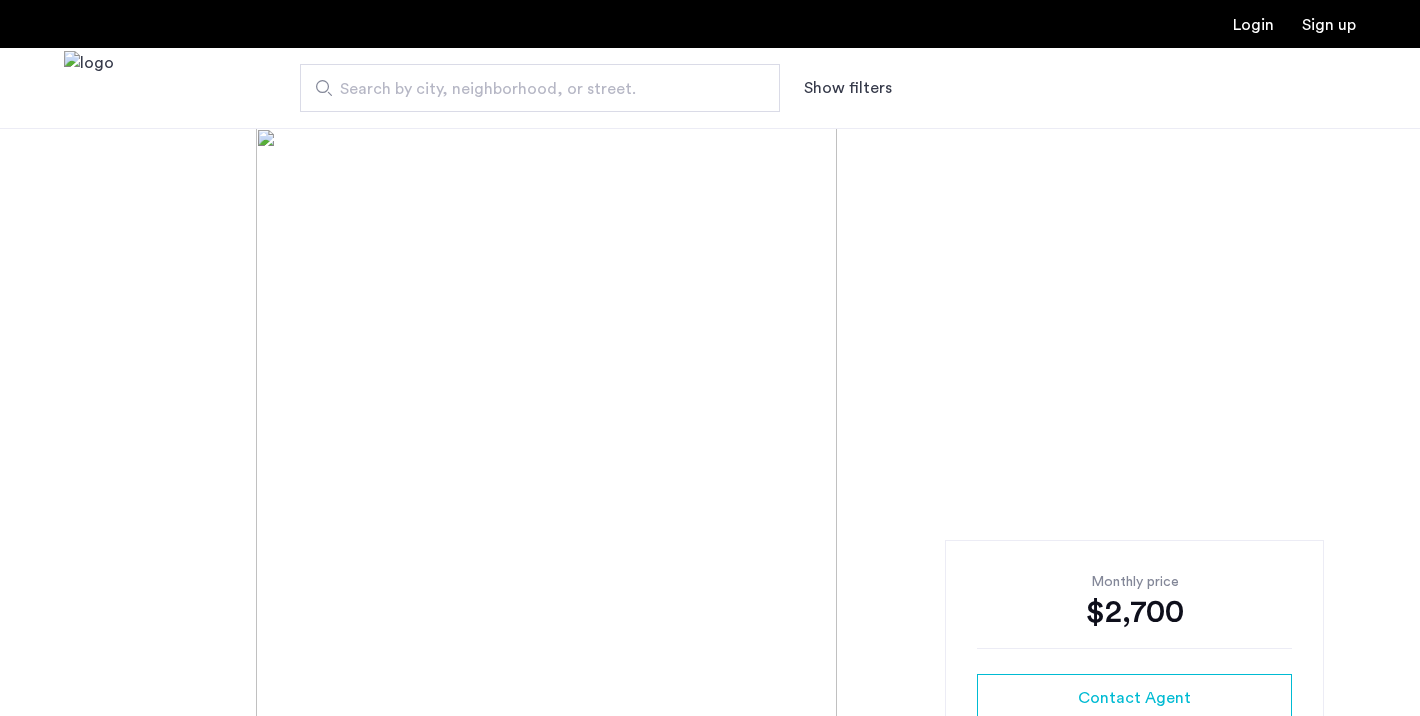scroll, scrollTop: 0, scrollLeft: 0, axis: both 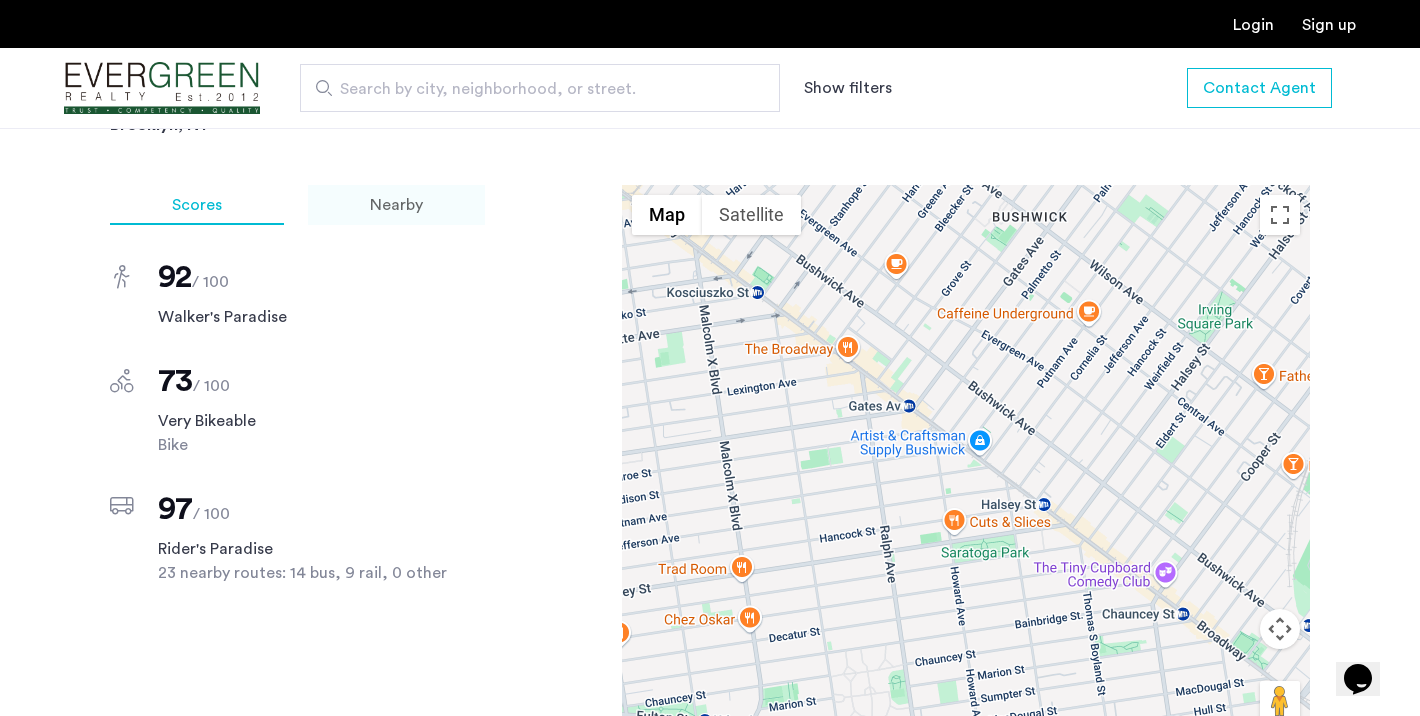 click on "Nearby" at bounding box center (396, 205) 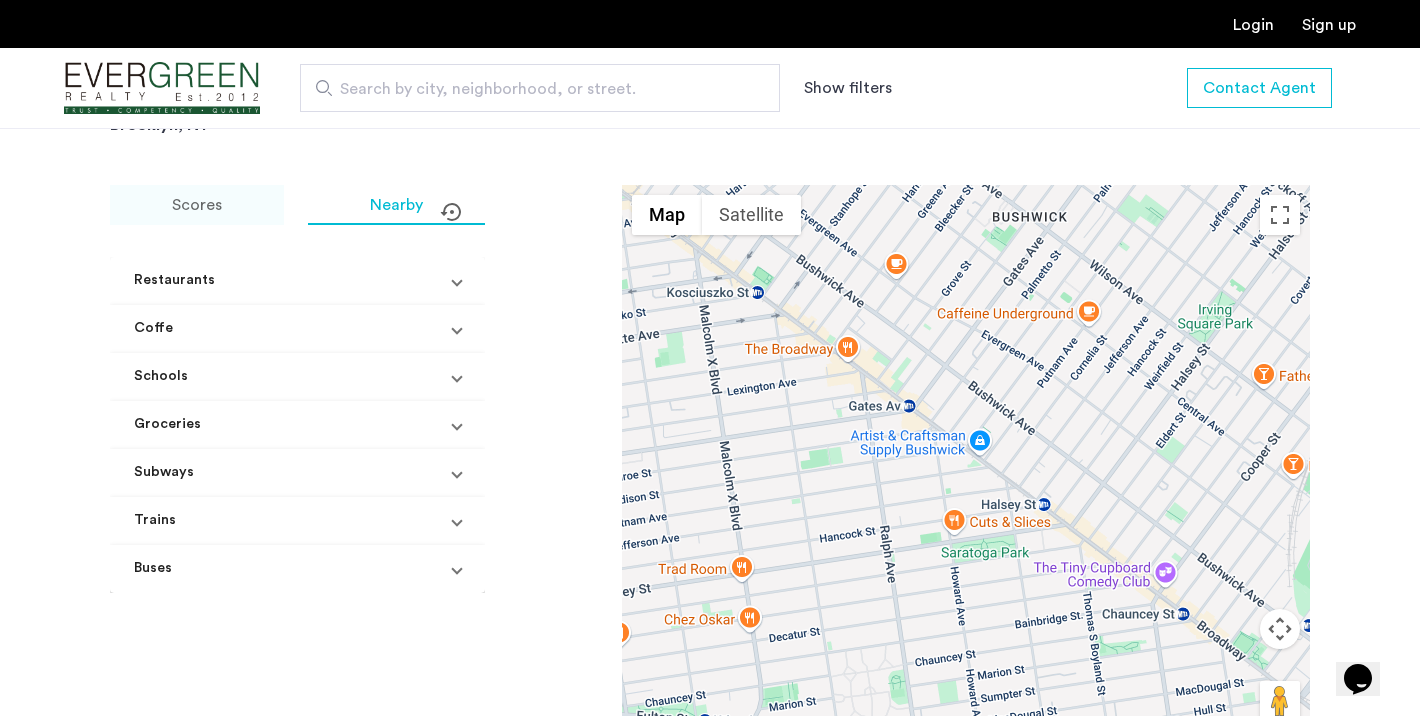 click on "Scores" at bounding box center (197, 205) 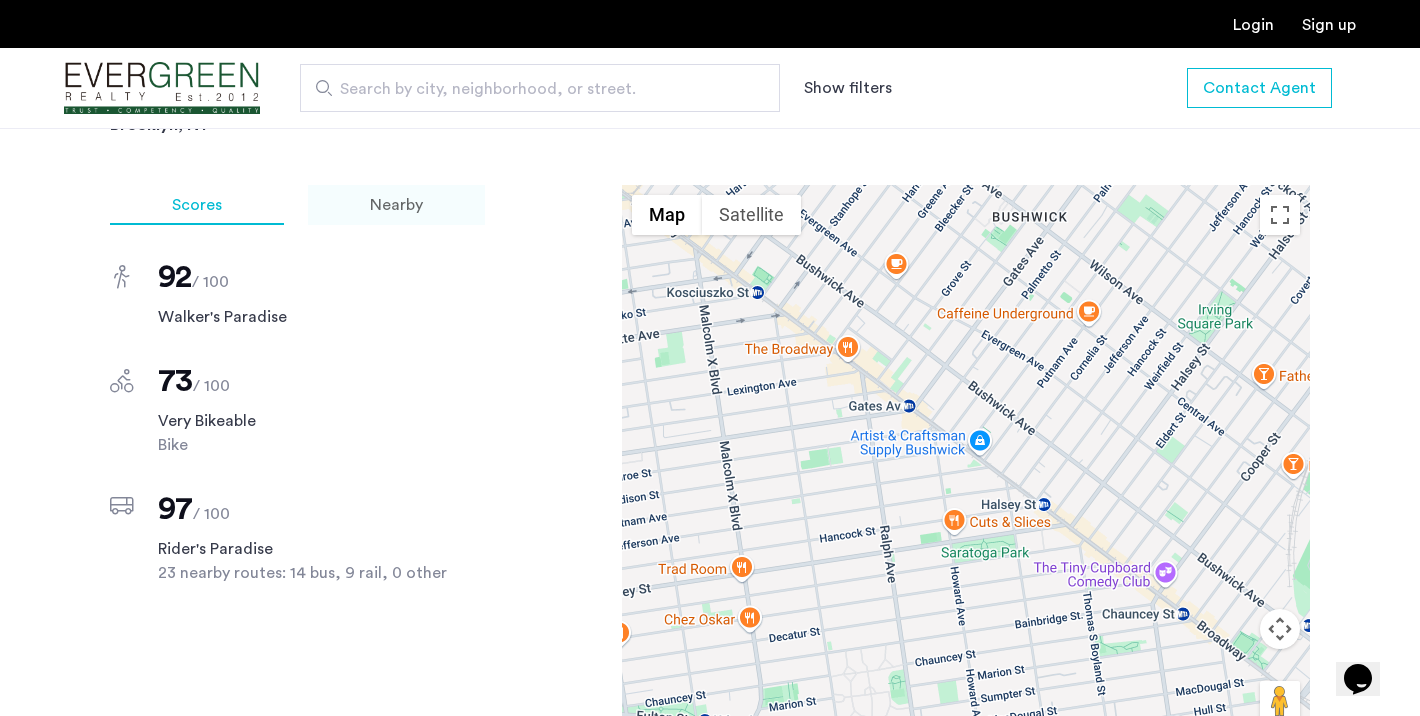 click on "Nearby" at bounding box center (396, 205) 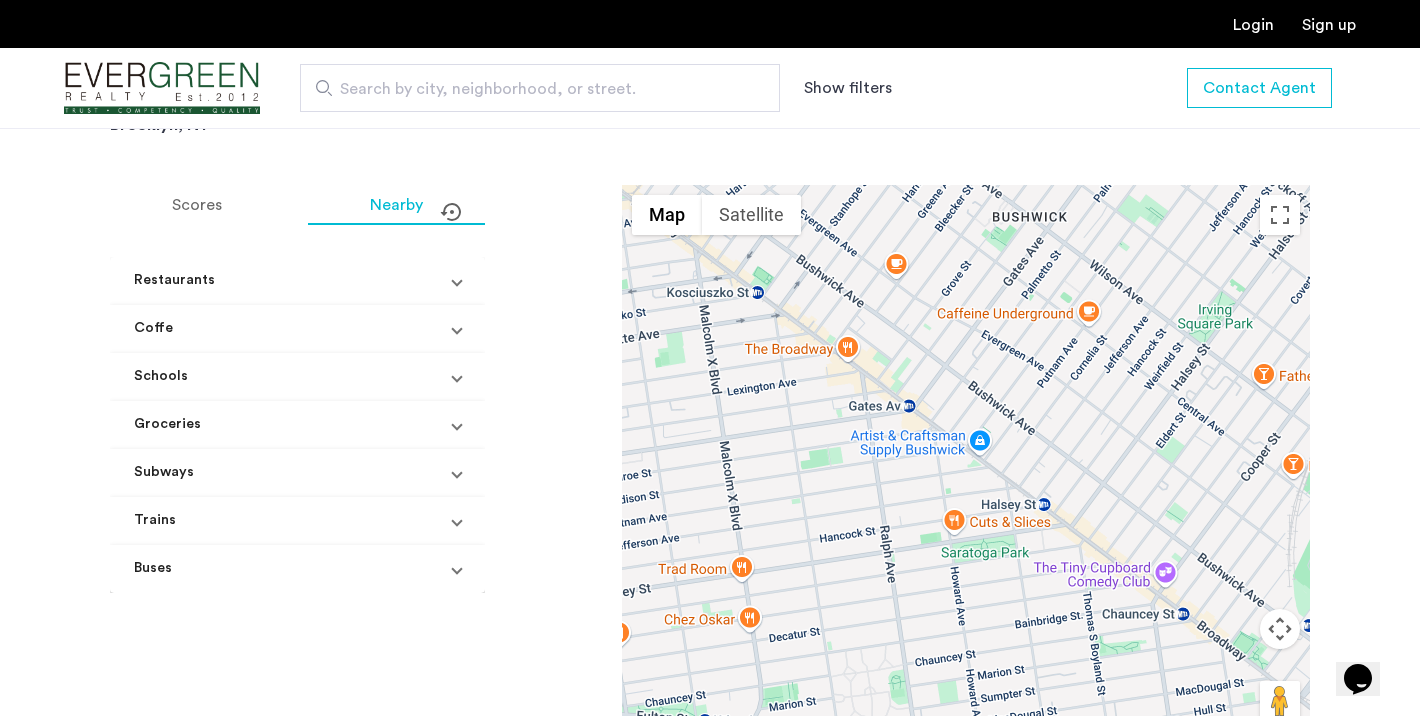 click on "Subways" at bounding box center (297, 473) 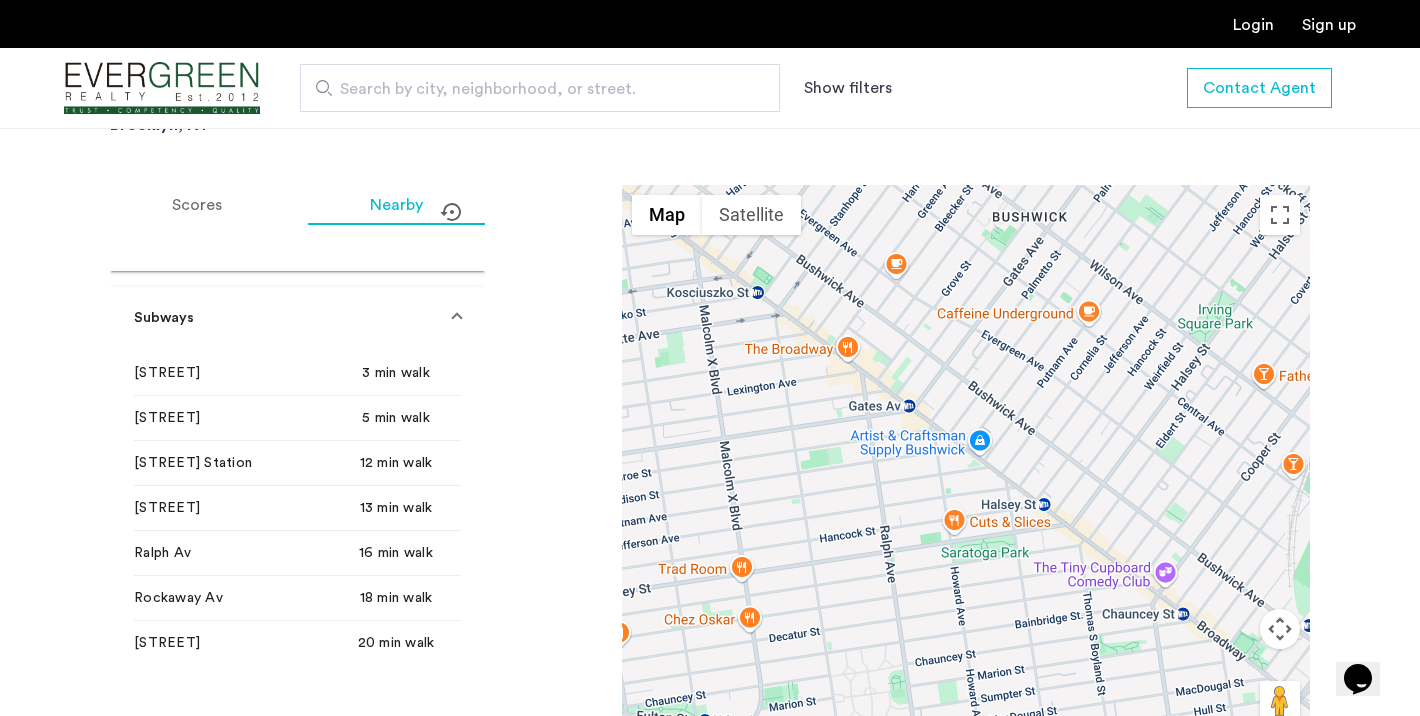 scroll, scrollTop: 188, scrollLeft: 0, axis: vertical 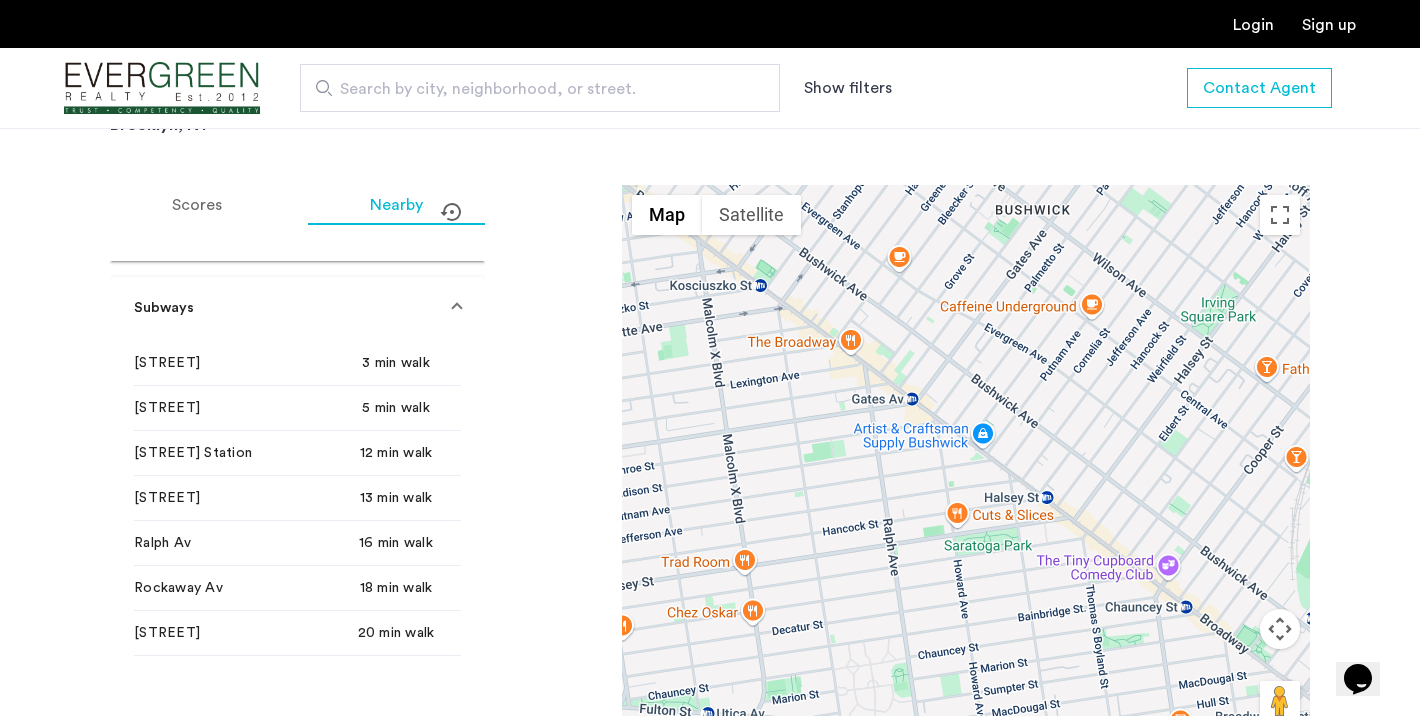 click at bounding box center (966, 465) 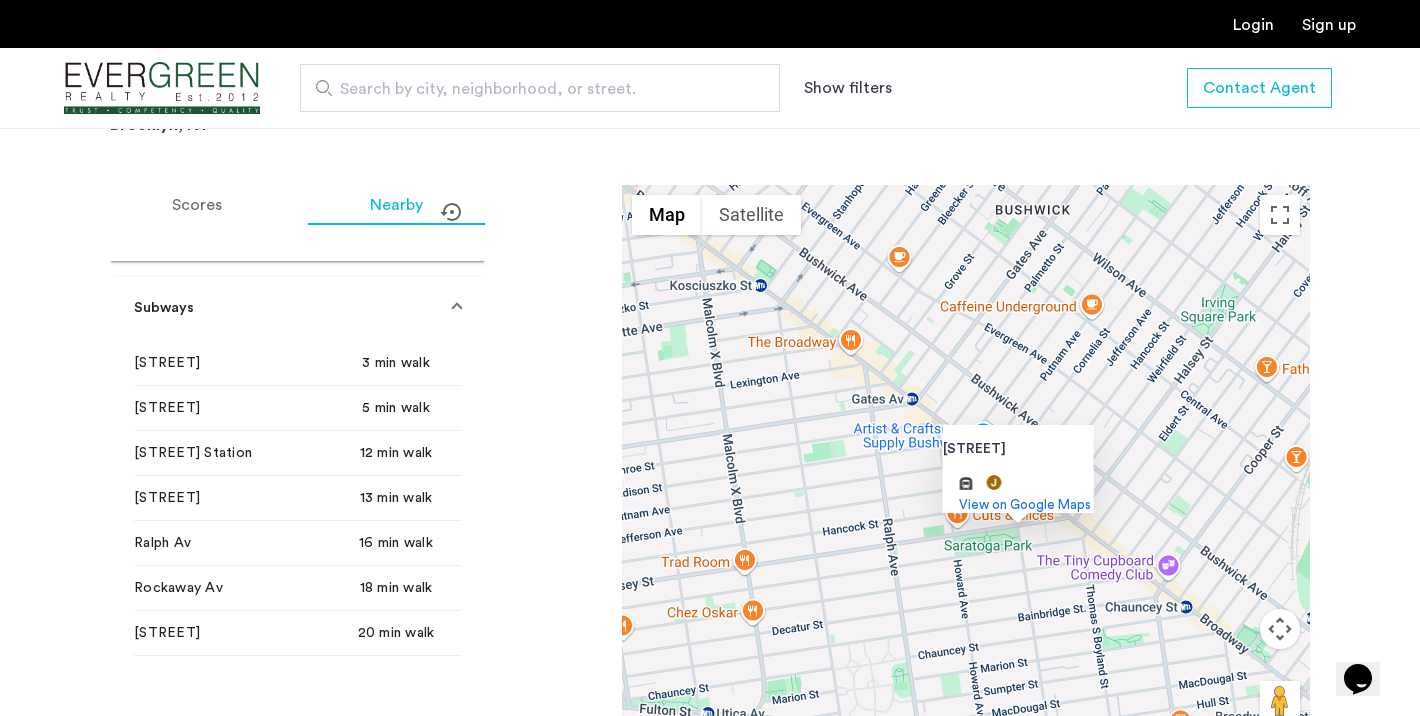 click on "Halsey St                                 Halsey St                                and   more.               View on Google Maps" at bounding box center (966, 465) 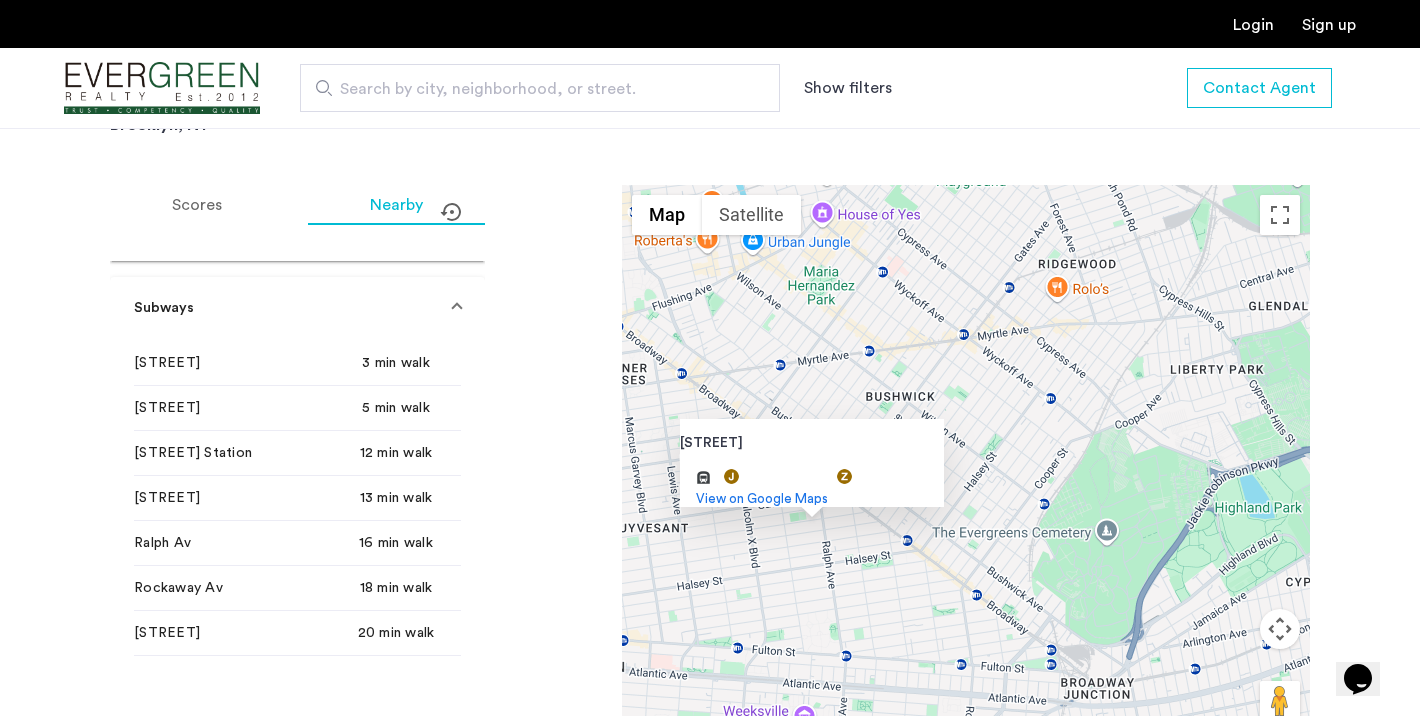 click on "Gates Av                                 Gates Av                                        and   more.               View on Google Maps" at bounding box center [966, 465] 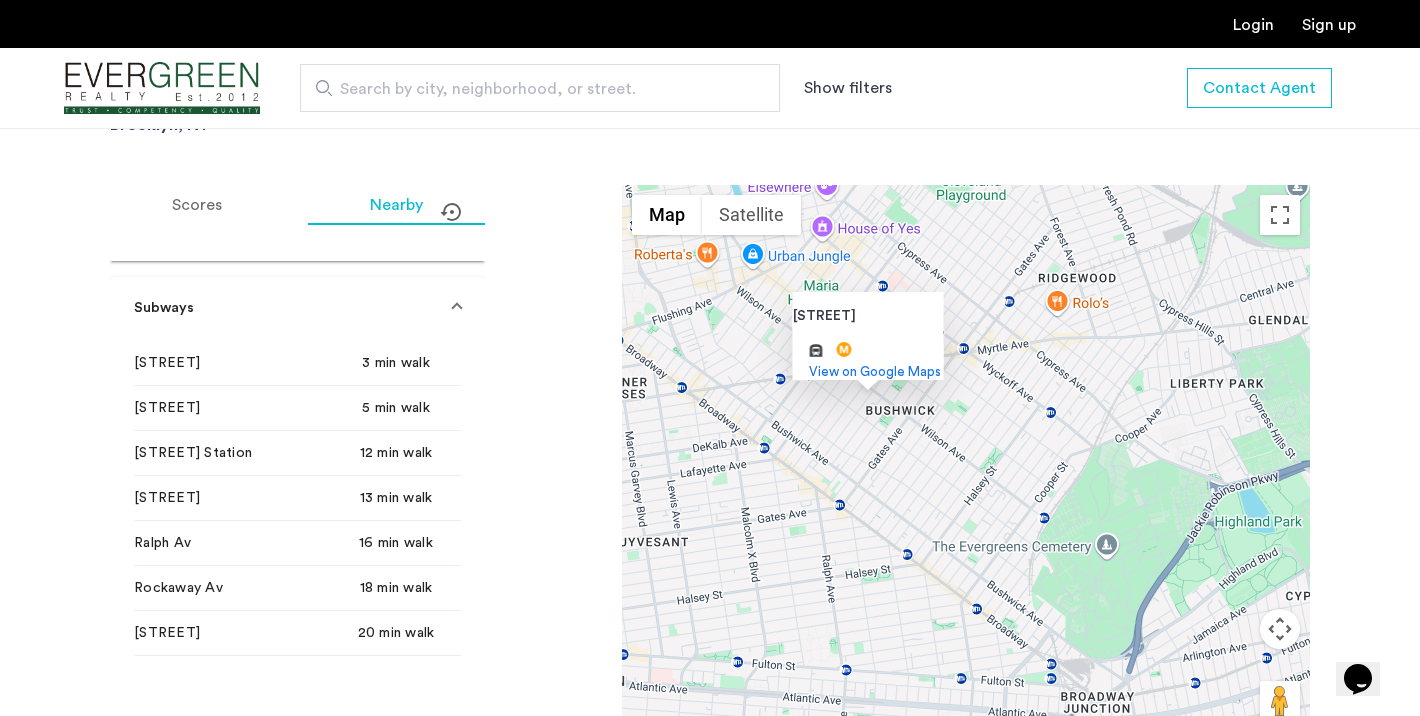 click on "Knickerbocker Av                                 Knickerbocker Av                                and   more.               View on Google Maps" at bounding box center [966, 465] 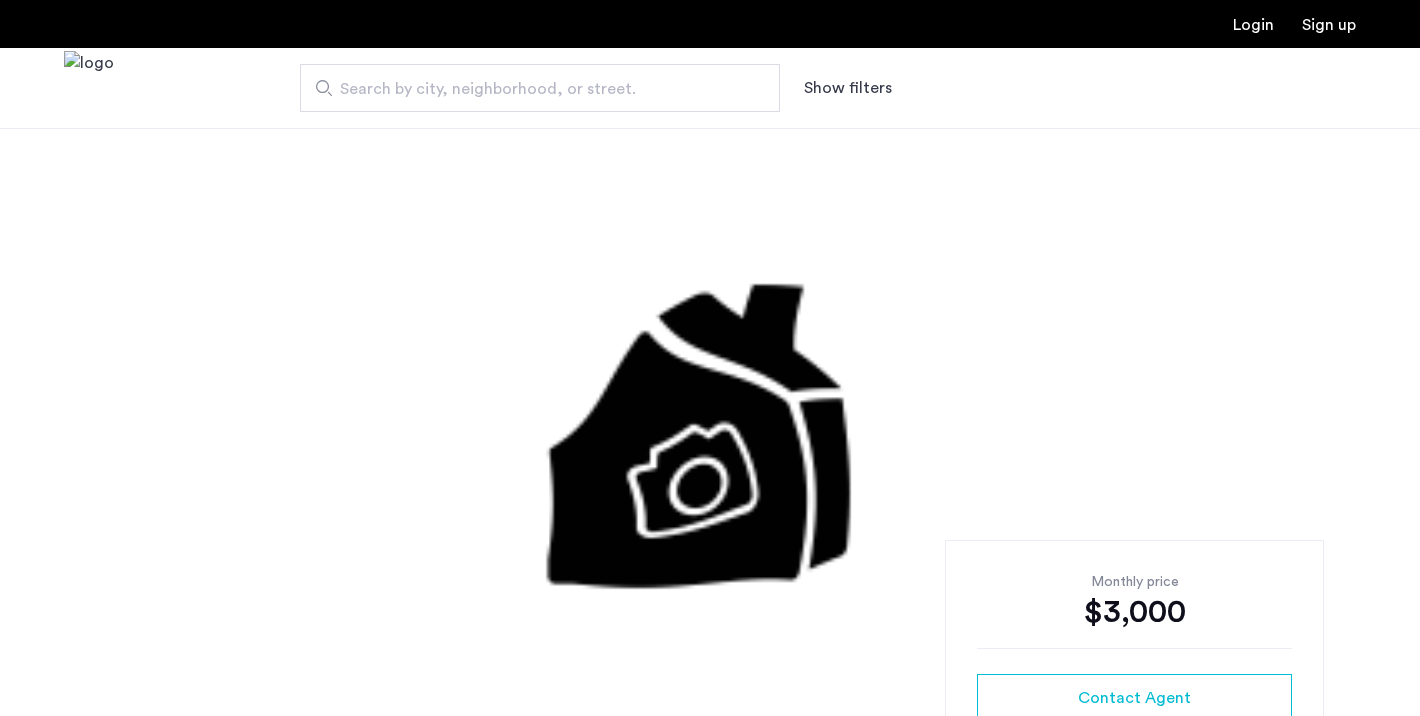 scroll, scrollTop: 0, scrollLeft: 0, axis: both 